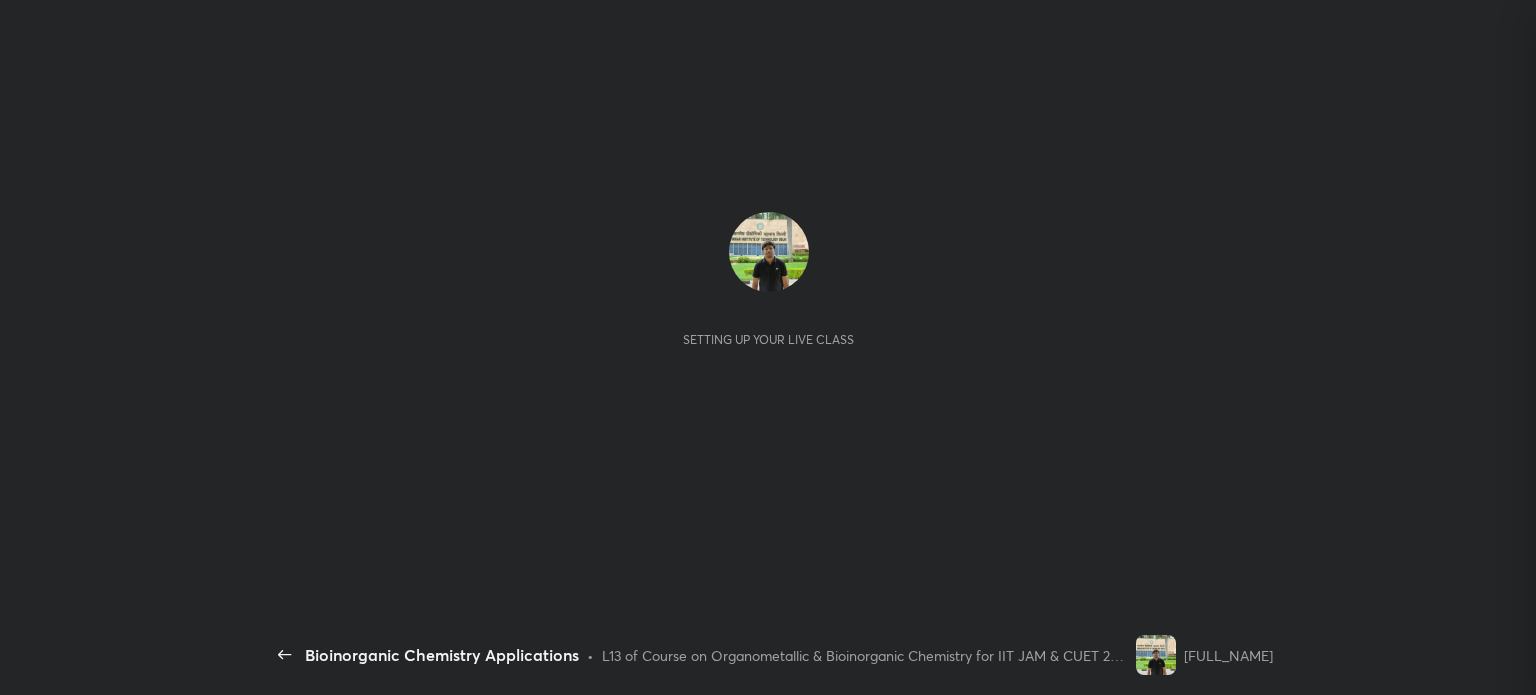 scroll, scrollTop: 0, scrollLeft: 0, axis: both 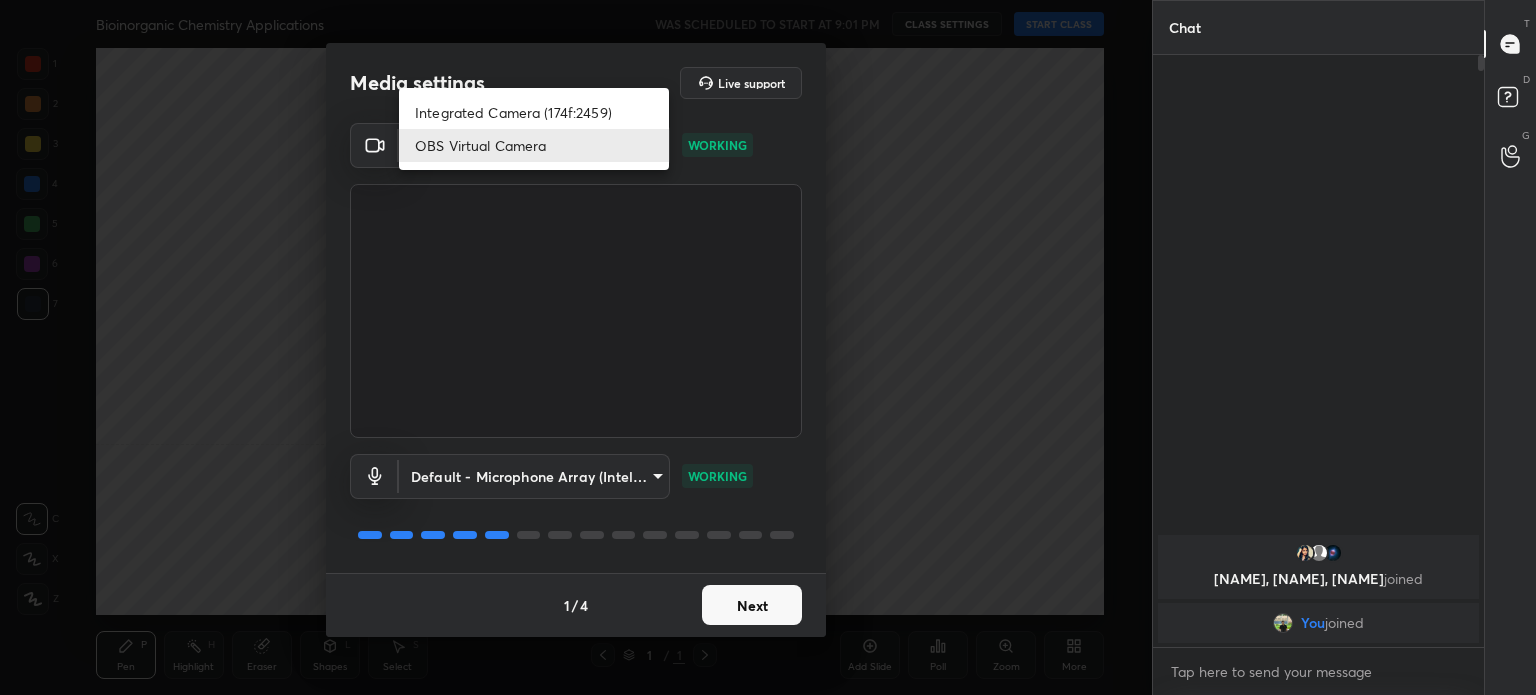 click on "1 2 3 4 5 6 7 C X Z C X Z E E Erase all   H H Bioinorganic Chemistry Applications WAS SCHEDULED TO START AT  9:01 PM CLASS SETTINGS START CLASS Setting up your live class Back Bioinorganic Chemistry Applications • L13 of Course on Organometallic & Bioinorganic Chemistry for IIT JAM & CUET 2026 [FULL_NAME] Pen P Highlight H Eraser Shapes L Select S 1 / 1 Add Slide Poll Zoom More Chat [NAME], [NAME], [NAME]  joined You  joined 1 NEW MESSAGE Enable hand raising Enable raise hand to speak to learners. Once enabled, chat will be turned off temporarily. Enable x   introducing Raise a hand with a doubt Now learners can raise their hand along with a doubt  How it works? Doubts asked by learners will show up here Raise hand disabled You have disabled Raise hand currently. Enable it to invite learners to speak Enable Can't raise hand Looks like educator just invited you to speak. Please wait before you can raise your hand again. Got it T Messages (T) D Doubts (D) G Raise Hand (G) Report an issue Buffering ​ 1 /" at bounding box center (768, 347) 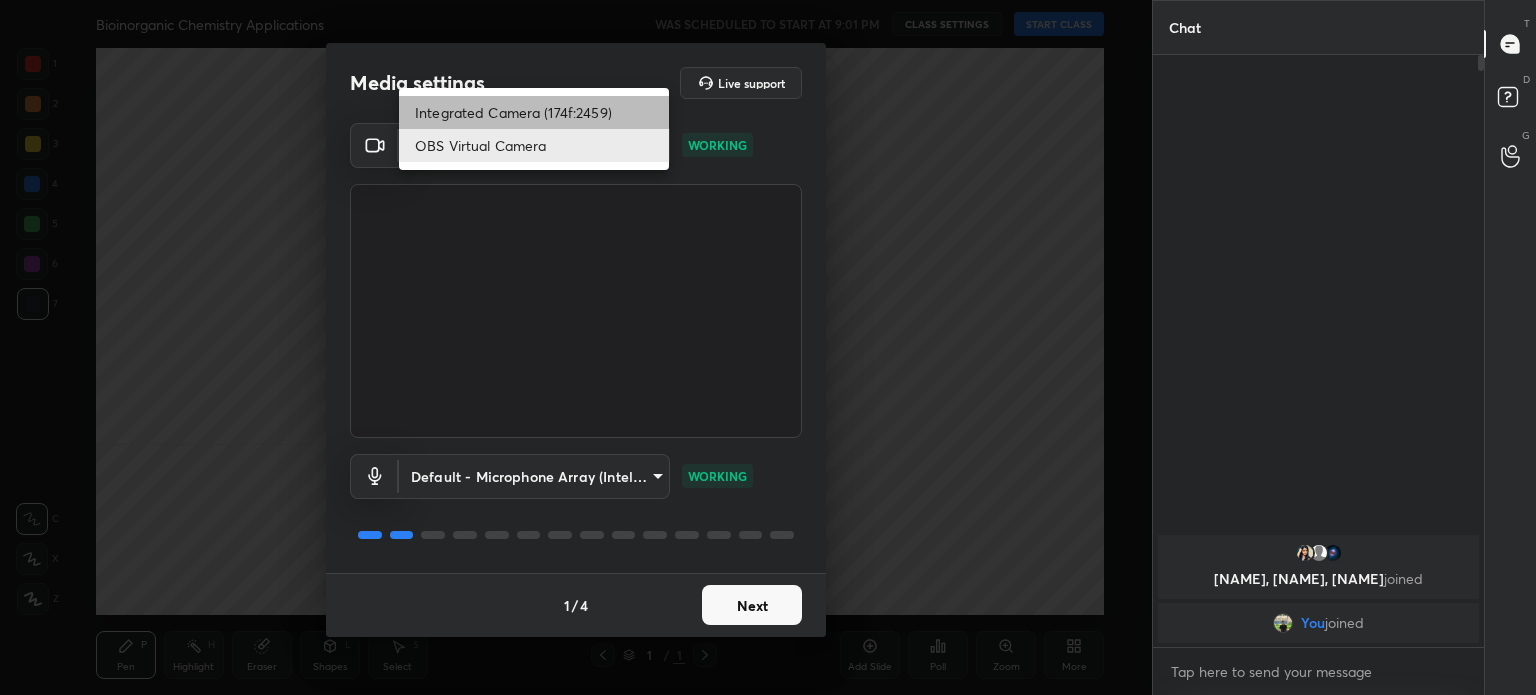 click on "Integrated Camera (174f:2459)" at bounding box center [534, 112] 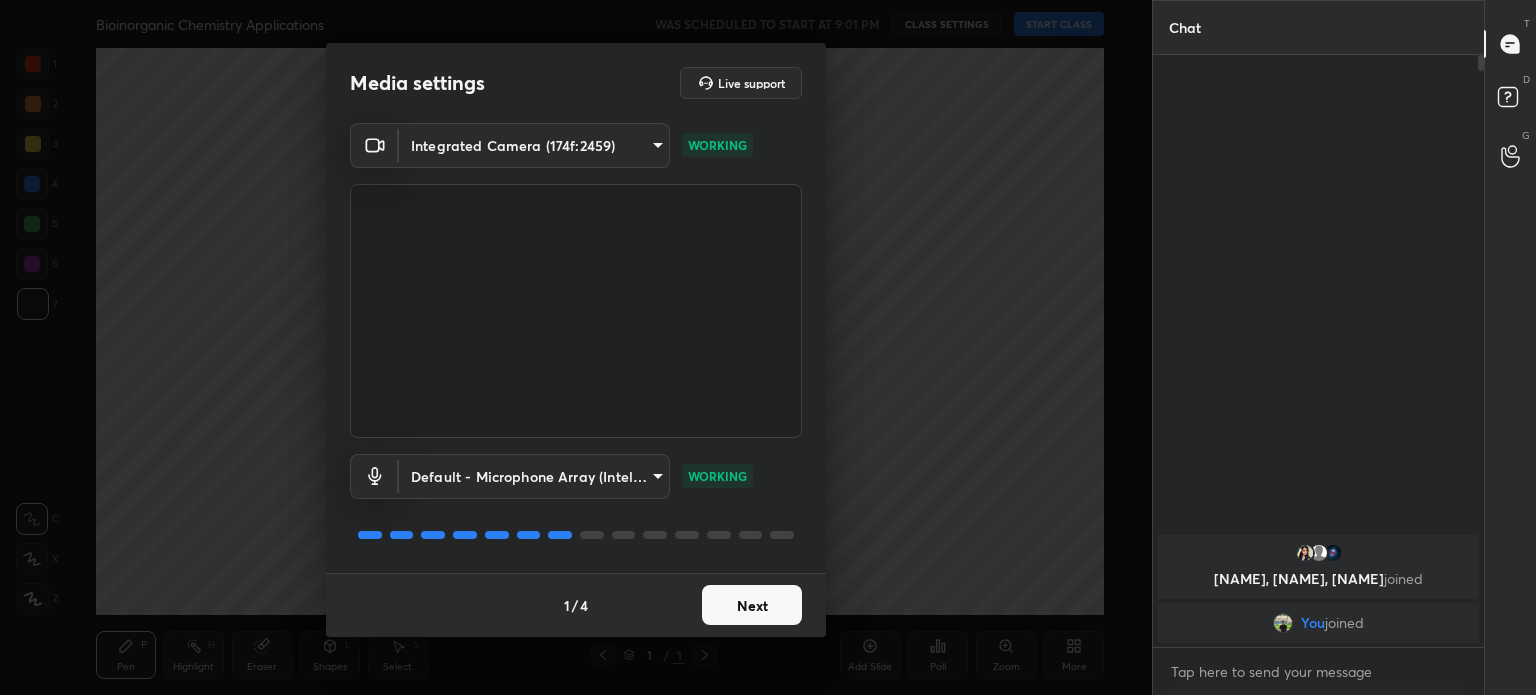 click on "Next" at bounding box center (752, 605) 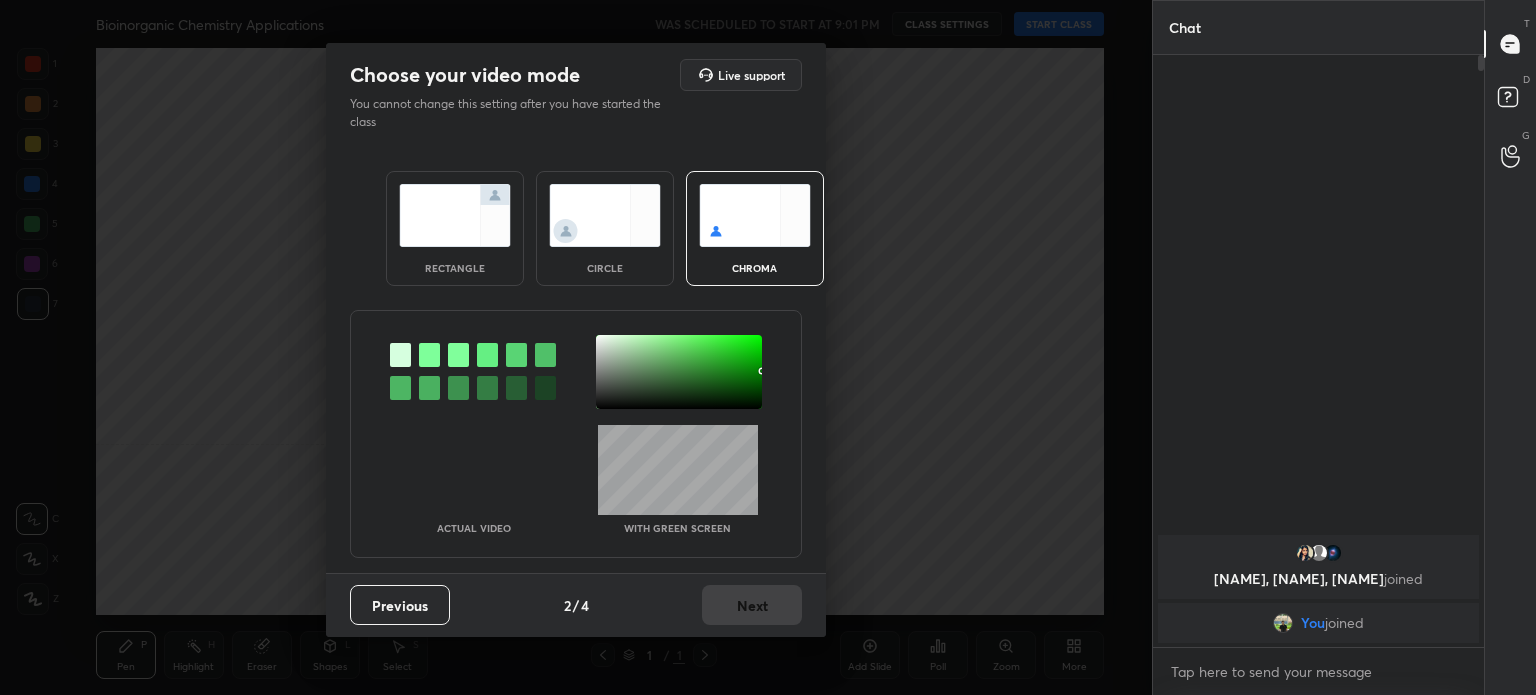 click on "Previous 2 / 4 Next" at bounding box center [576, 605] 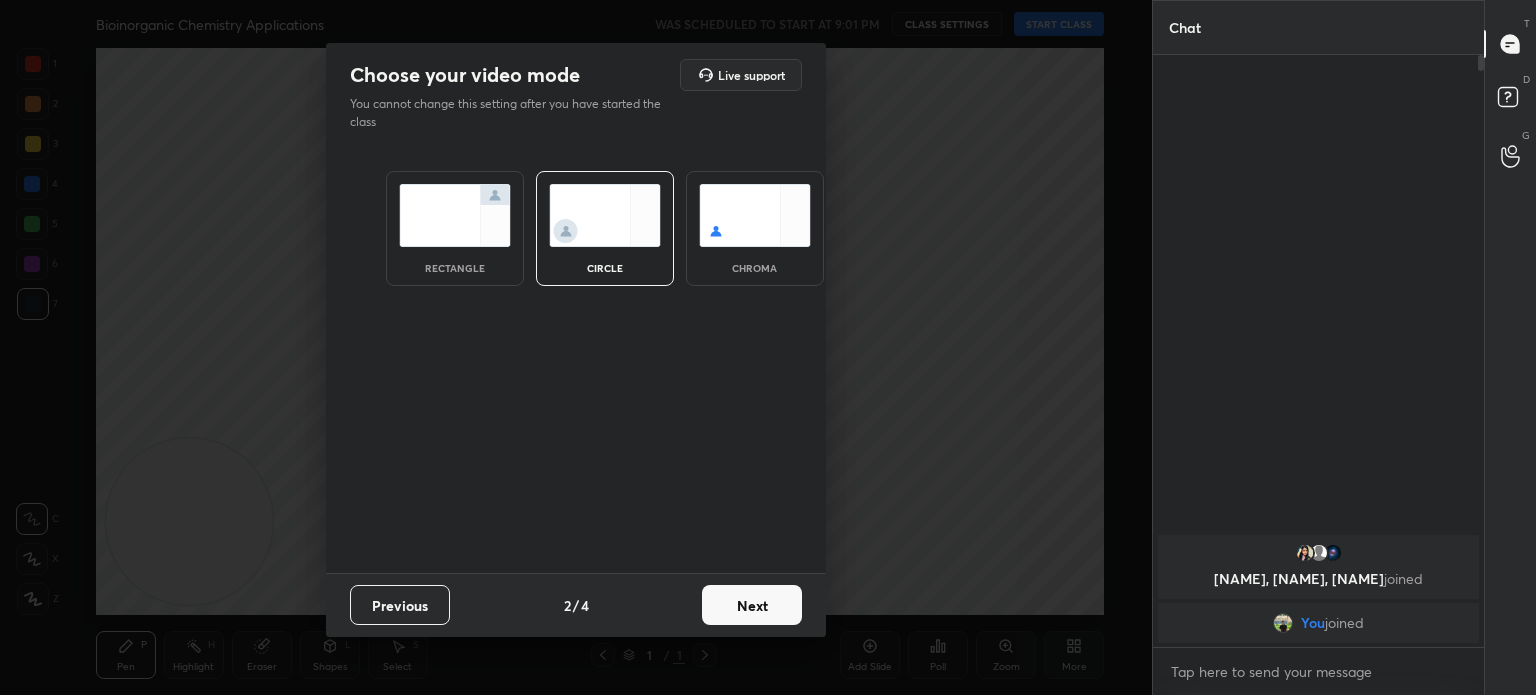 click at bounding box center (605, 215) 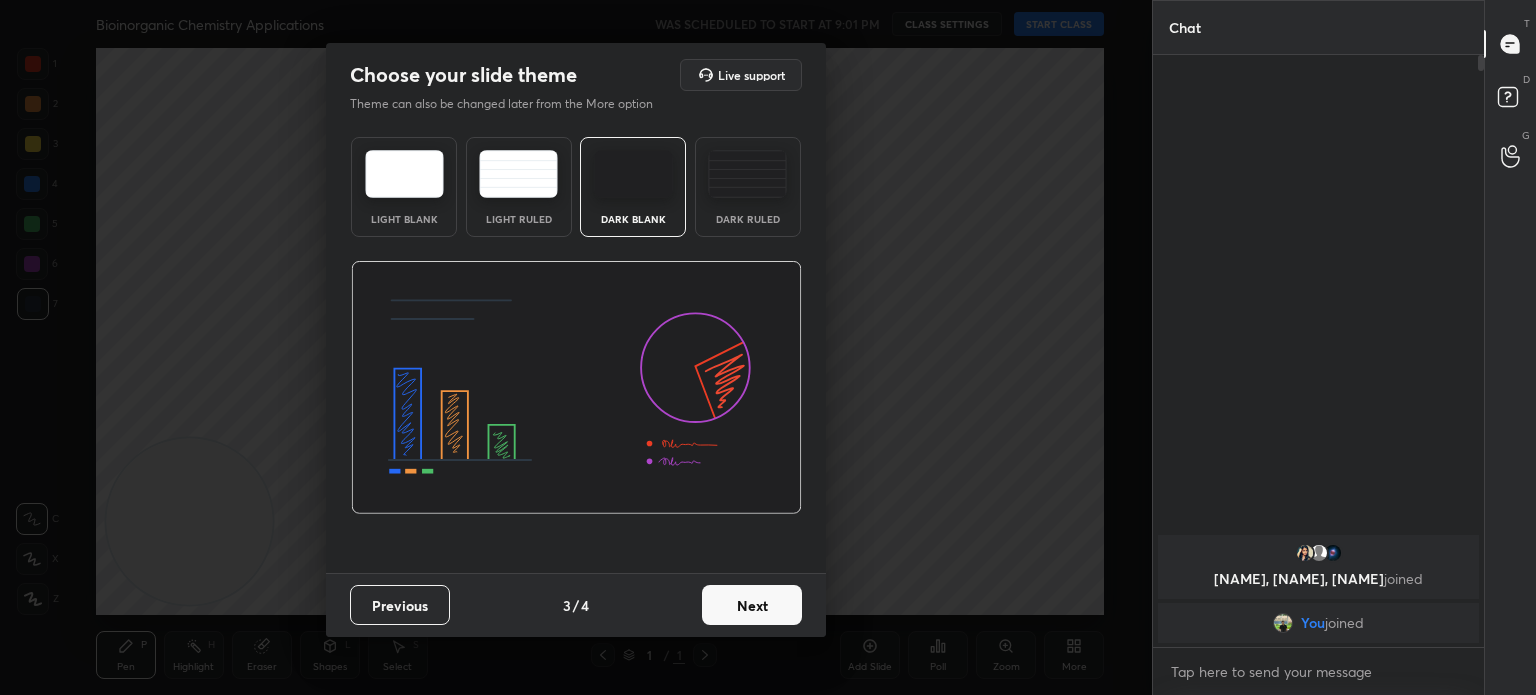 click on "Next" at bounding box center [752, 605] 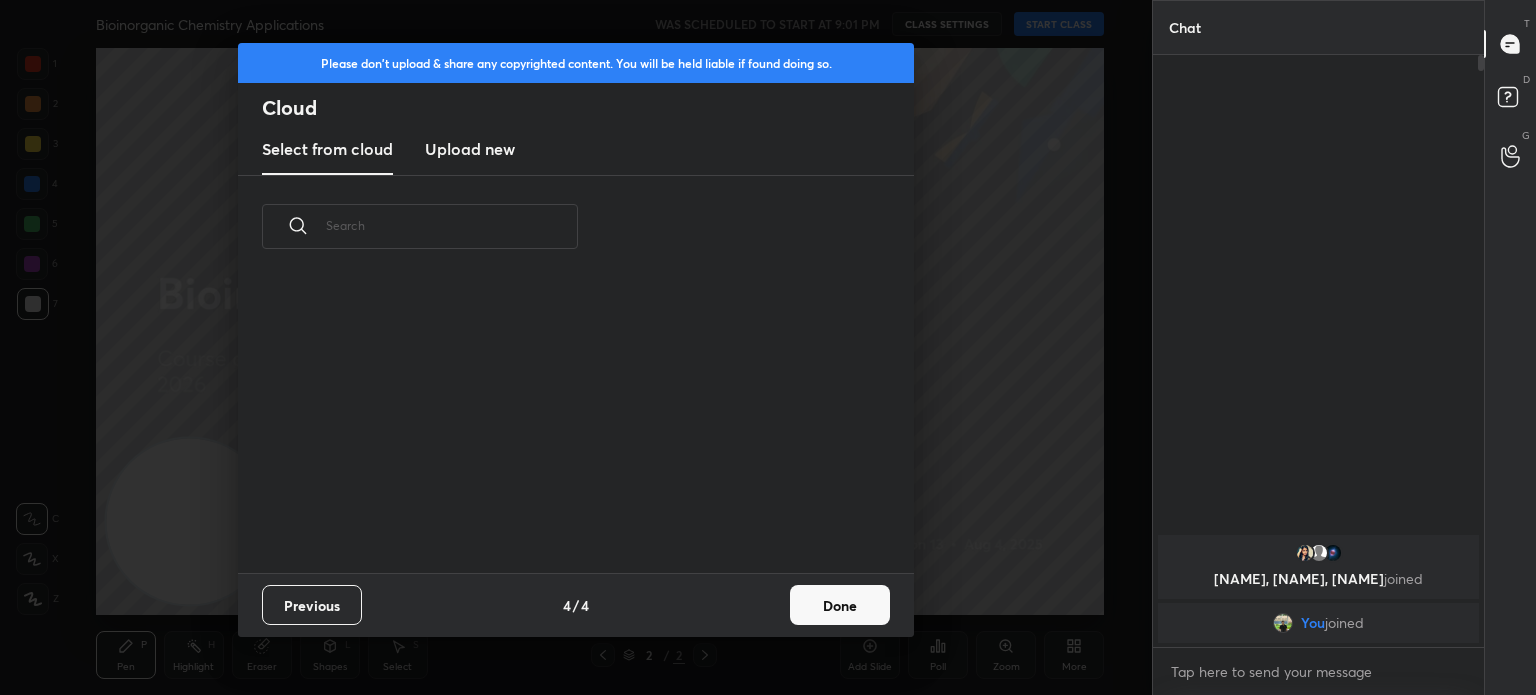 scroll, scrollTop: 6, scrollLeft: 10, axis: both 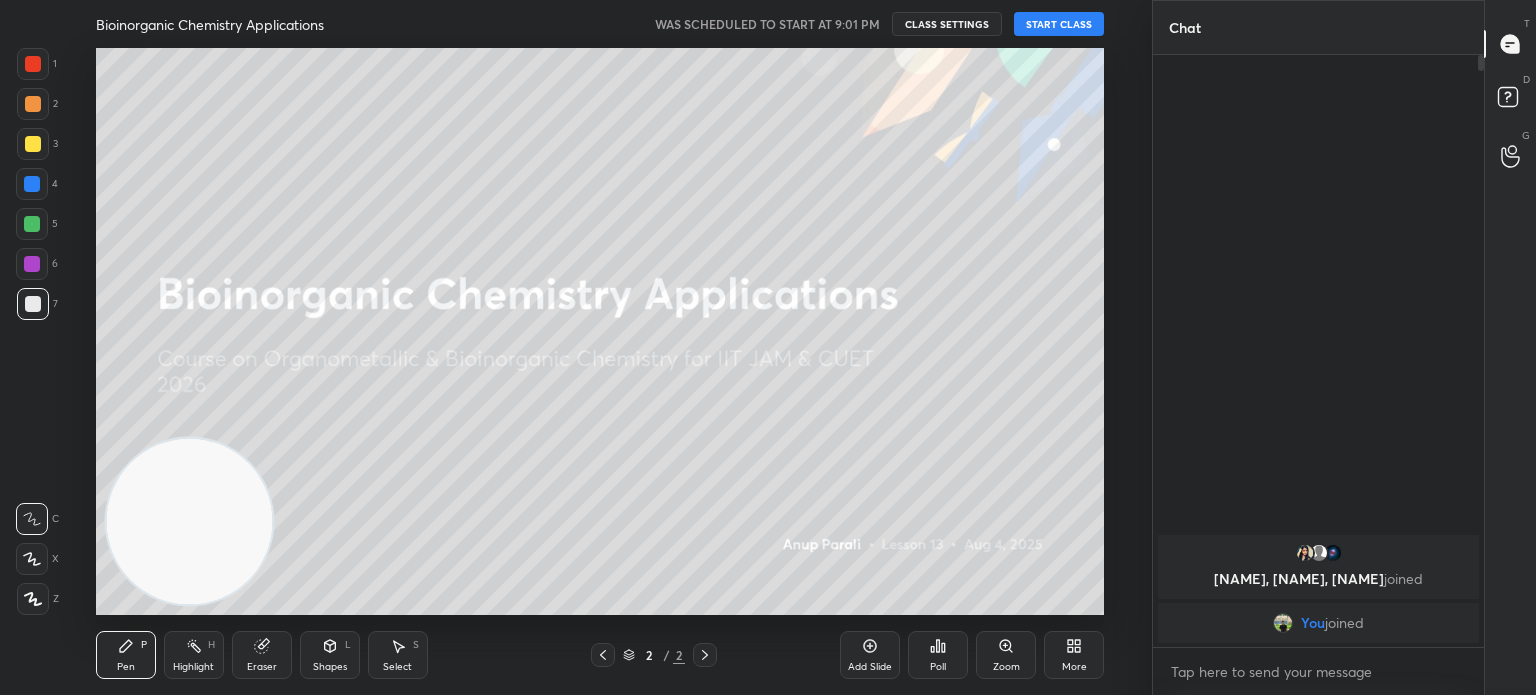 click at bounding box center [33, 144] 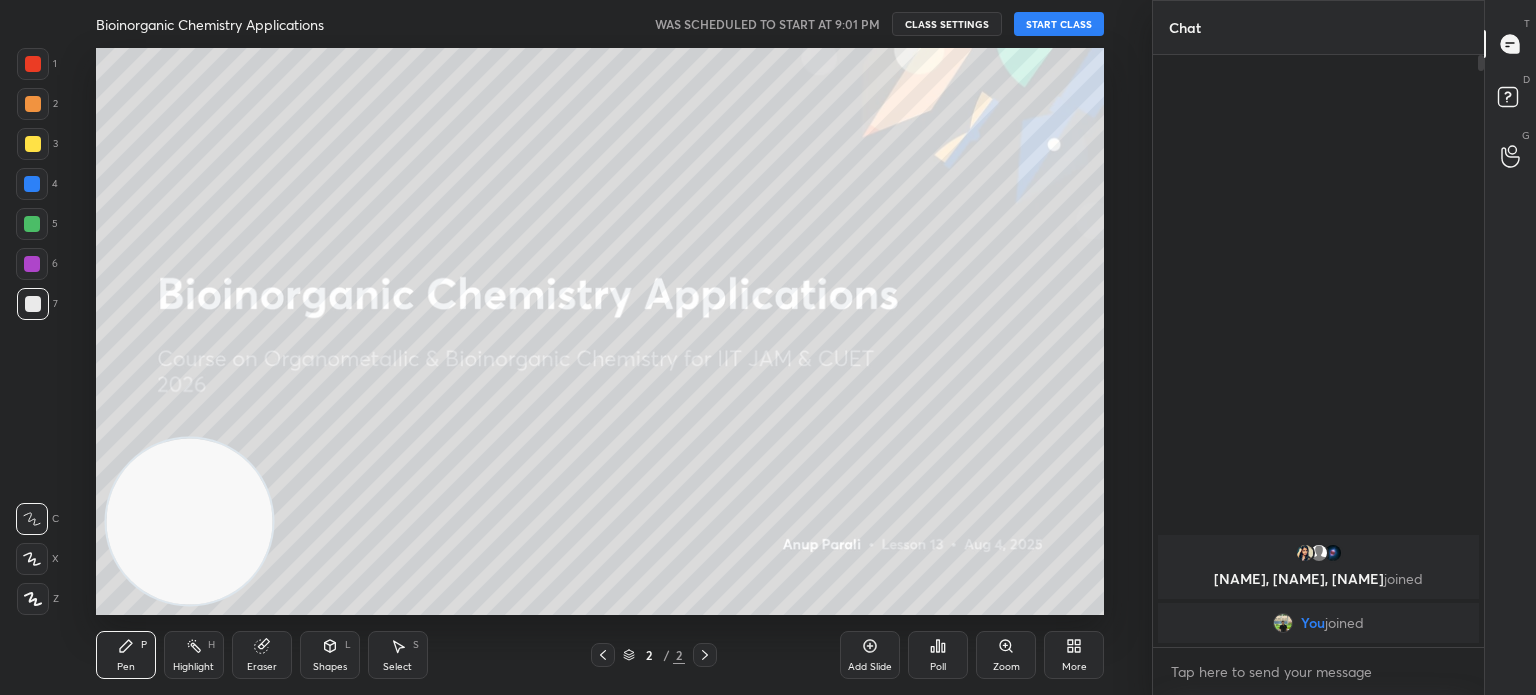 click at bounding box center [33, 144] 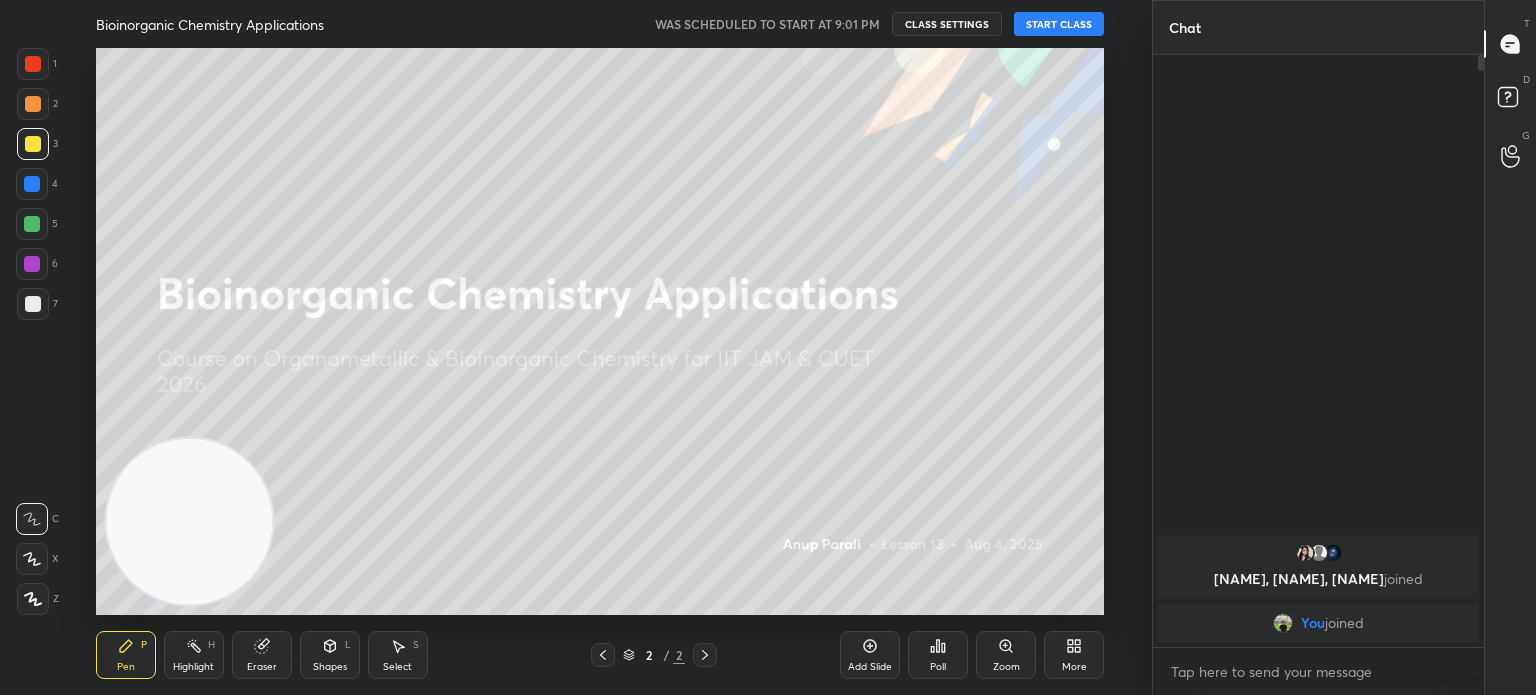 click on "Z" at bounding box center (38, 595) 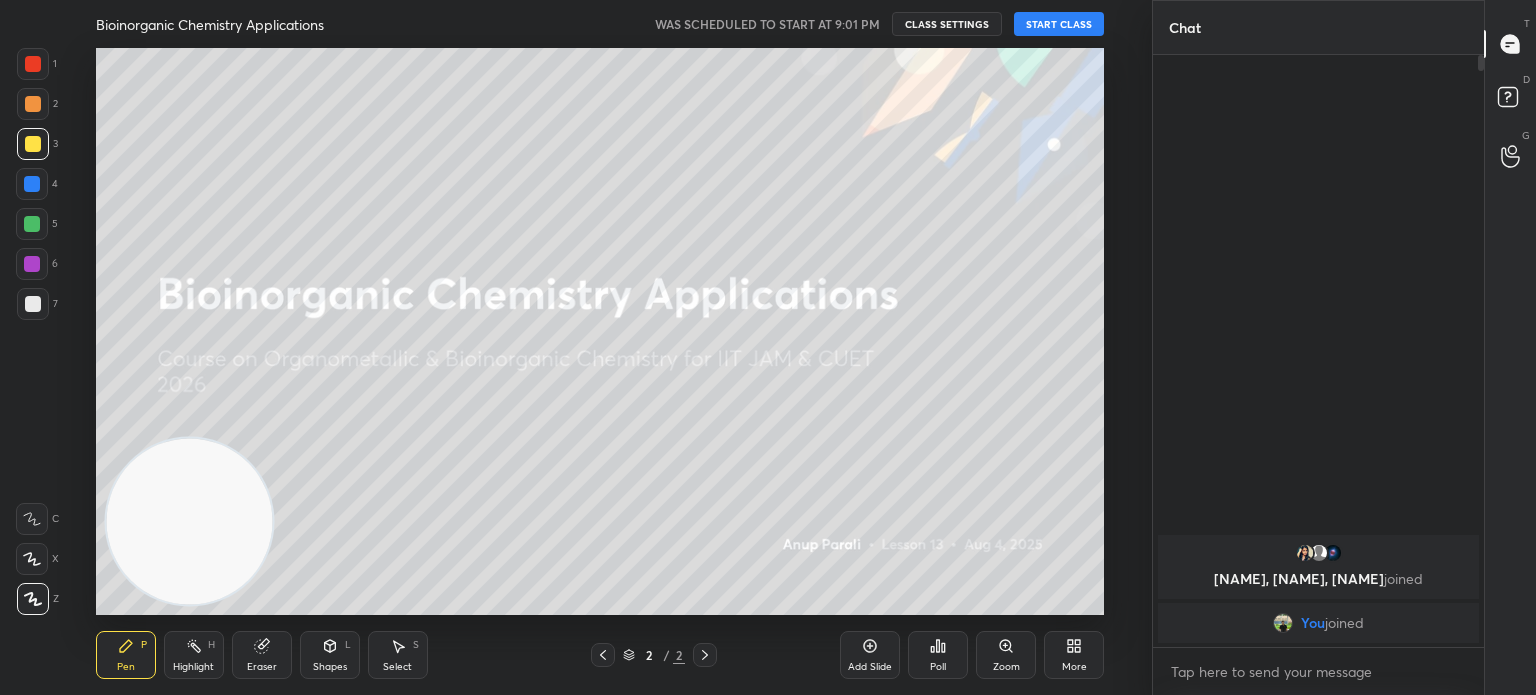click 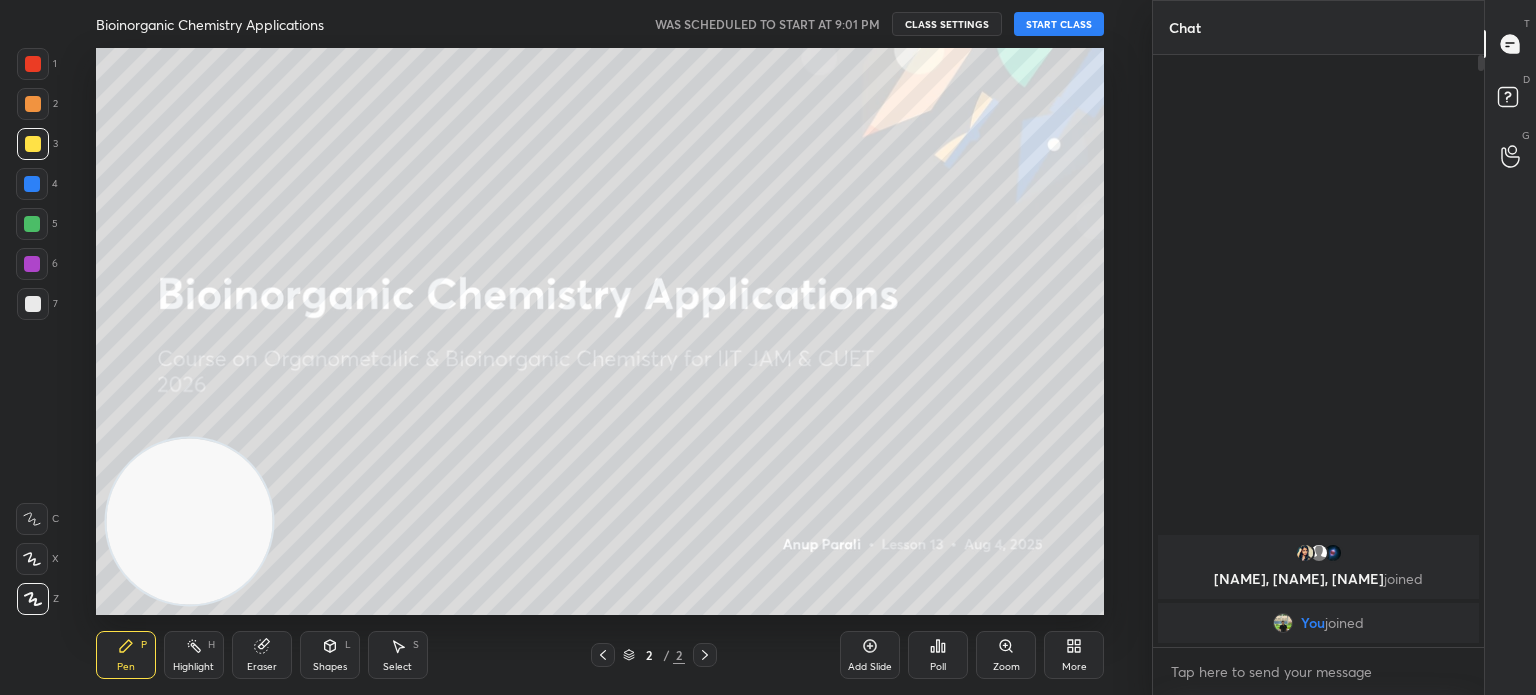 click 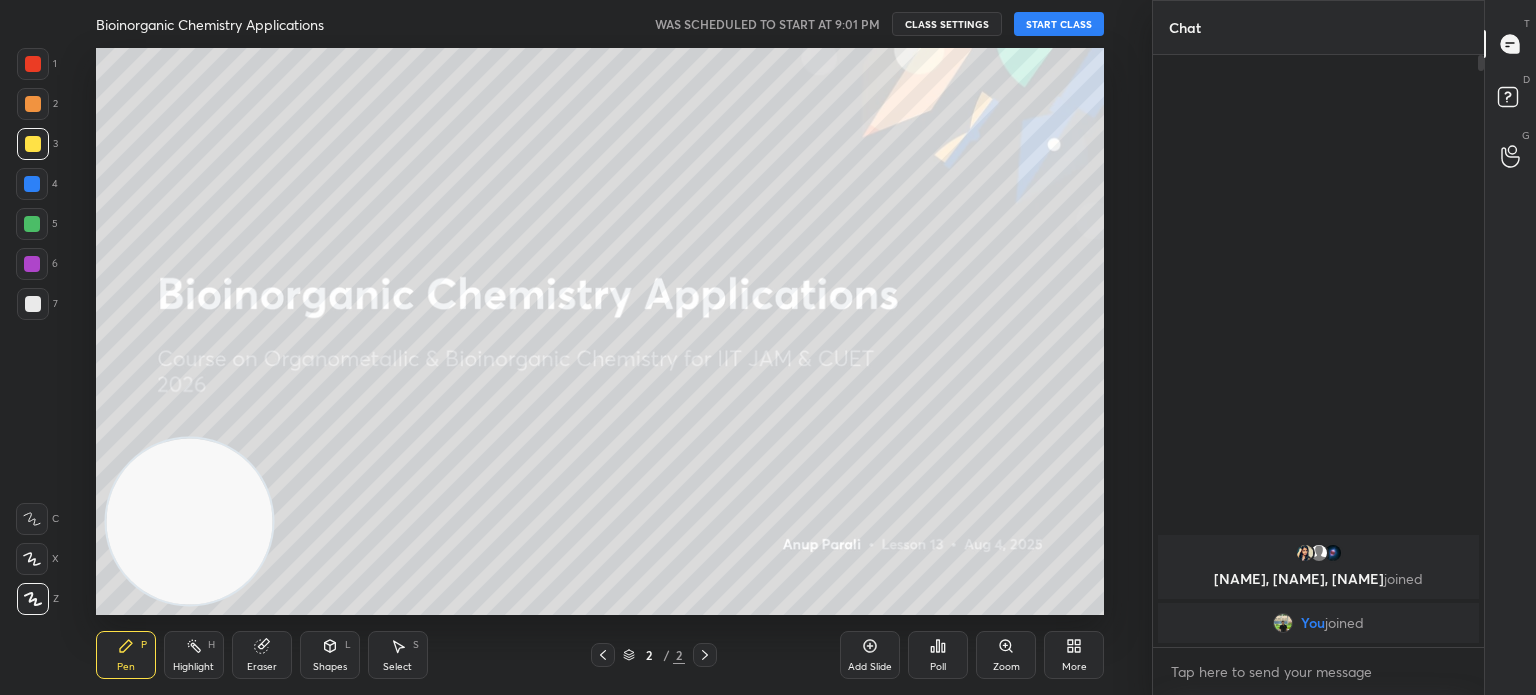 click on "START CLASS" at bounding box center (1059, 24) 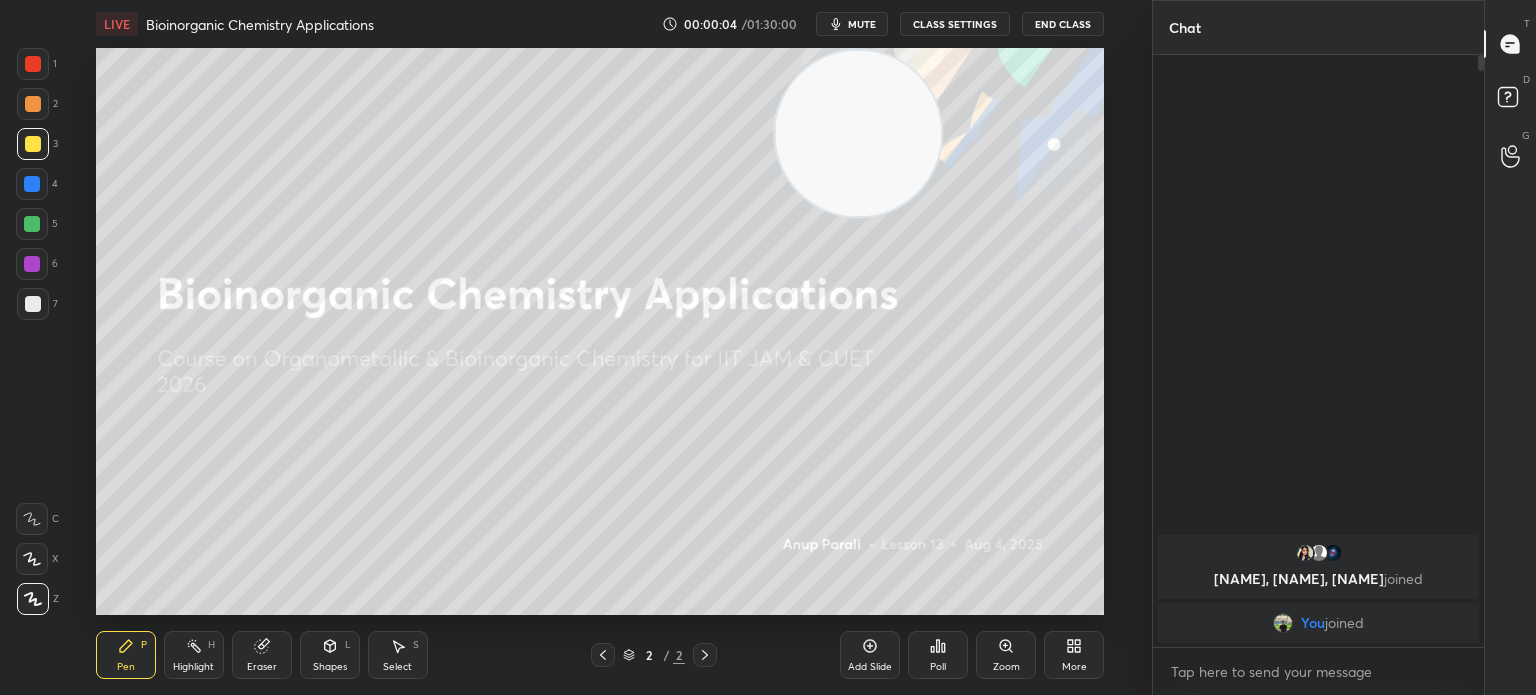 click on "Shapes L" at bounding box center [330, 655] 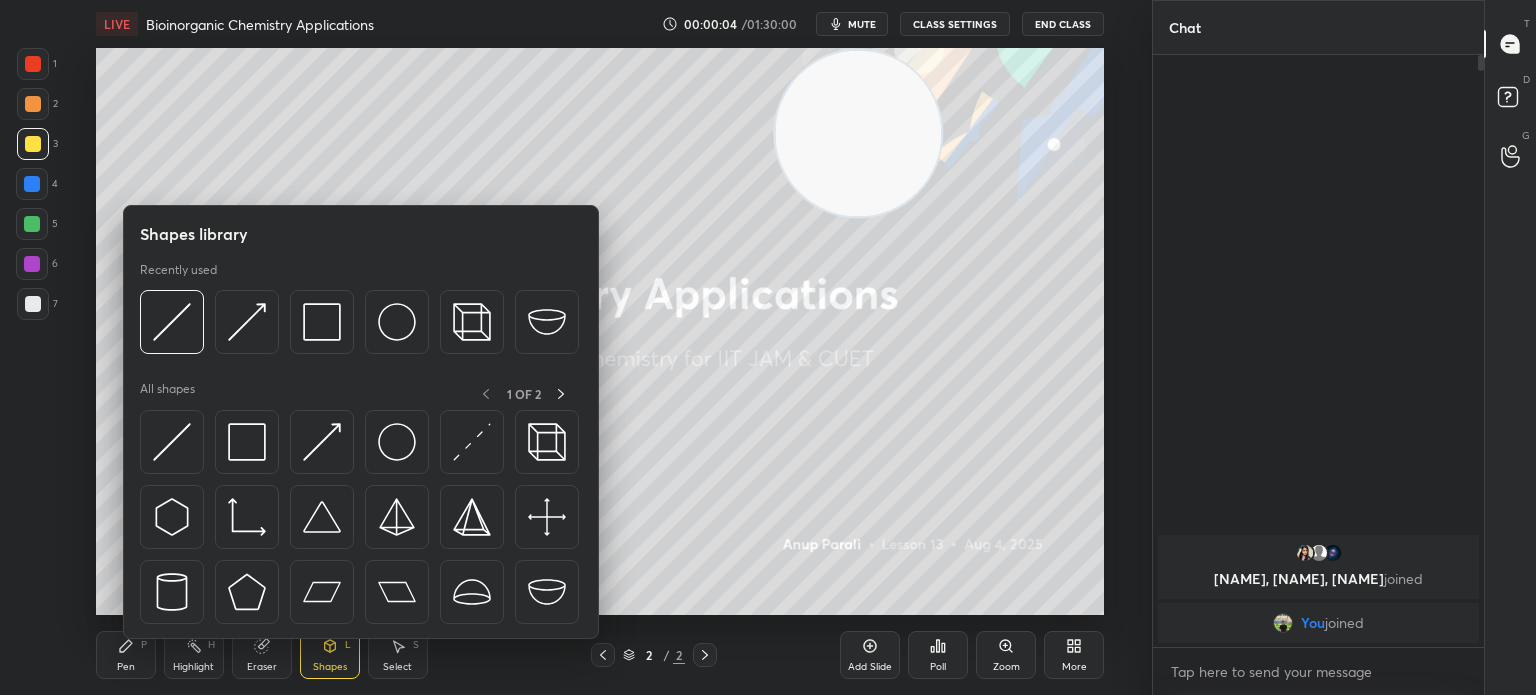click on "Eraser" at bounding box center [262, 655] 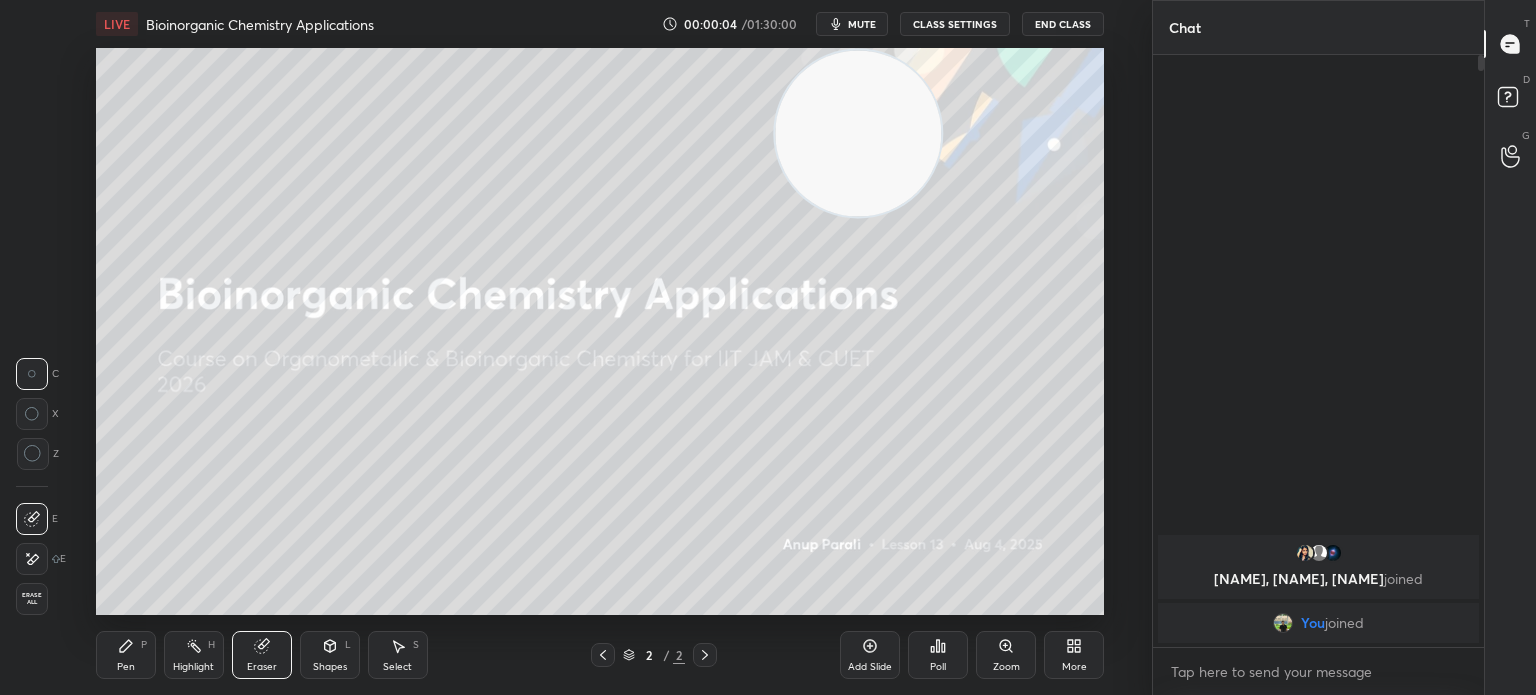 click on "Eraser" at bounding box center (262, 655) 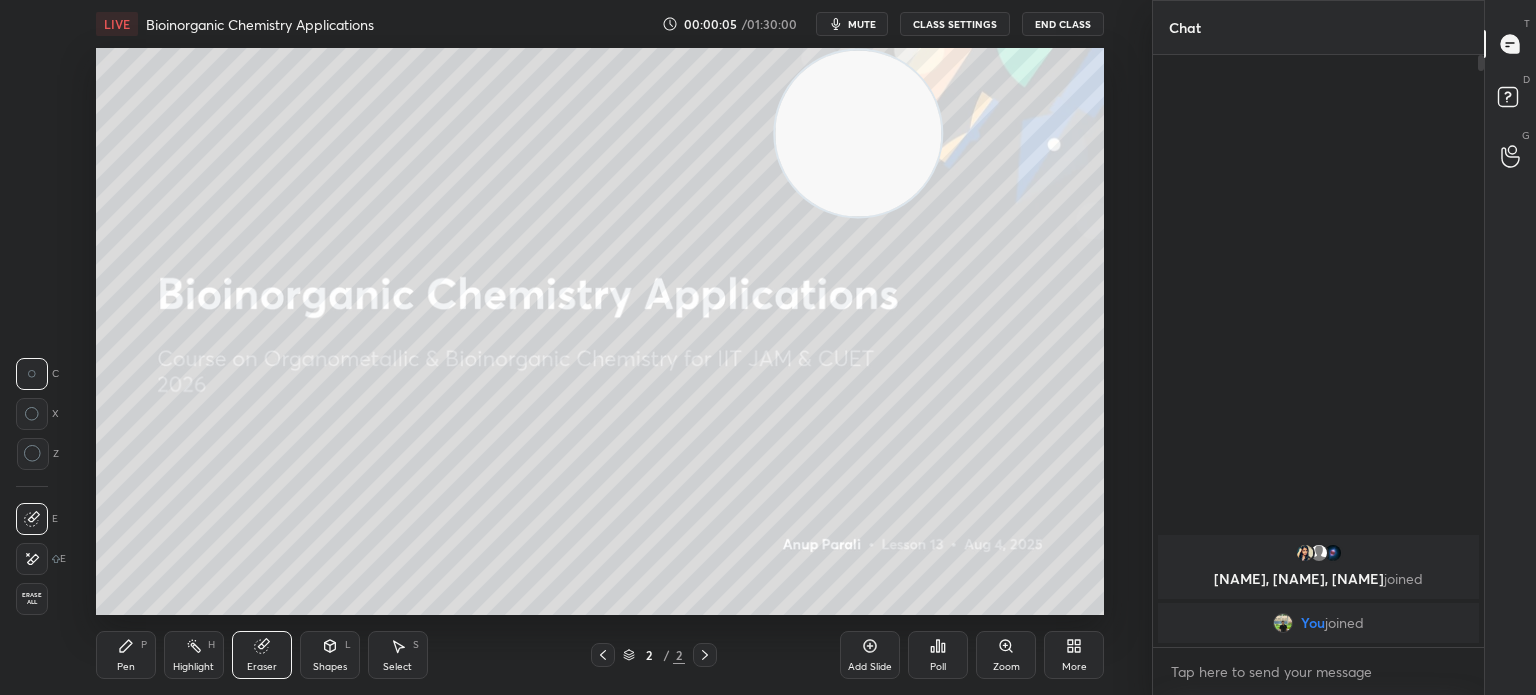 click on "Erase all" at bounding box center [32, 599] 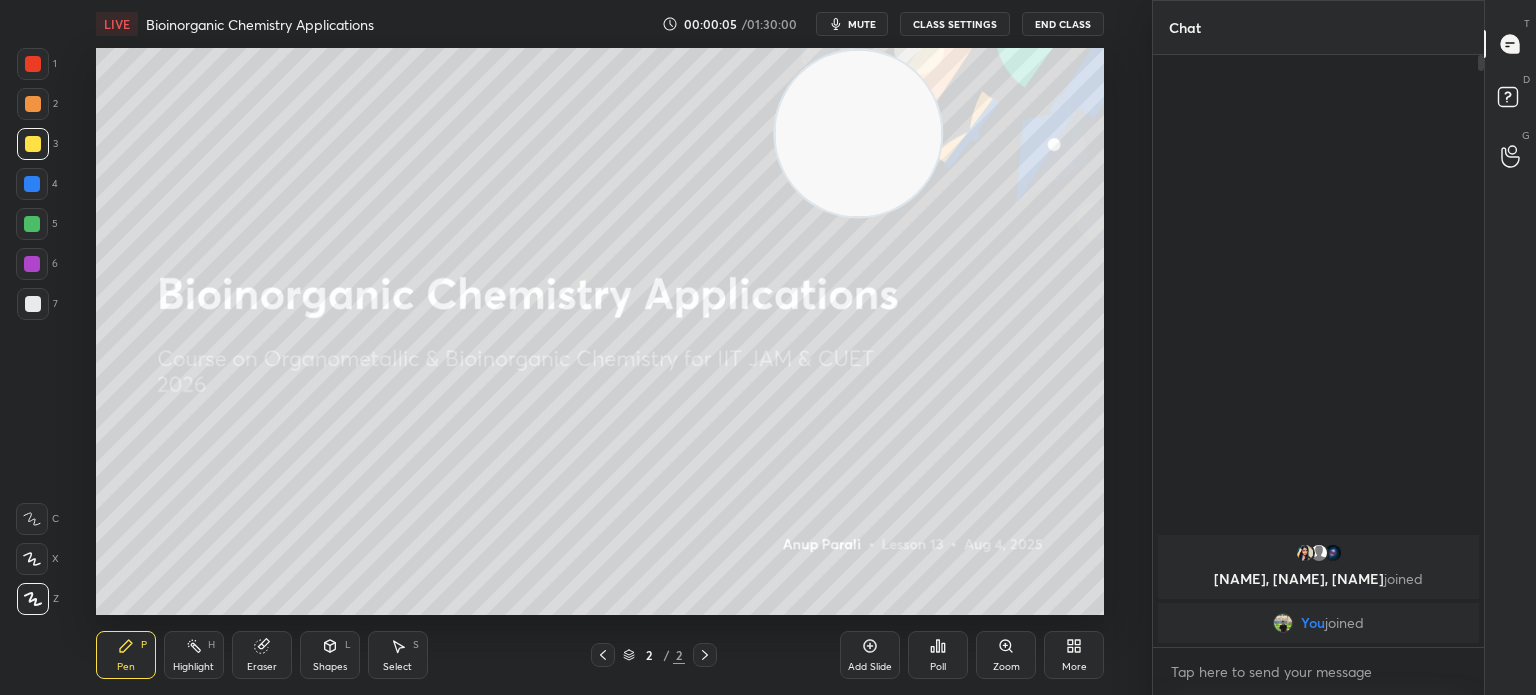 click on "1 2 3 4 5 6 7 C X Z C X Z E E Erase all   H H" at bounding box center (32, 331) 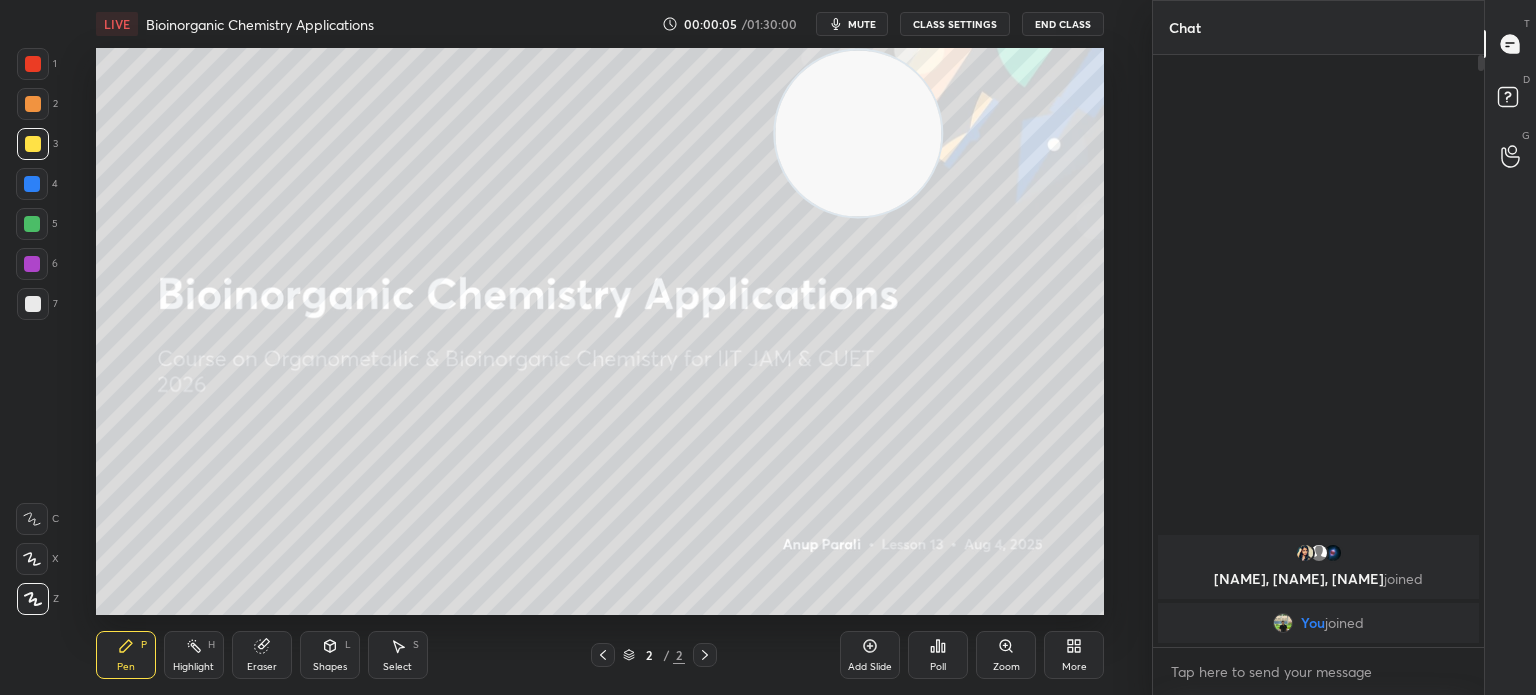 click on "Pen" at bounding box center [126, 667] 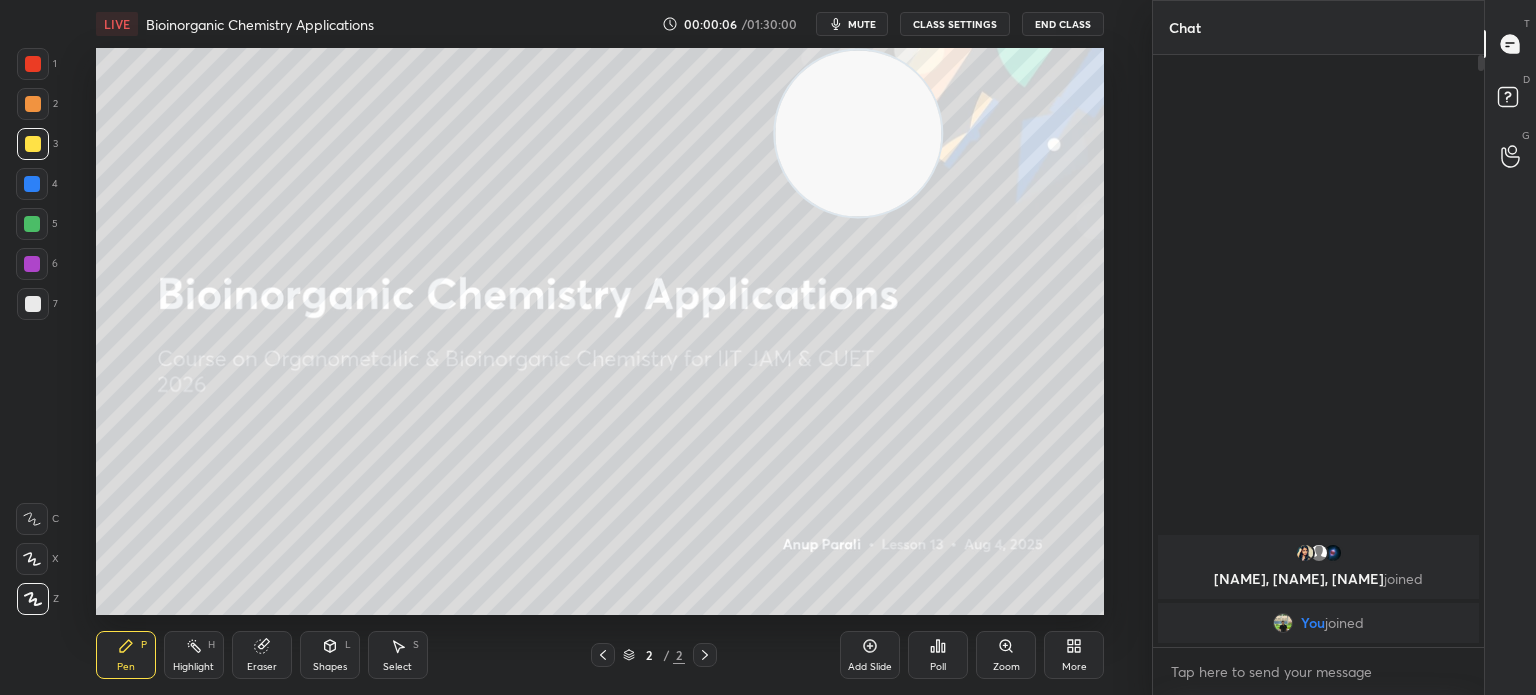click on "7" at bounding box center (37, 308) 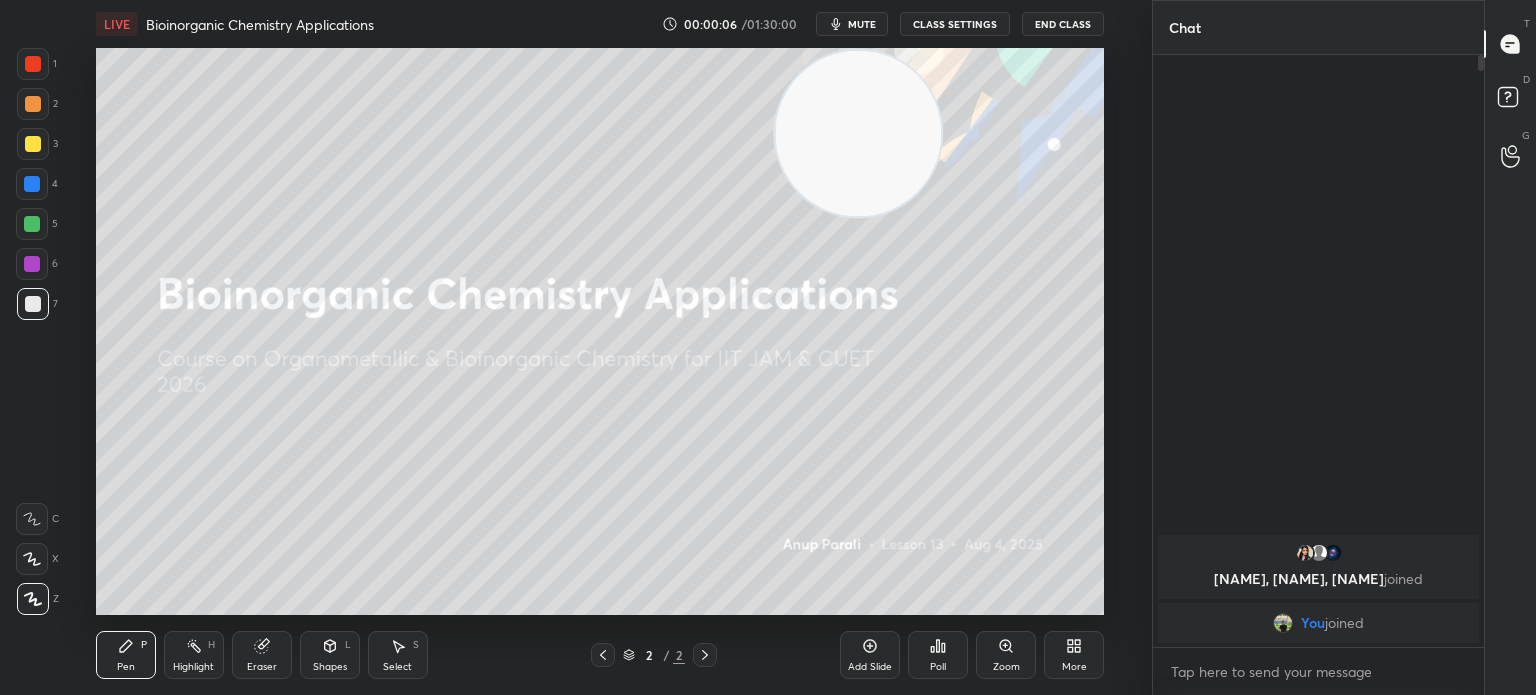 click at bounding box center (33, 304) 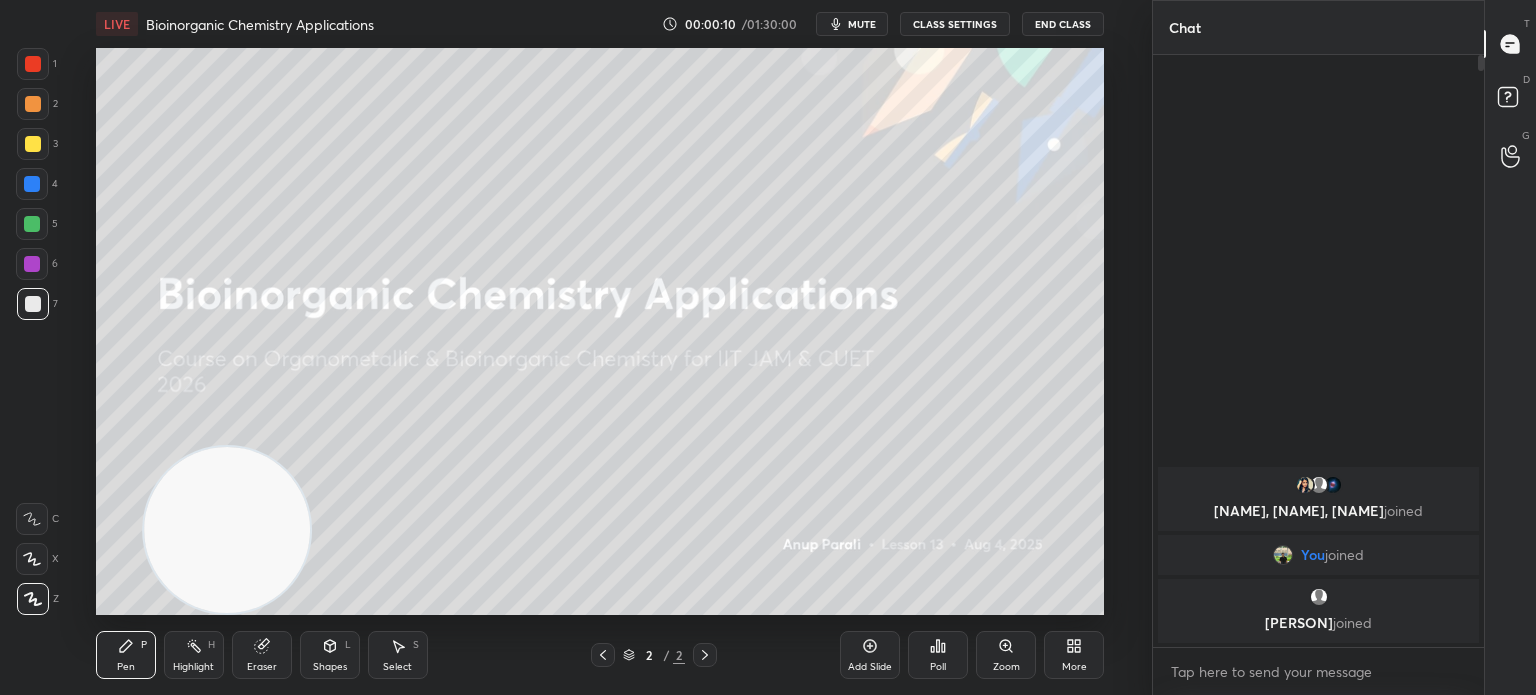 click on "More" at bounding box center (1074, 655) 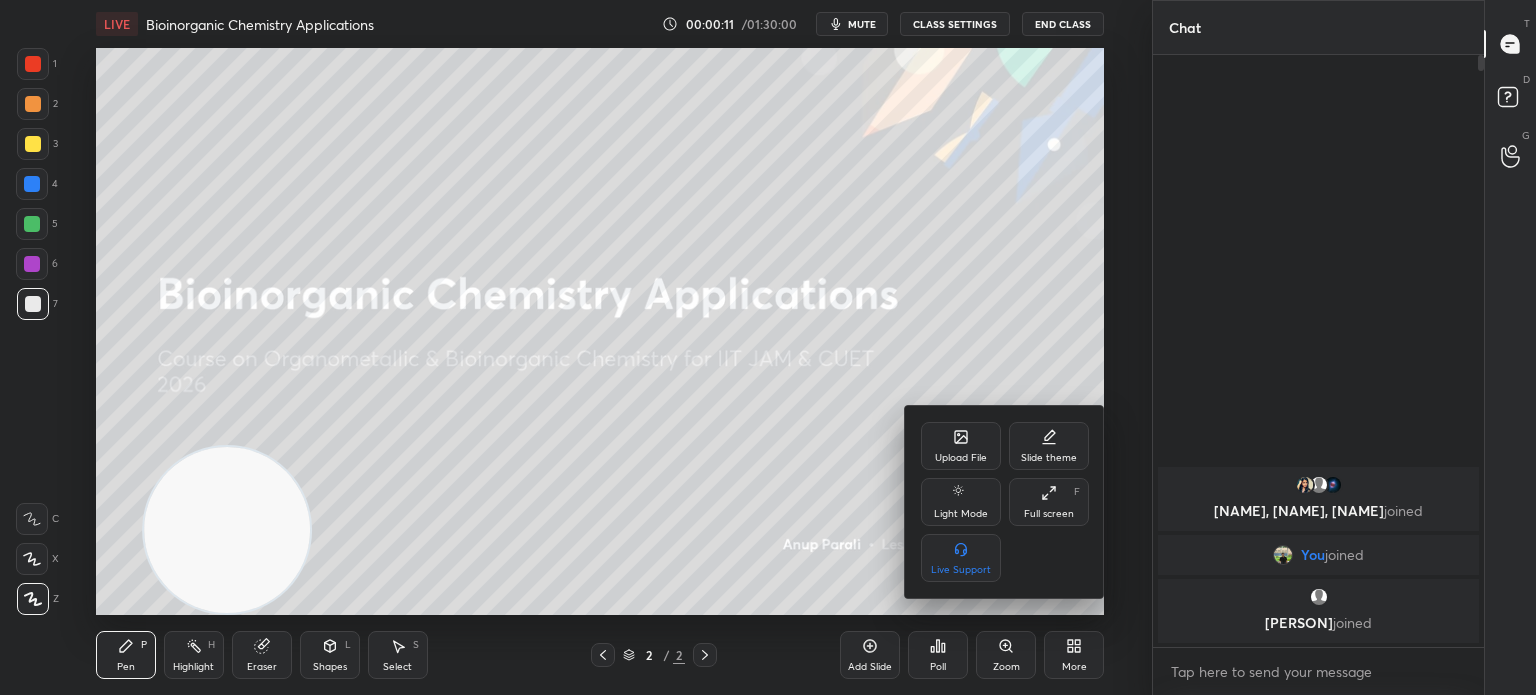 click on "Upload File" at bounding box center [961, 458] 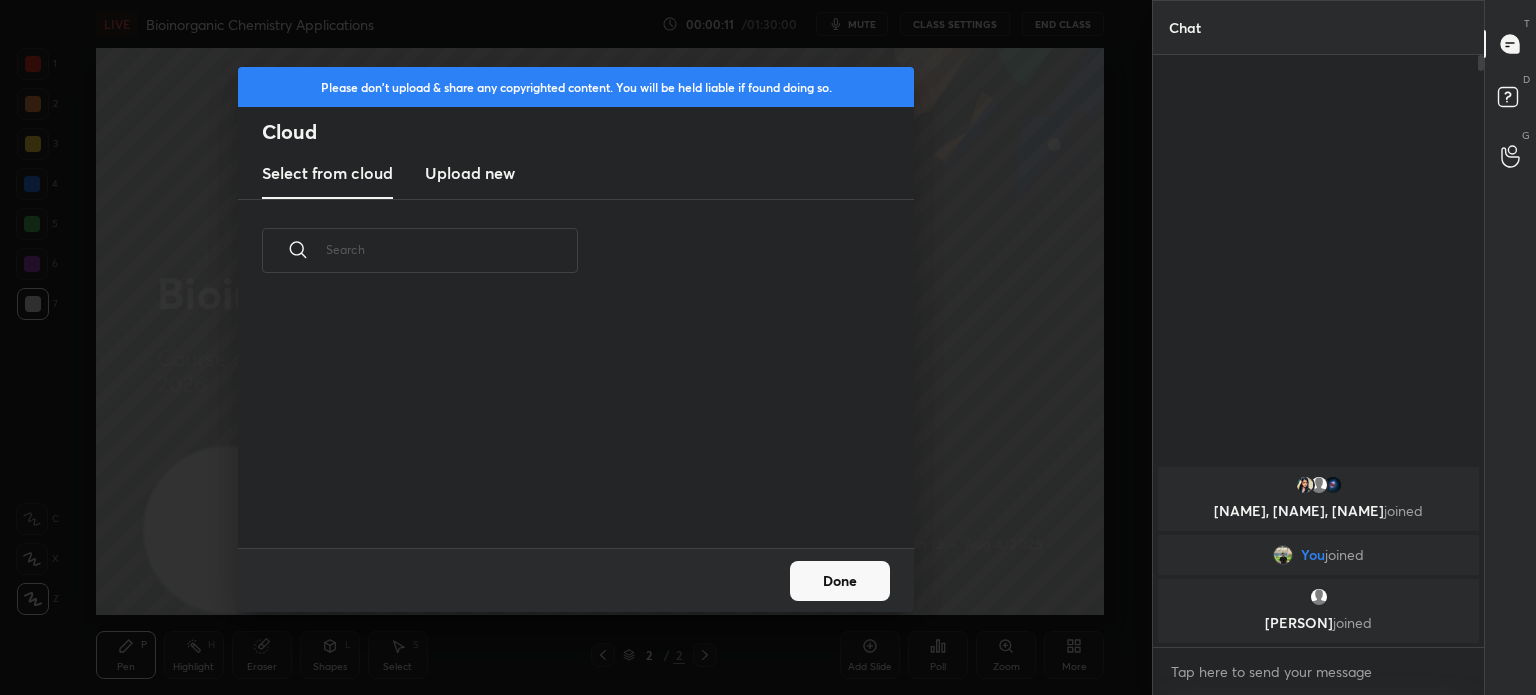 scroll, scrollTop: 5, scrollLeft: 10, axis: both 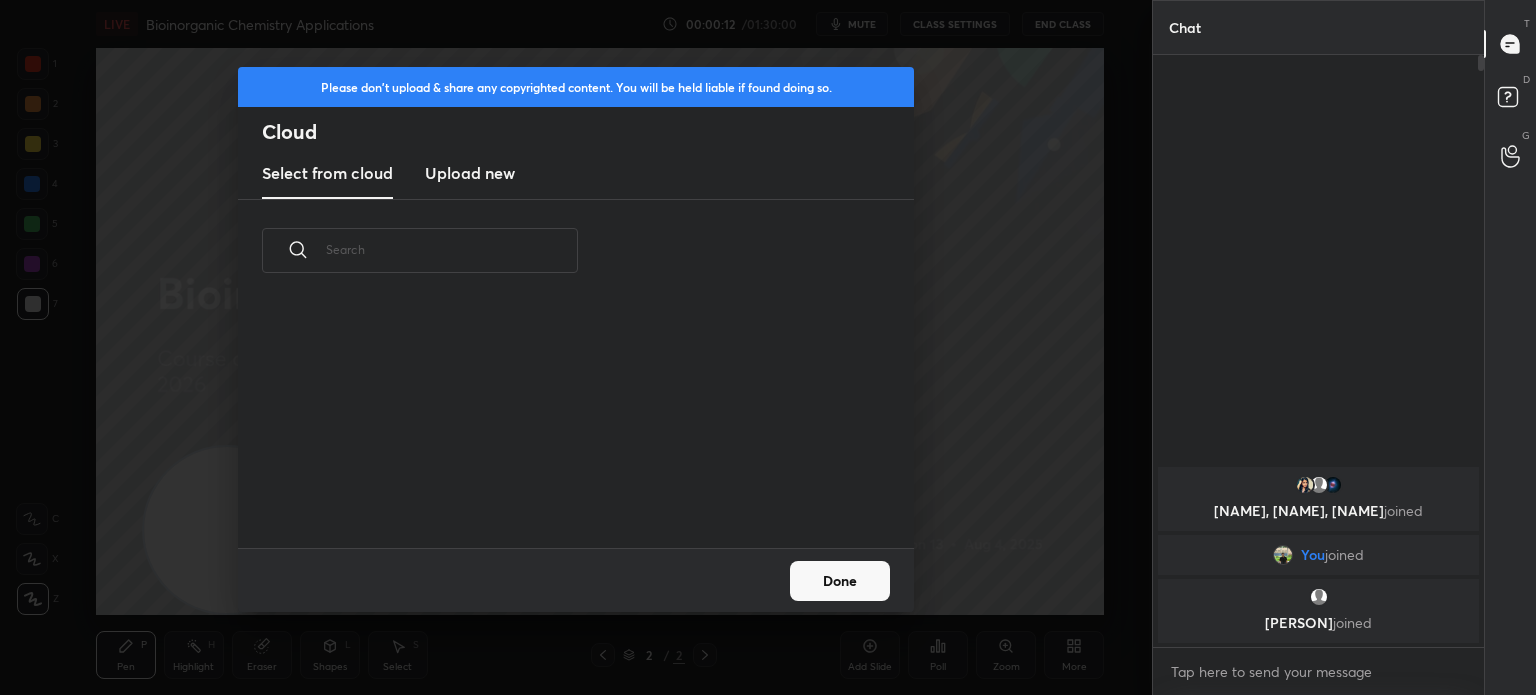 click on "Upload new" at bounding box center [470, 173] 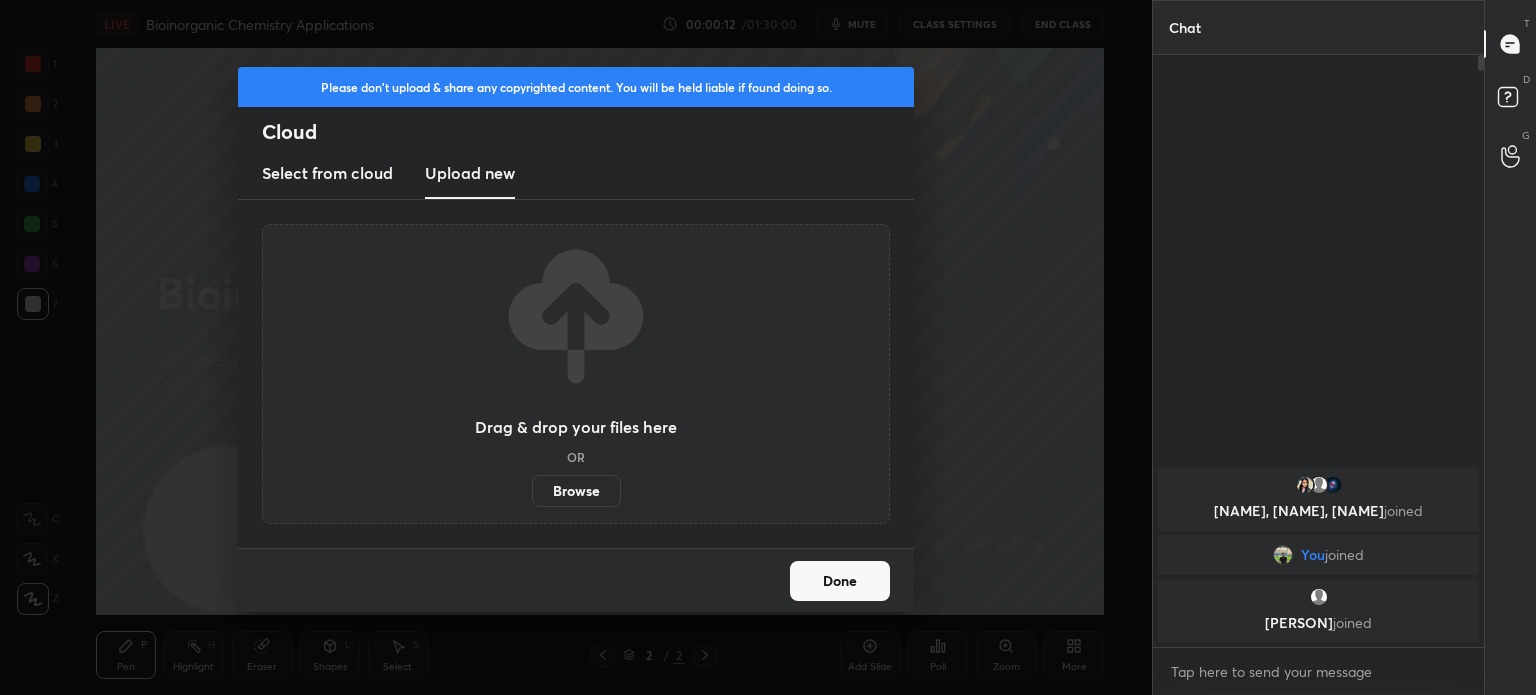click on "Browse" at bounding box center (576, 491) 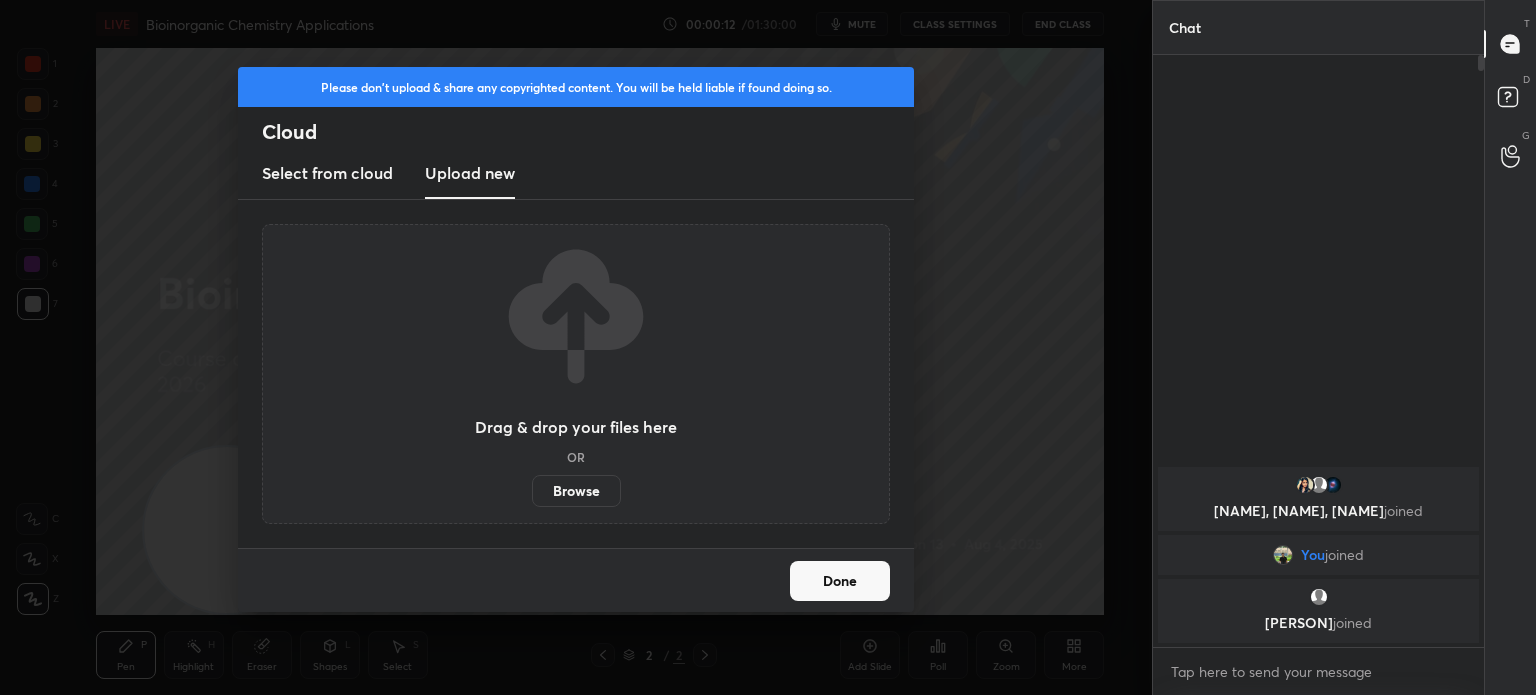 click on "Browse" at bounding box center (532, 491) 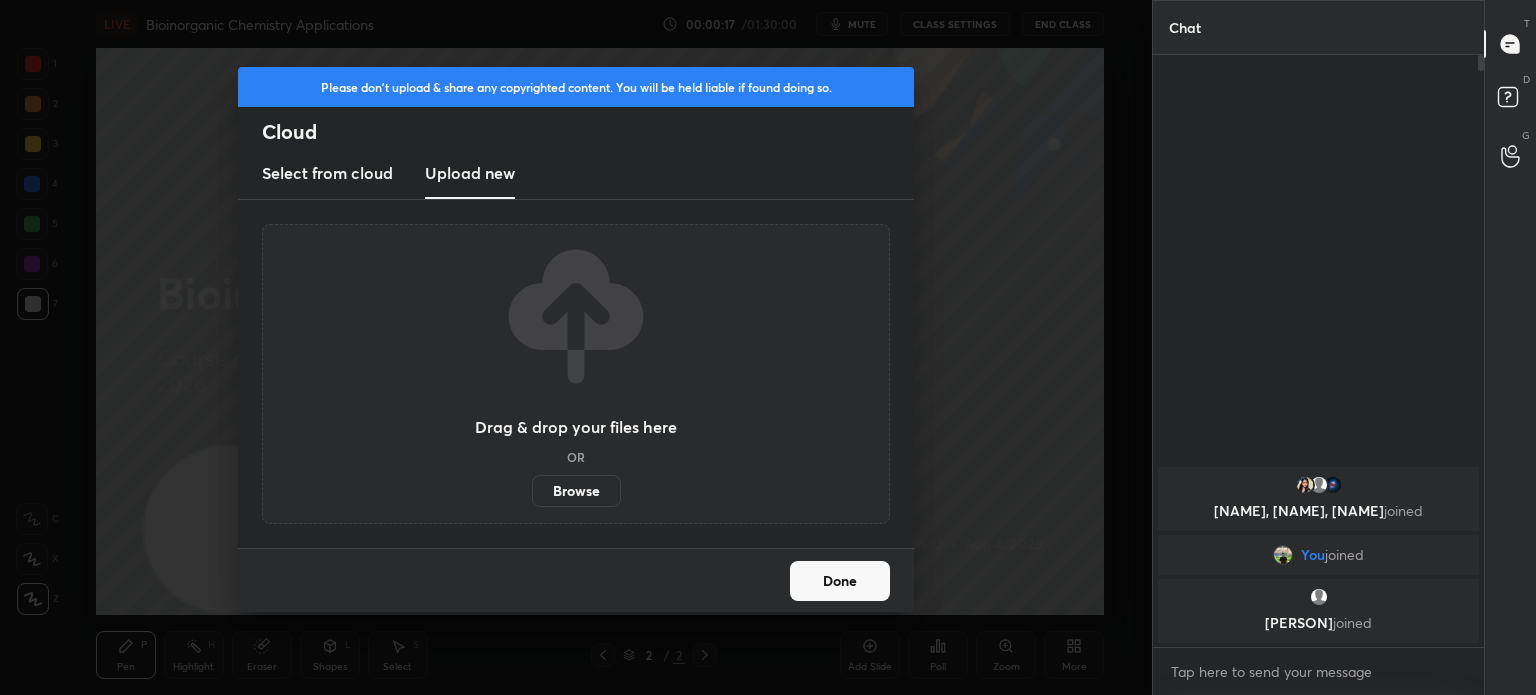 click on "Done" at bounding box center (840, 581) 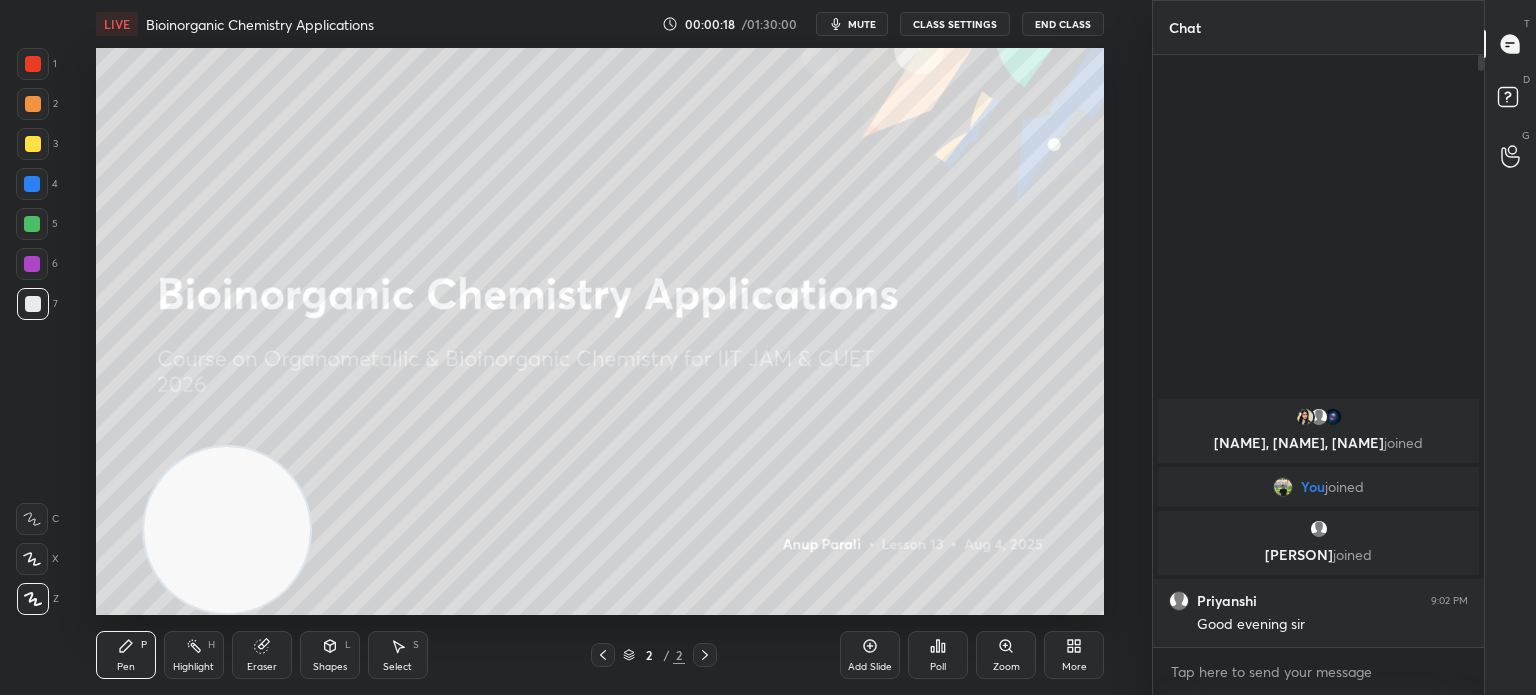 click on "More" at bounding box center (1074, 655) 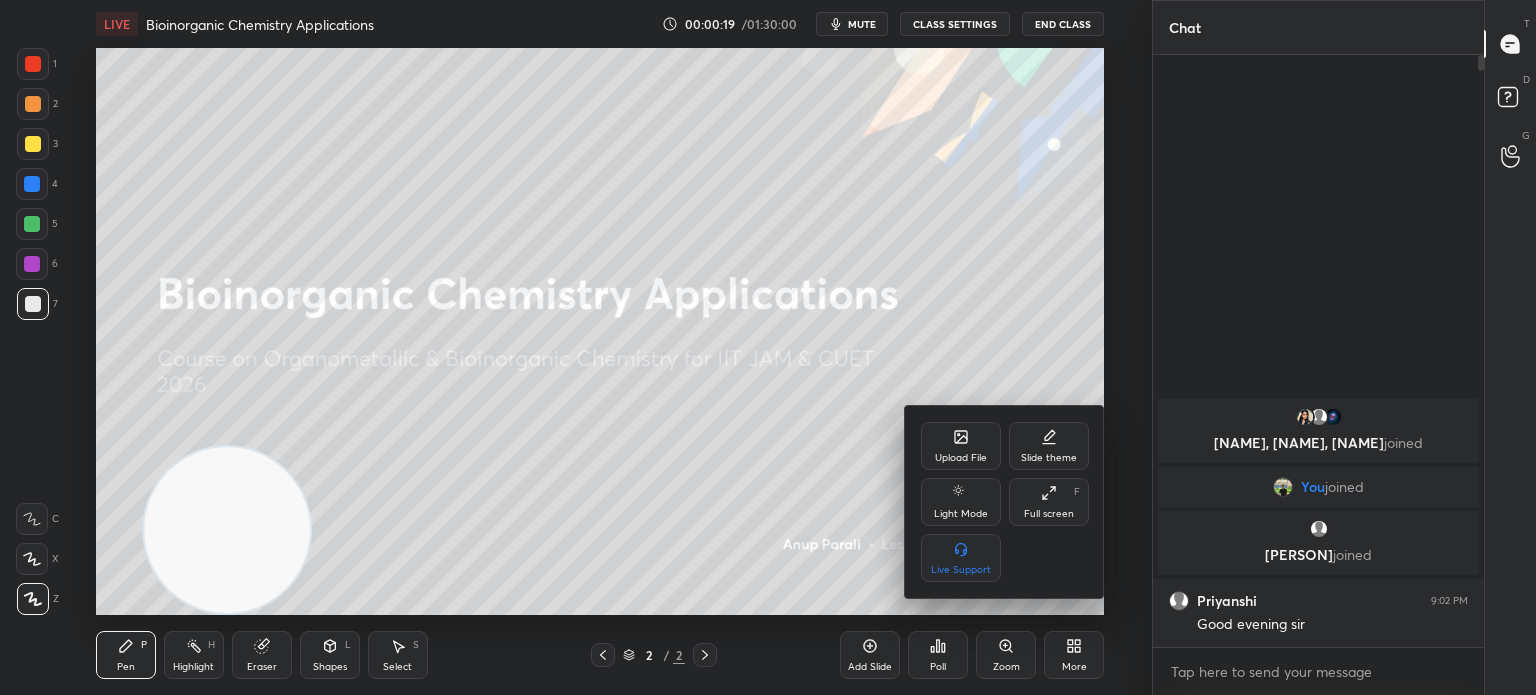 click on "Upload File" at bounding box center [961, 446] 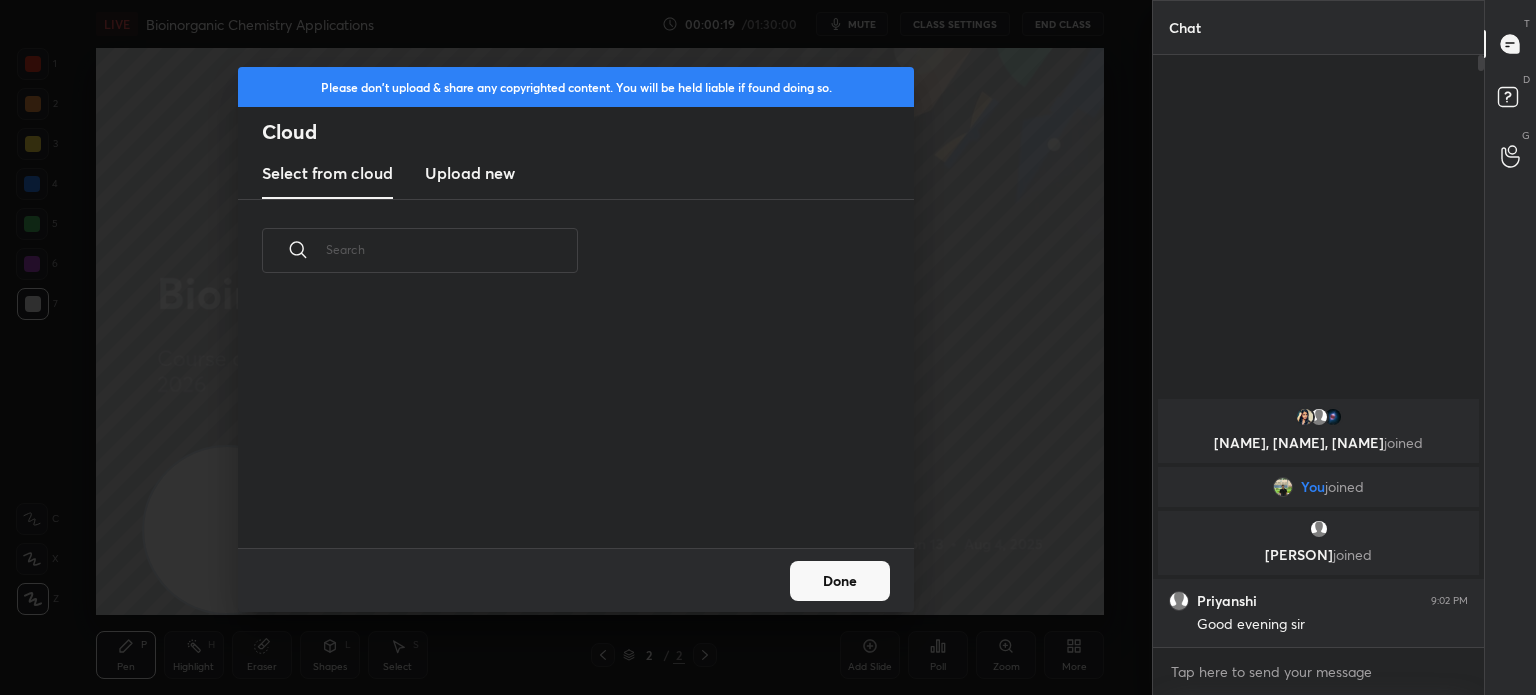 scroll, scrollTop: 246, scrollLeft: 642, axis: both 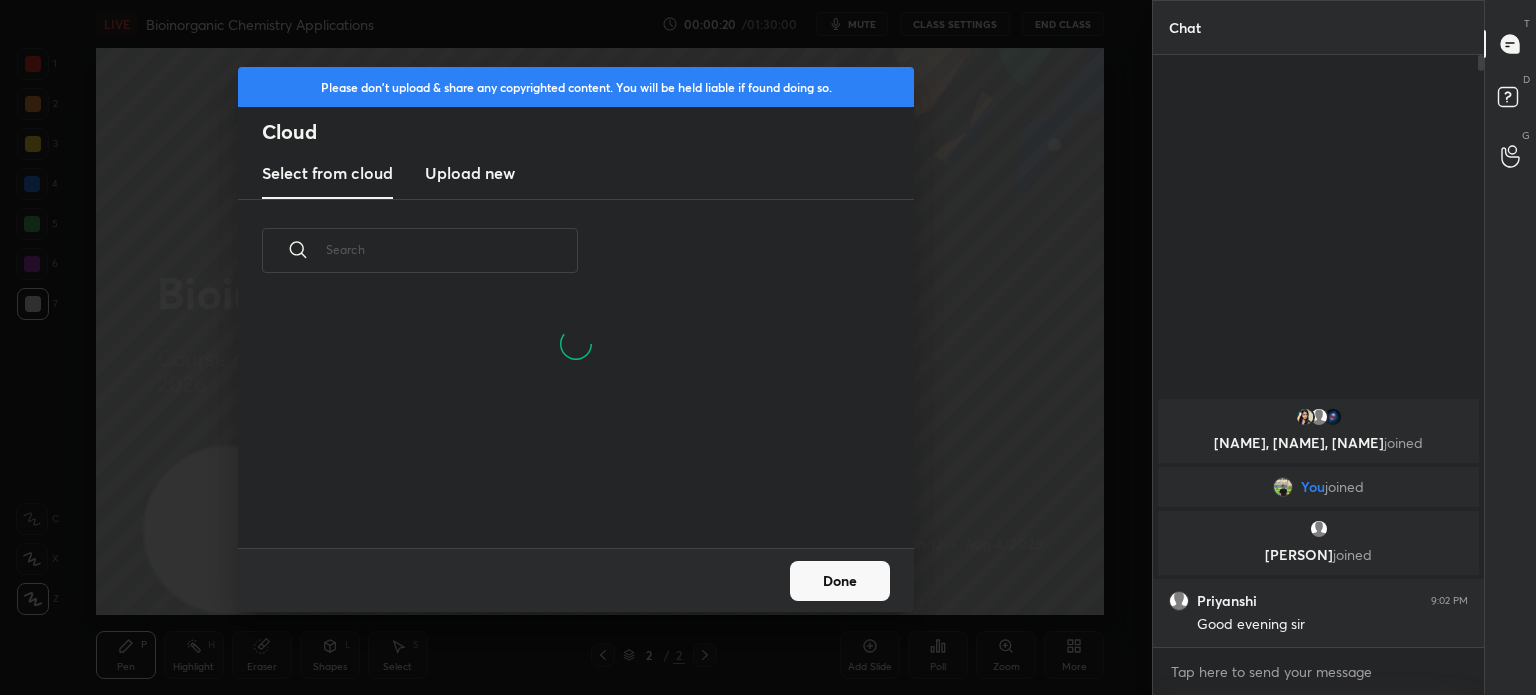 click on "Upload new" at bounding box center [470, 173] 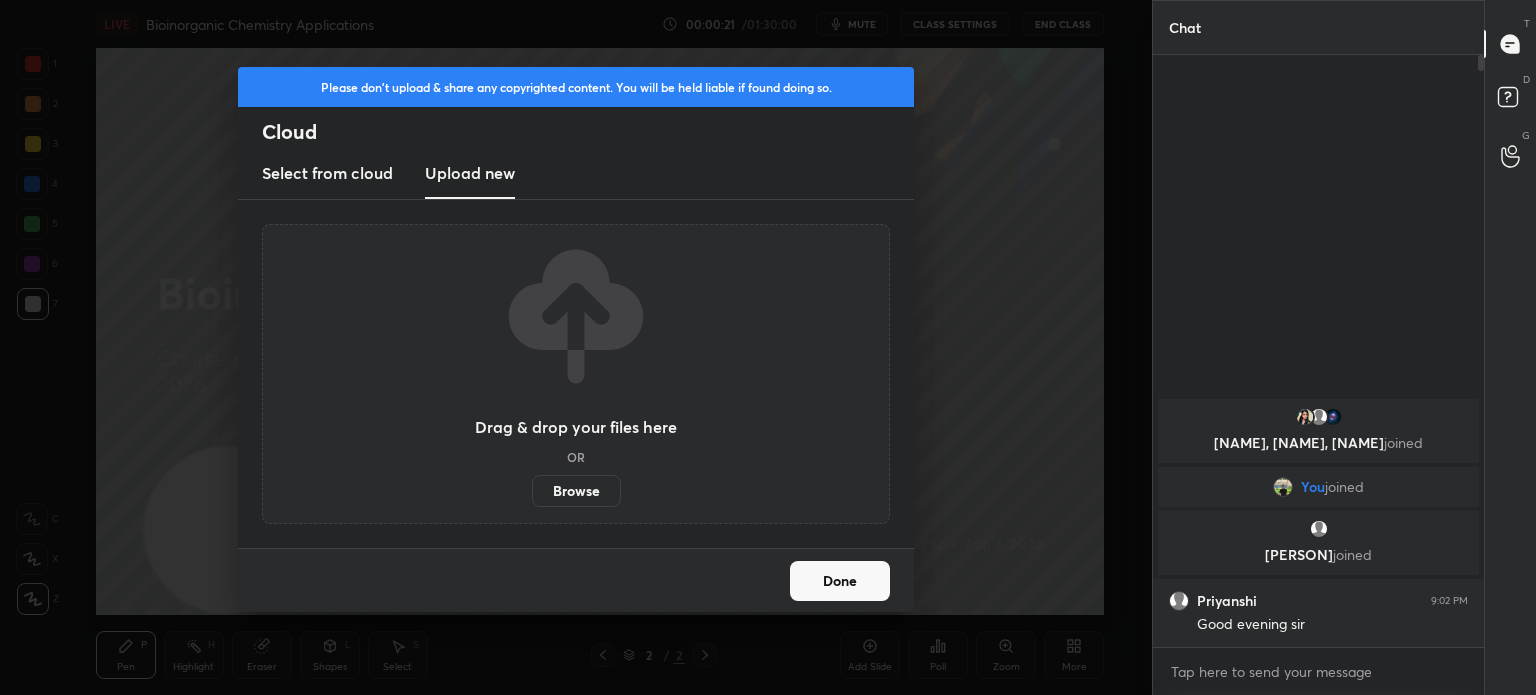 click on "Browse" at bounding box center (576, 491) 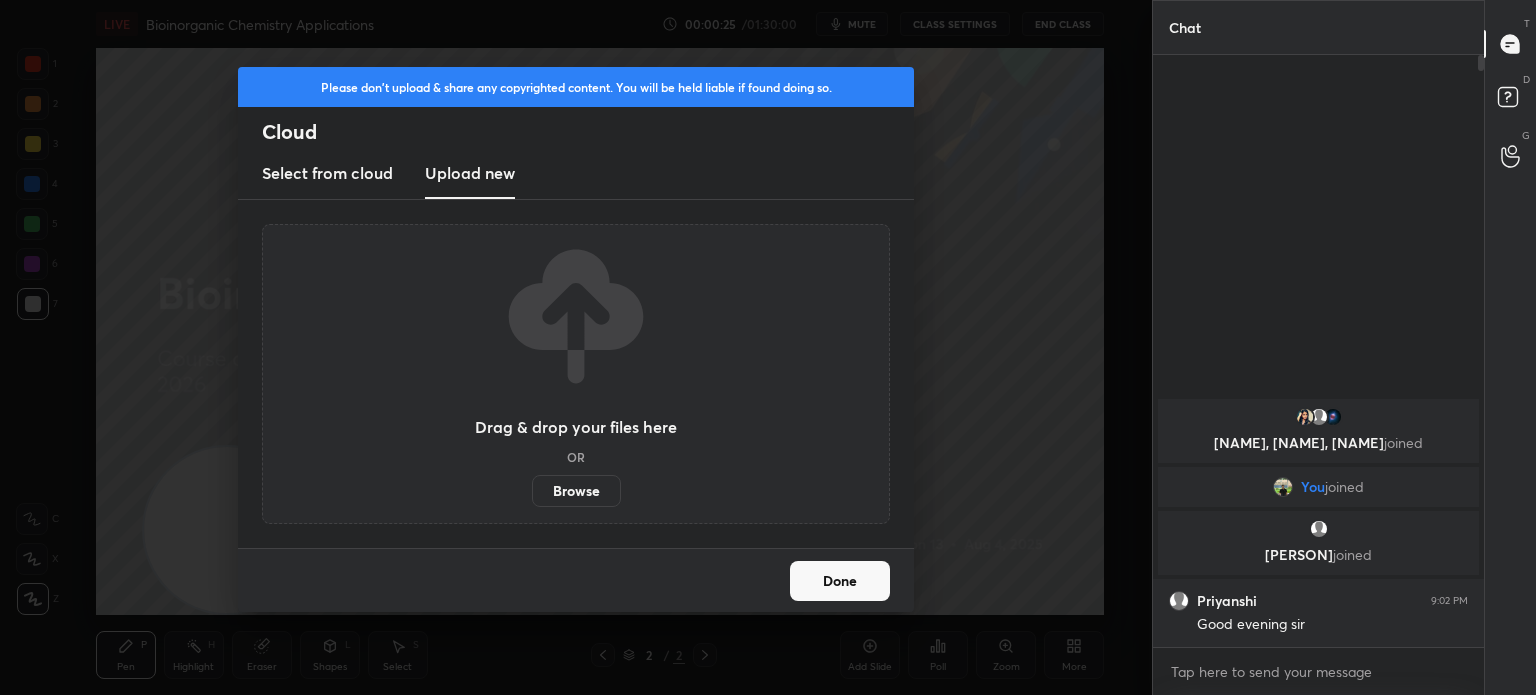 click on "Done" at bounding box center [840, 581] 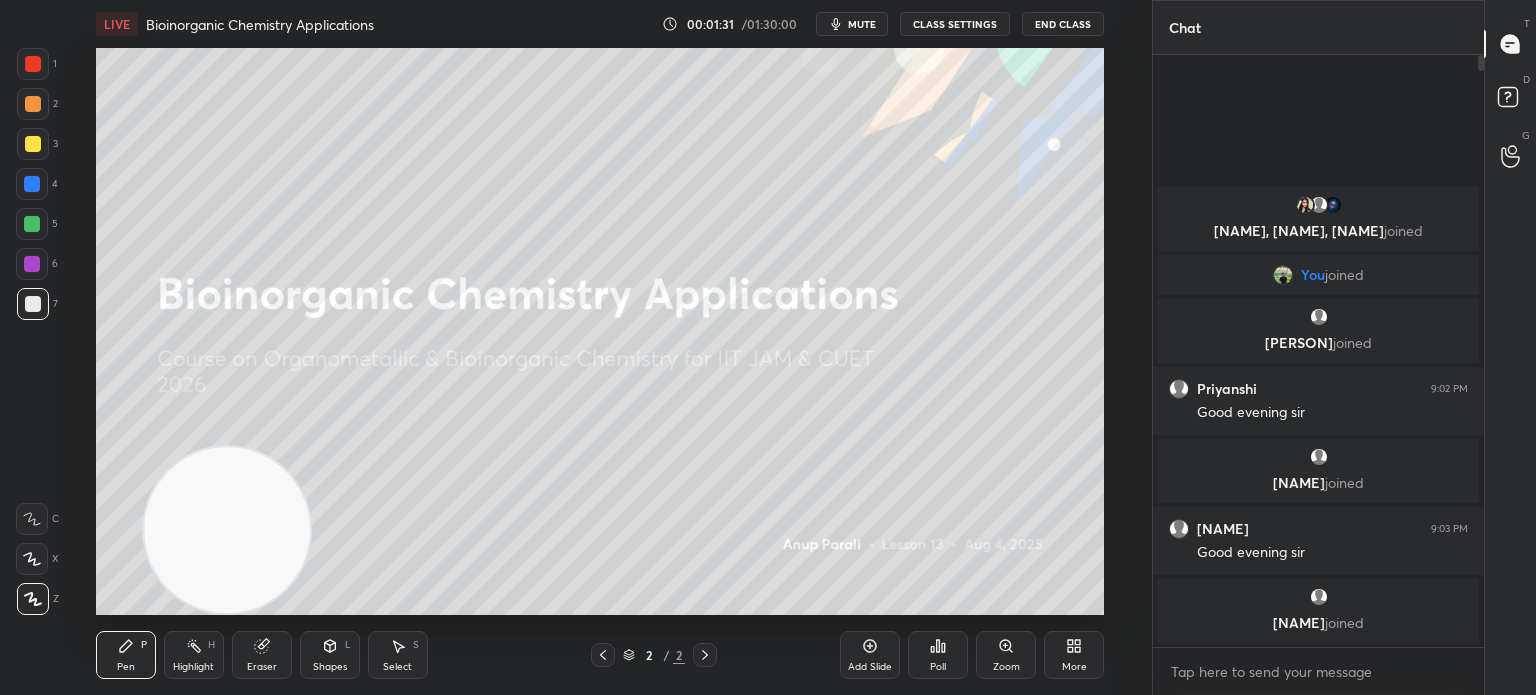 click on "mute" at bounding box center [852, 24] 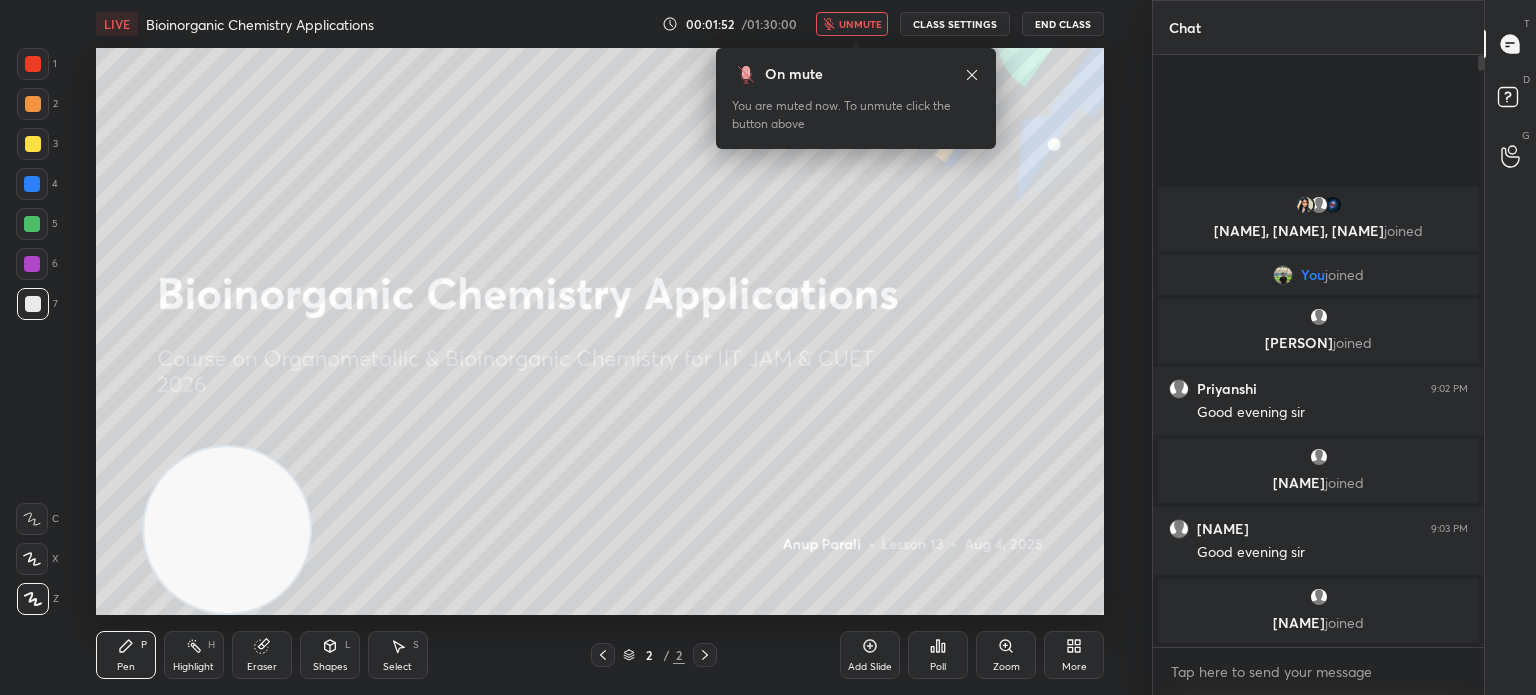 click on "unmute" at bounding box center [860, 24] 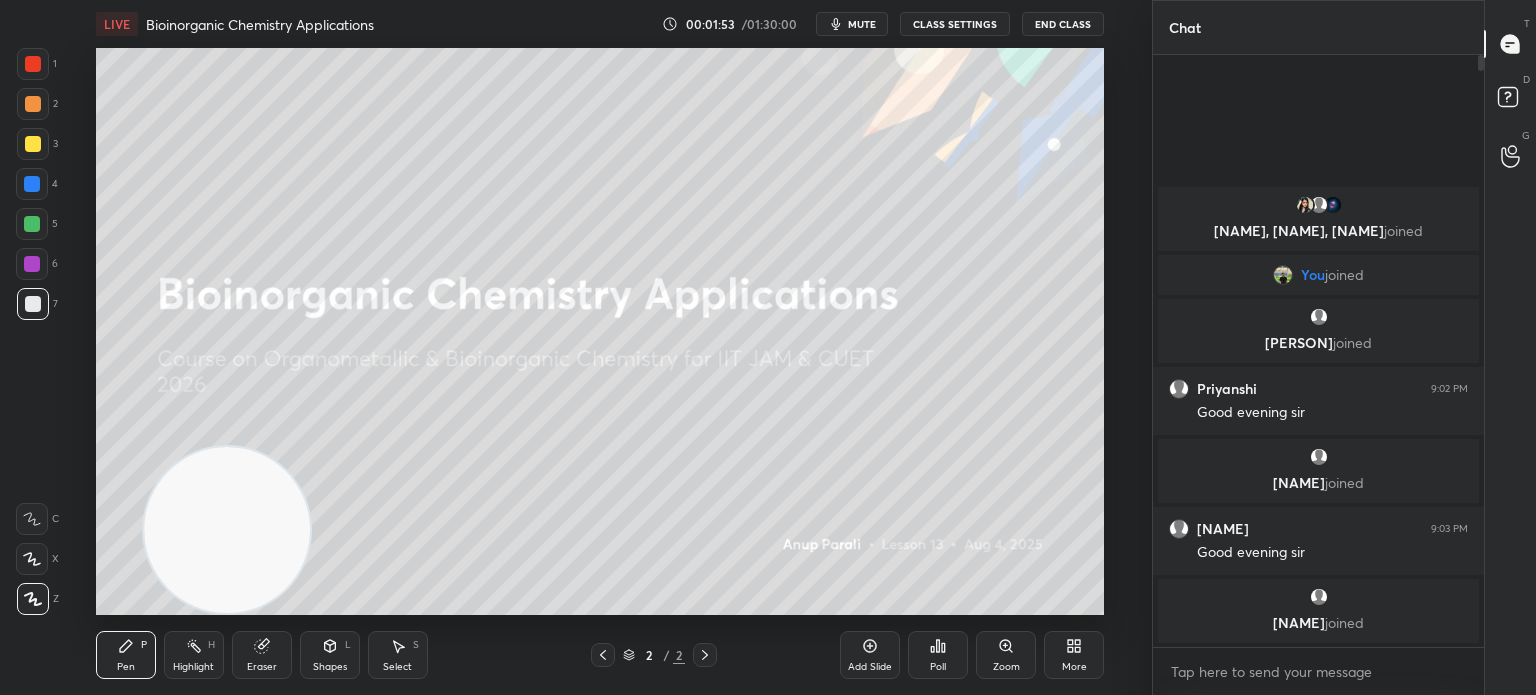 click on "More" at bounding box center (1074, 655) 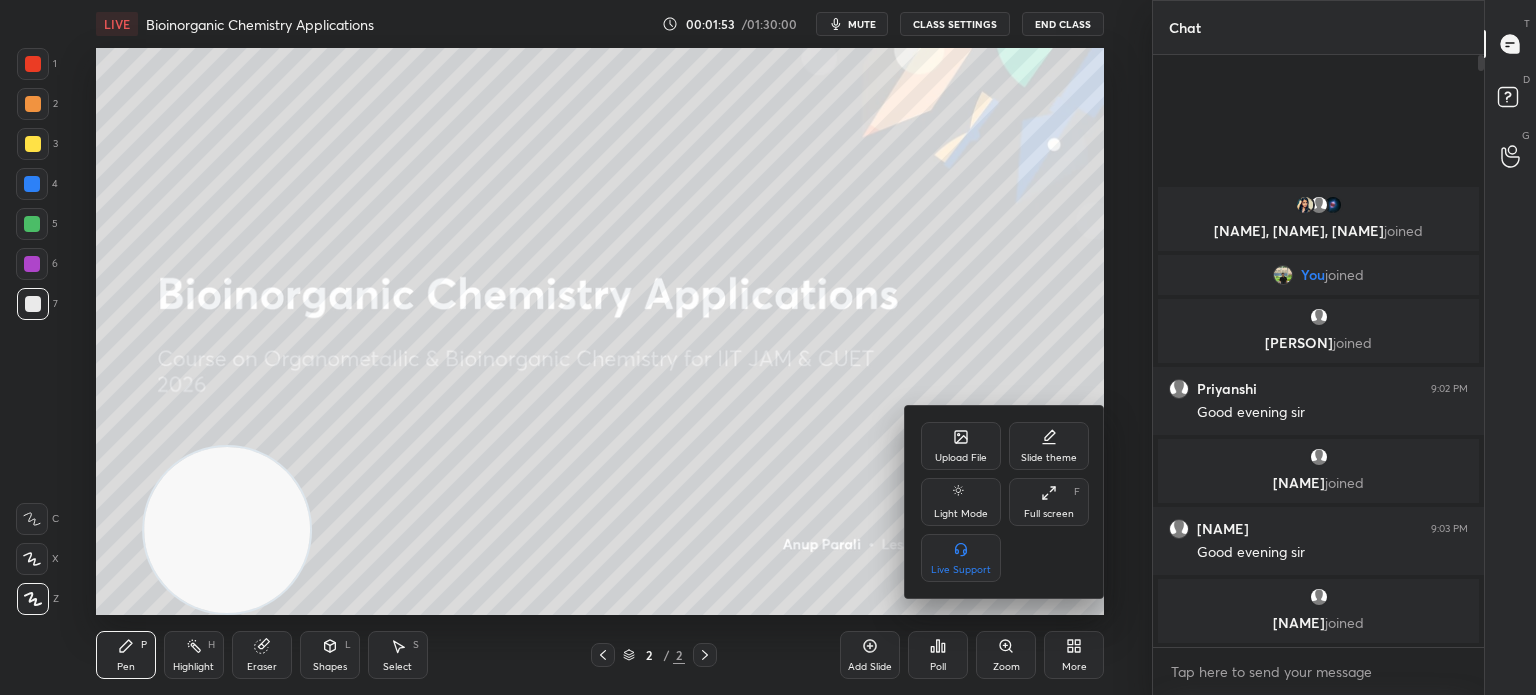 click on "Upload File" at bounding box center (961, 446) 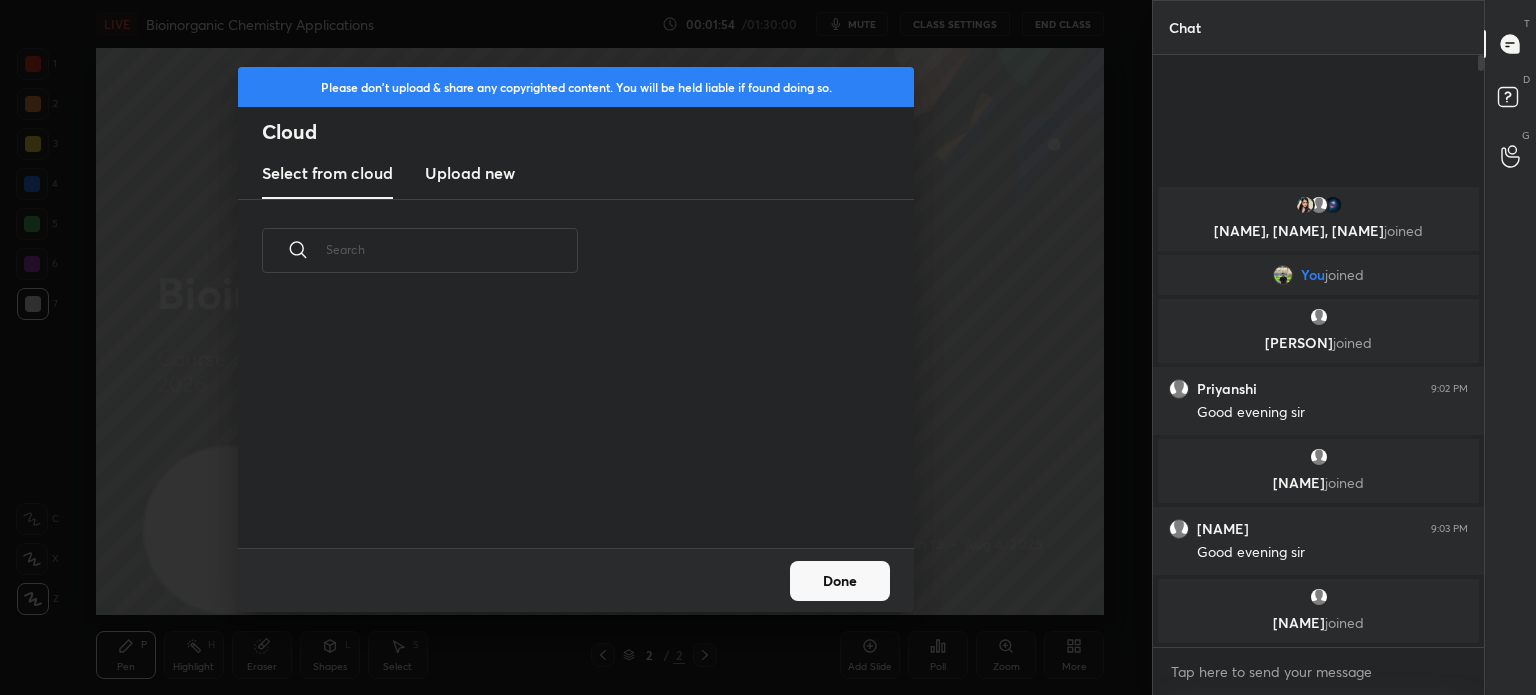 scroll, scrollTop: 5, scrollLeft: 10, axis: both 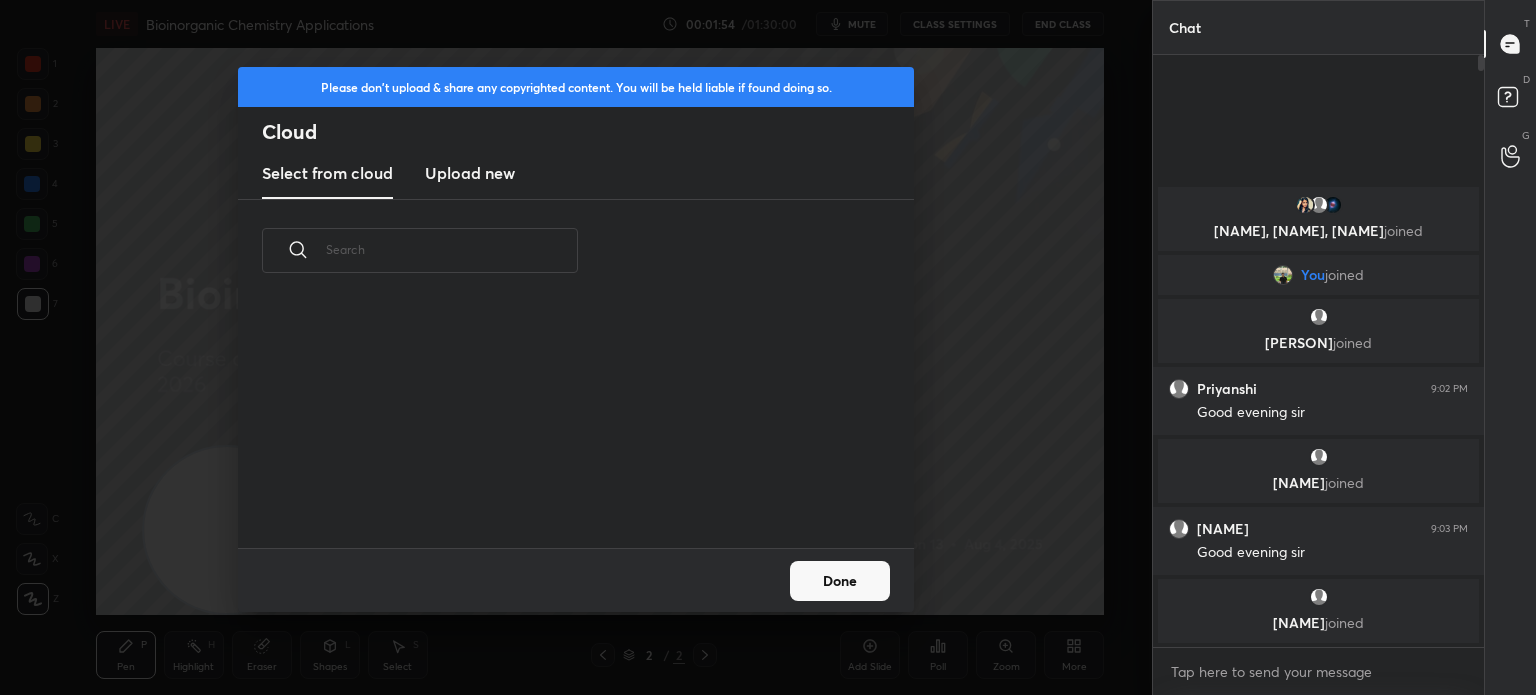 click on "Upload new" at bounding box center (470, 173) 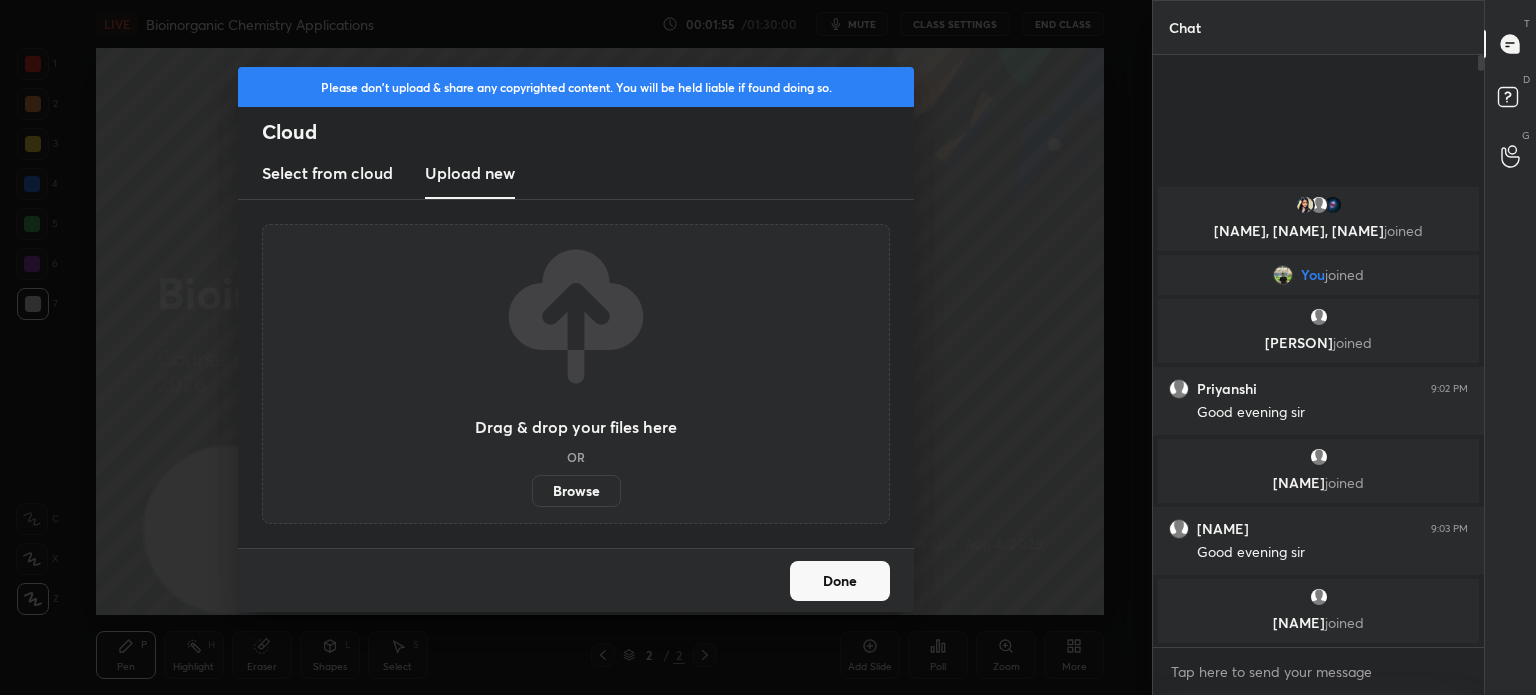 click on "Browse" at bounding box center (576, 491) 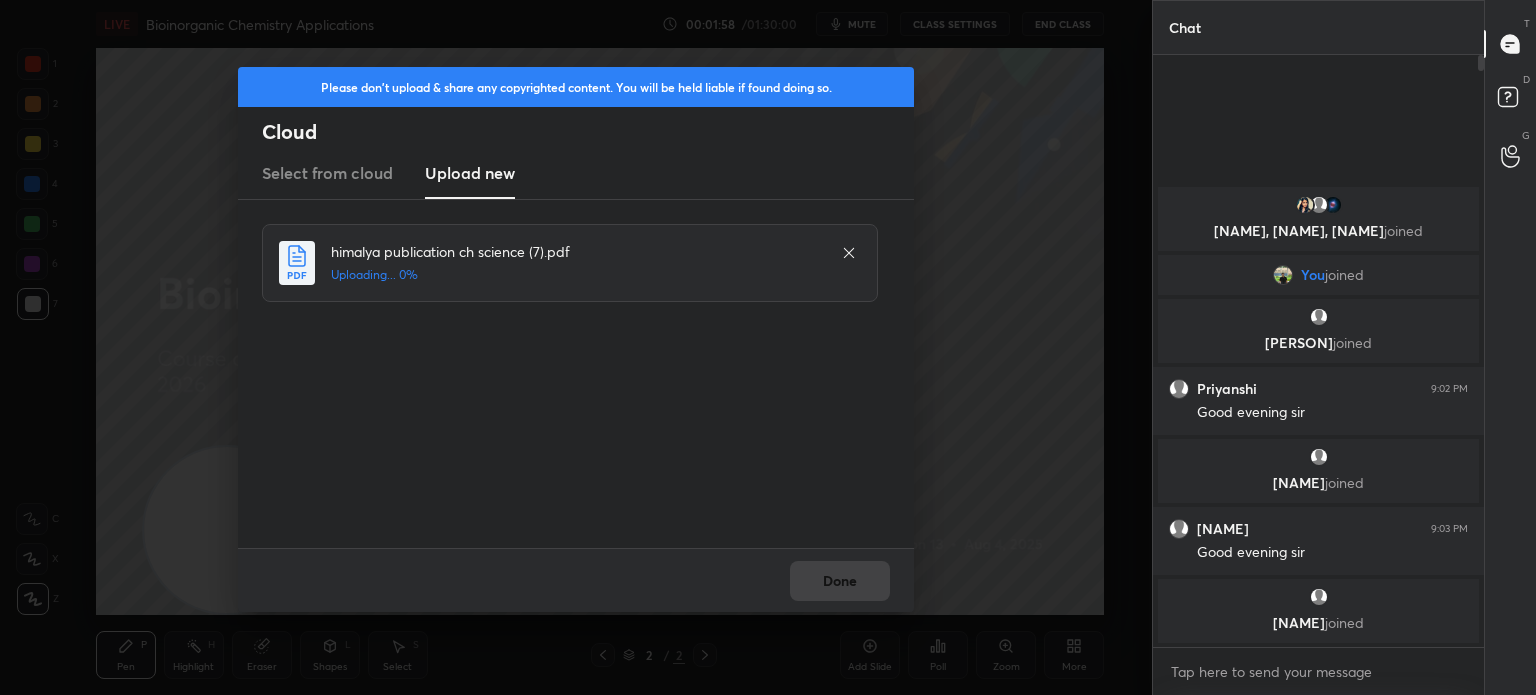 click on "Done" at bounding box center (576, 580) 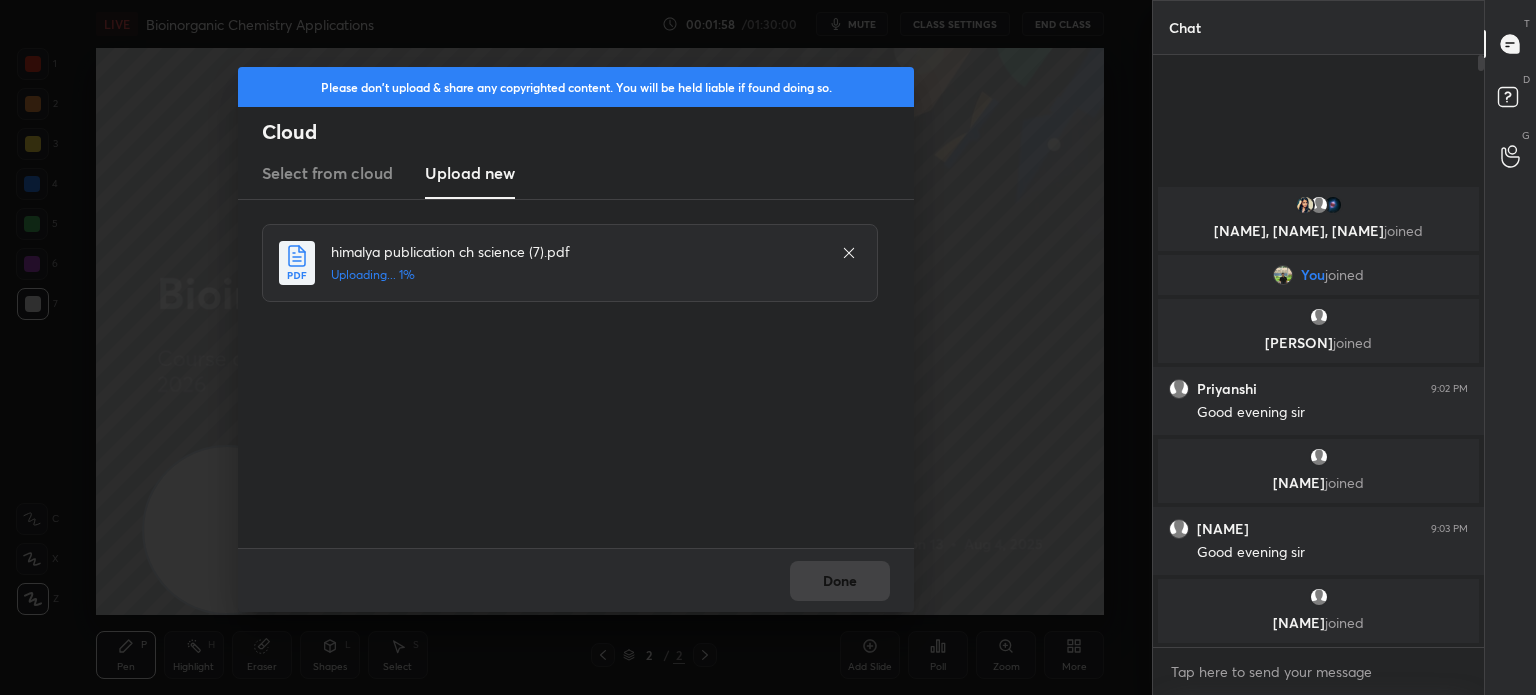 click on "Done" at bounding box center (576, 580) 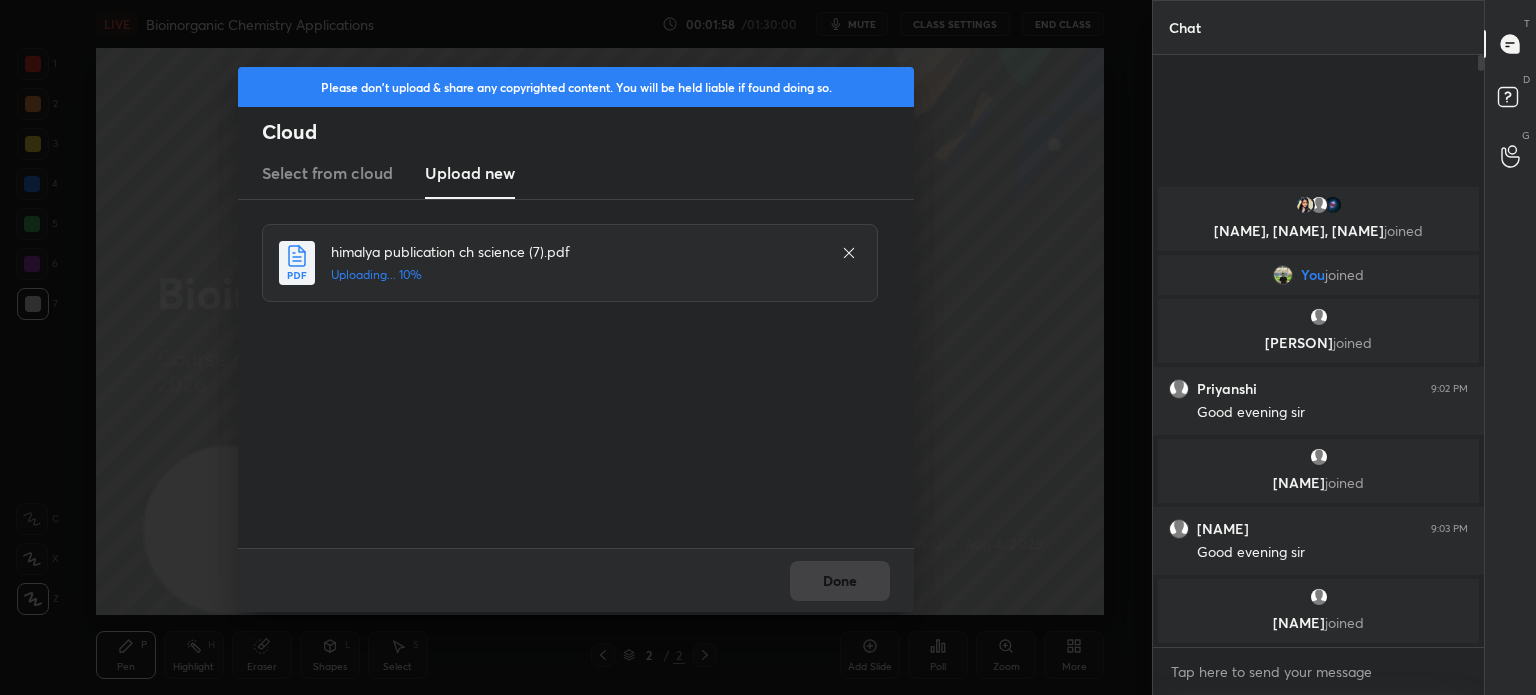 click on "Done" at bounding box center (576, 580) 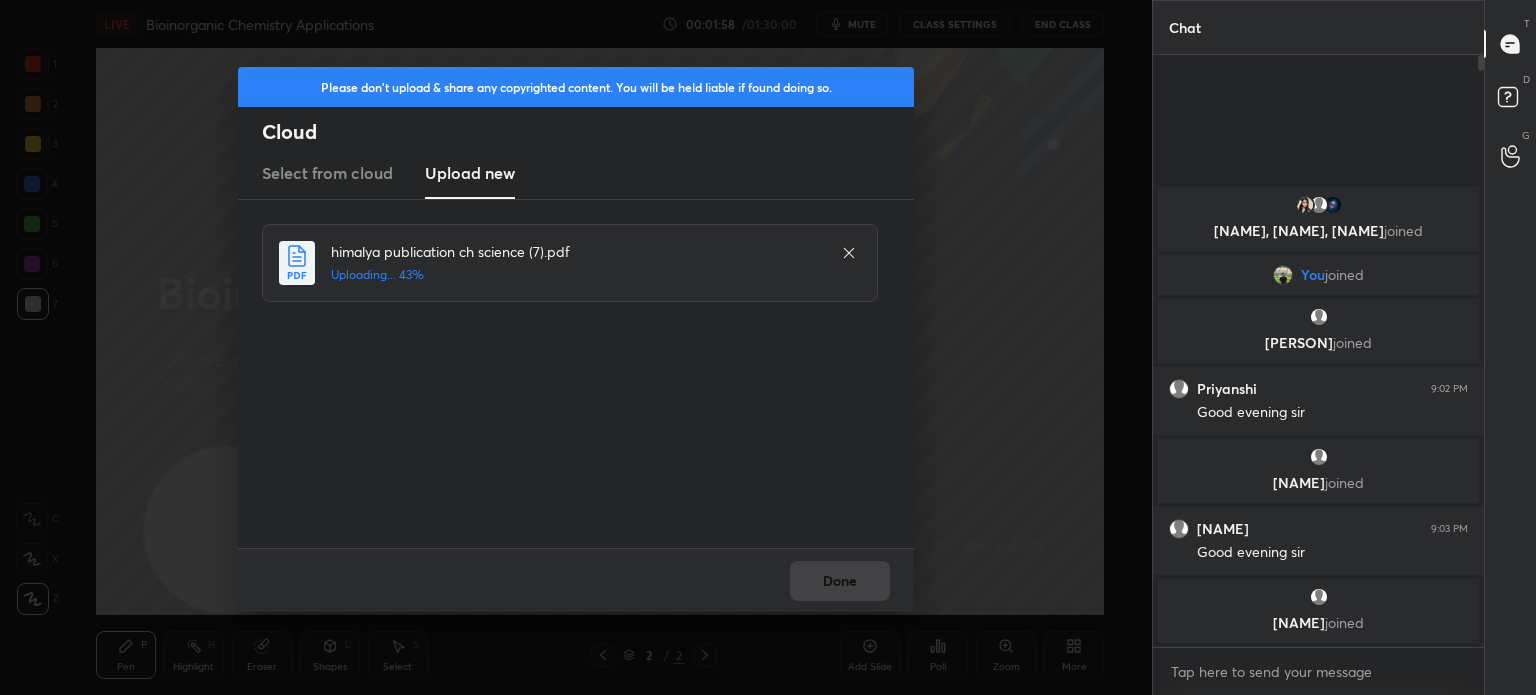 click on "Done" at bounding box center (576, 580) 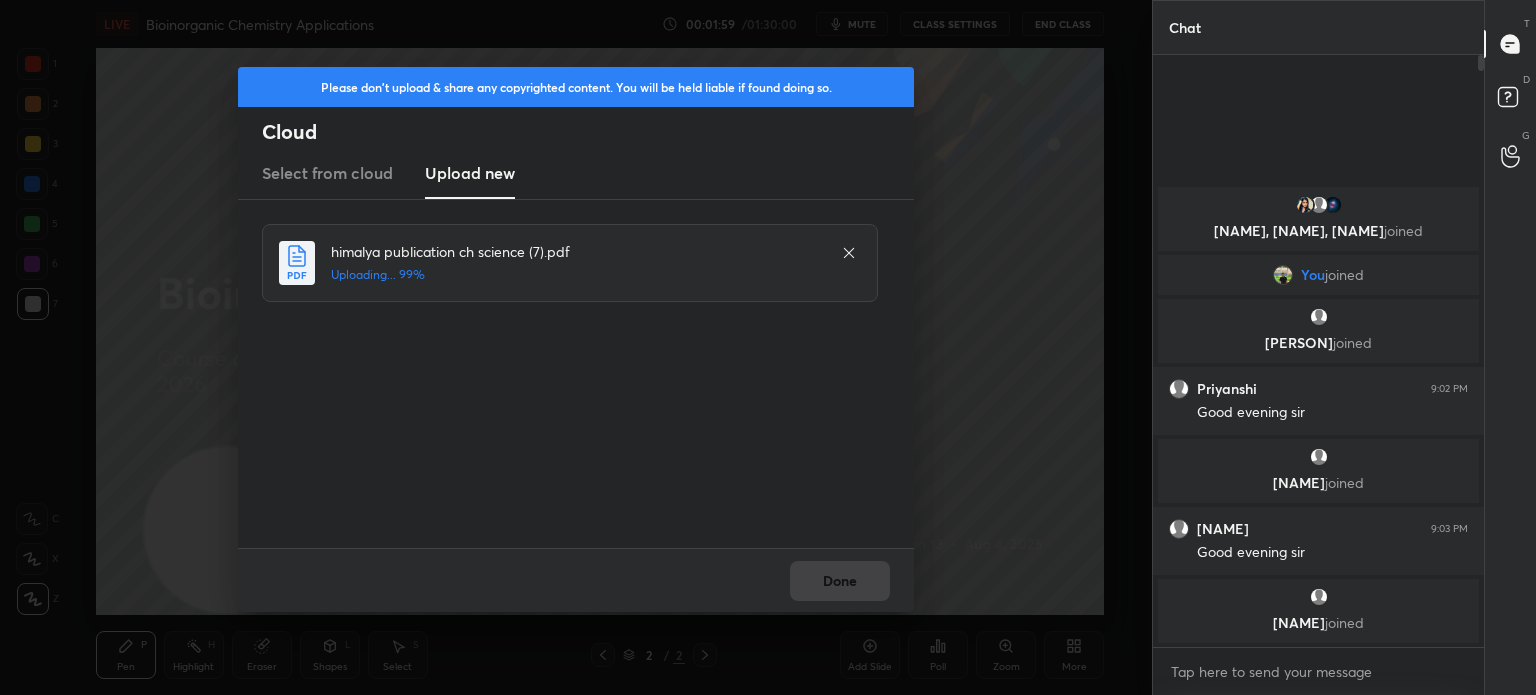 click on "Done" at bounding box center [576, 580] 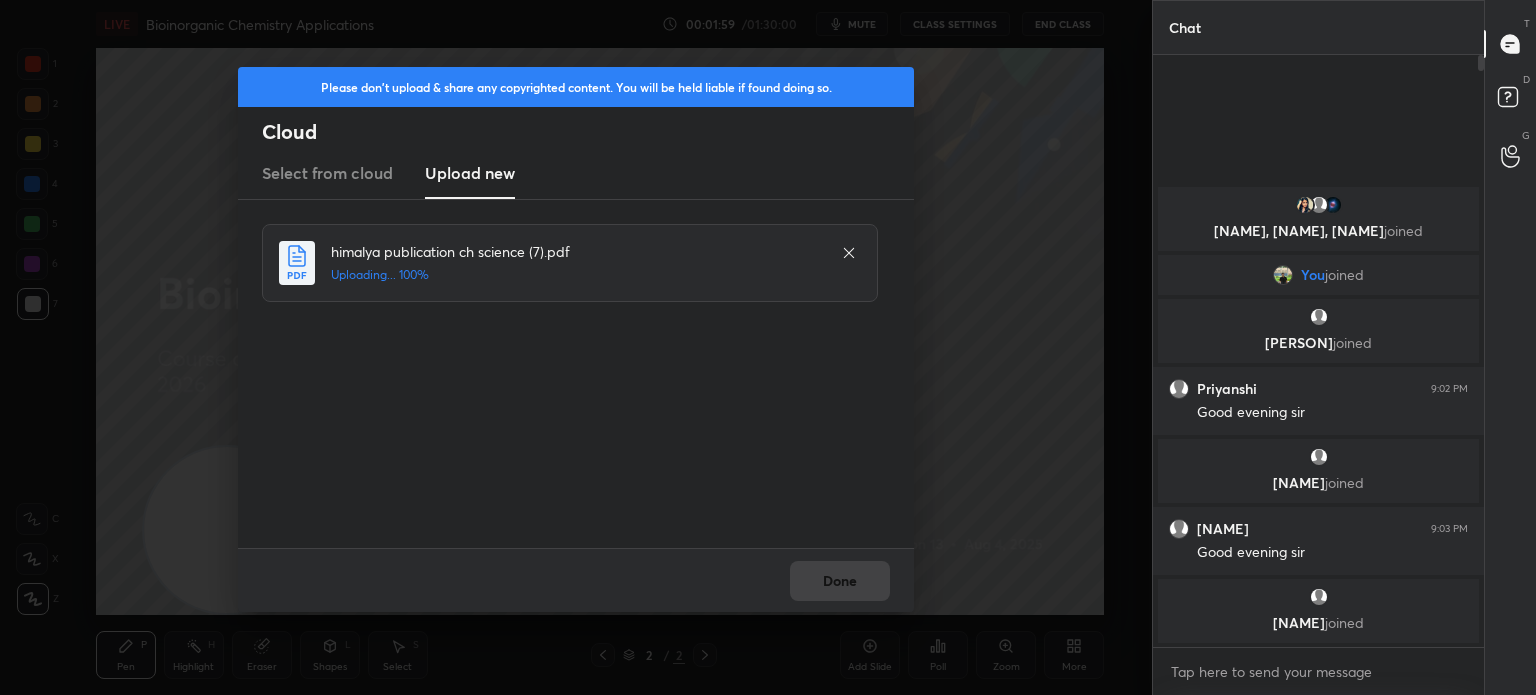 click on "Done" at bounding box center (576, 580) 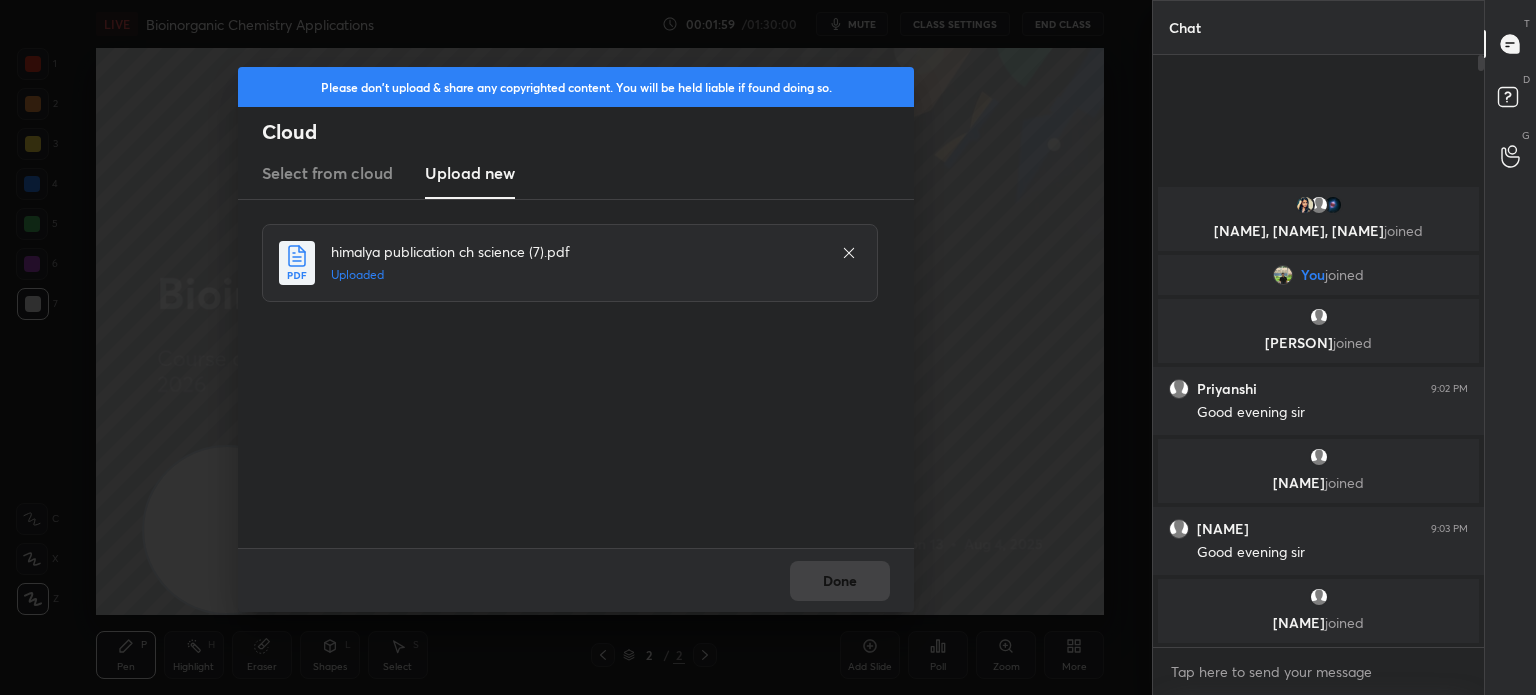 click on "Done" at bounding box center (576, 580) 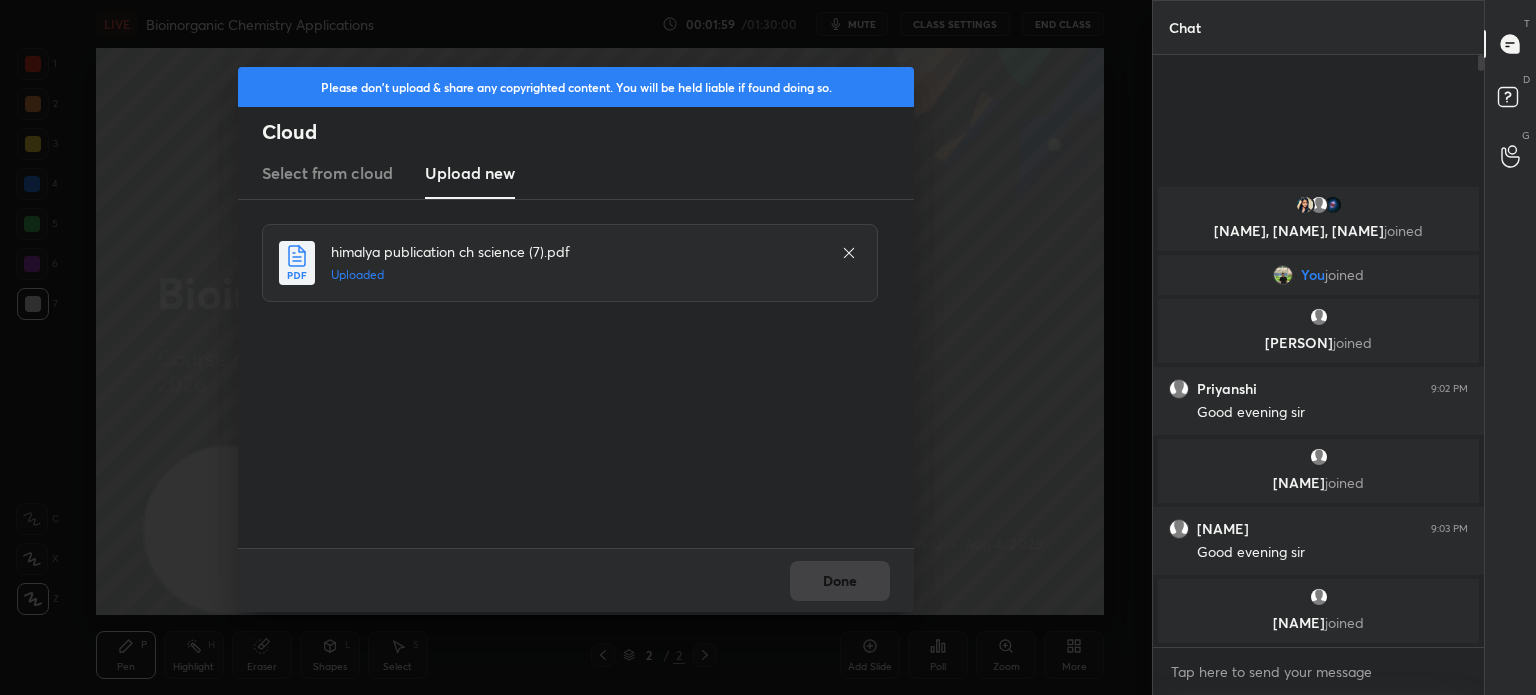 click on "Done" at bounding box center (840, 581) 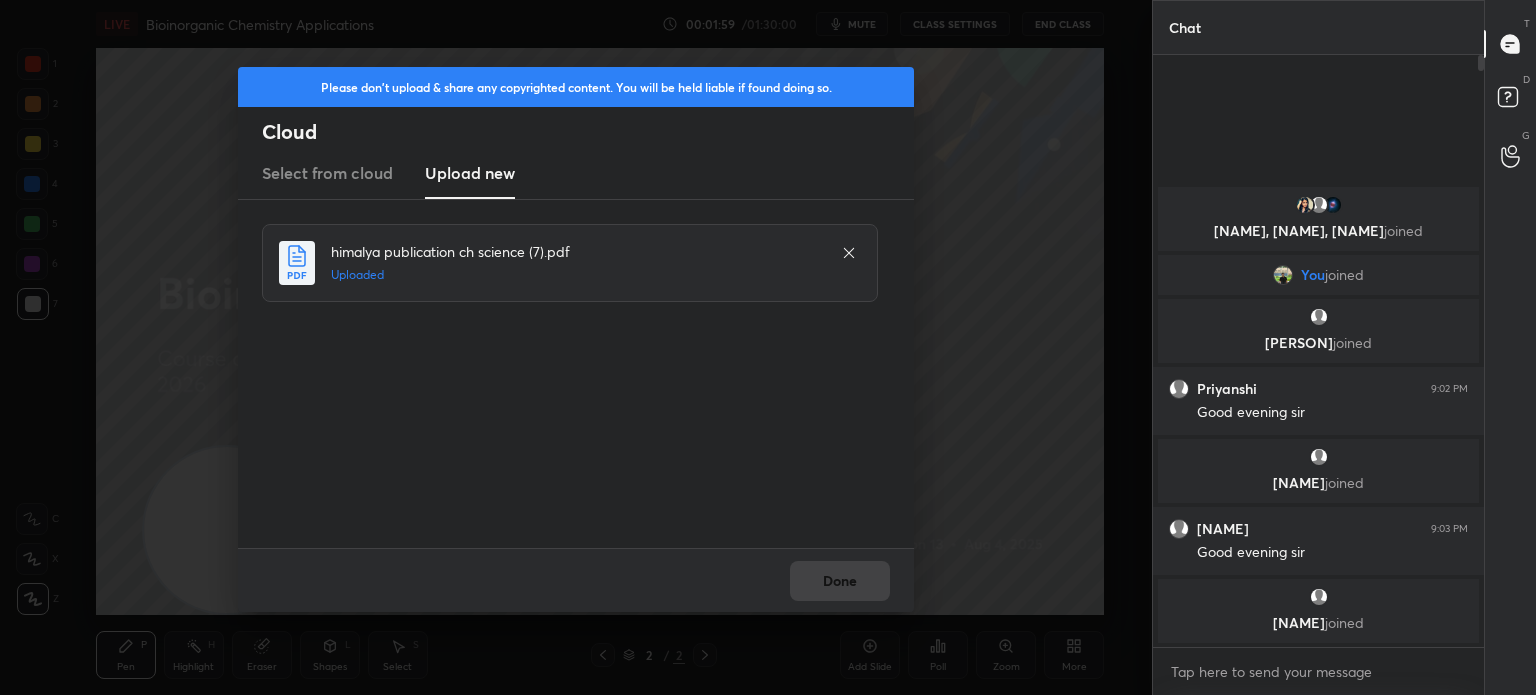 click on "Done" at bounding box center (840, 581) 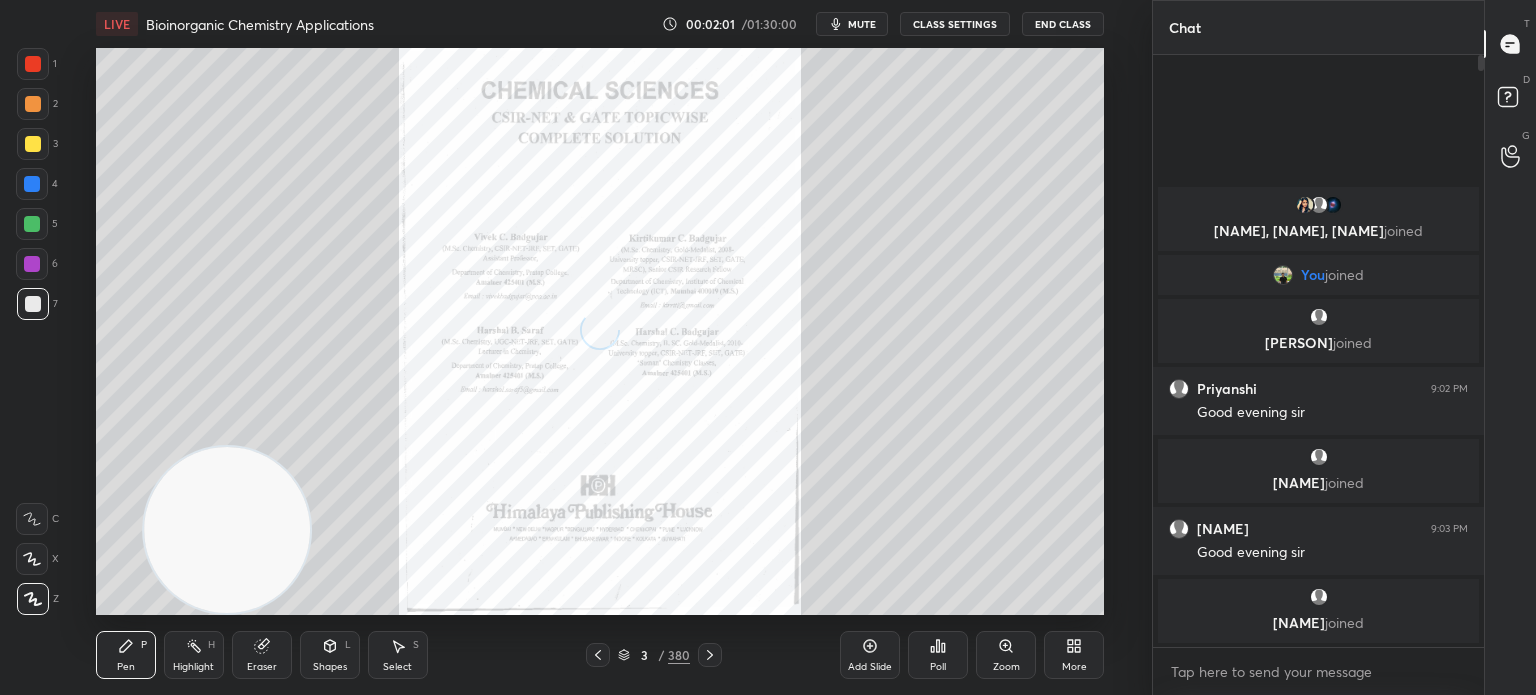 click 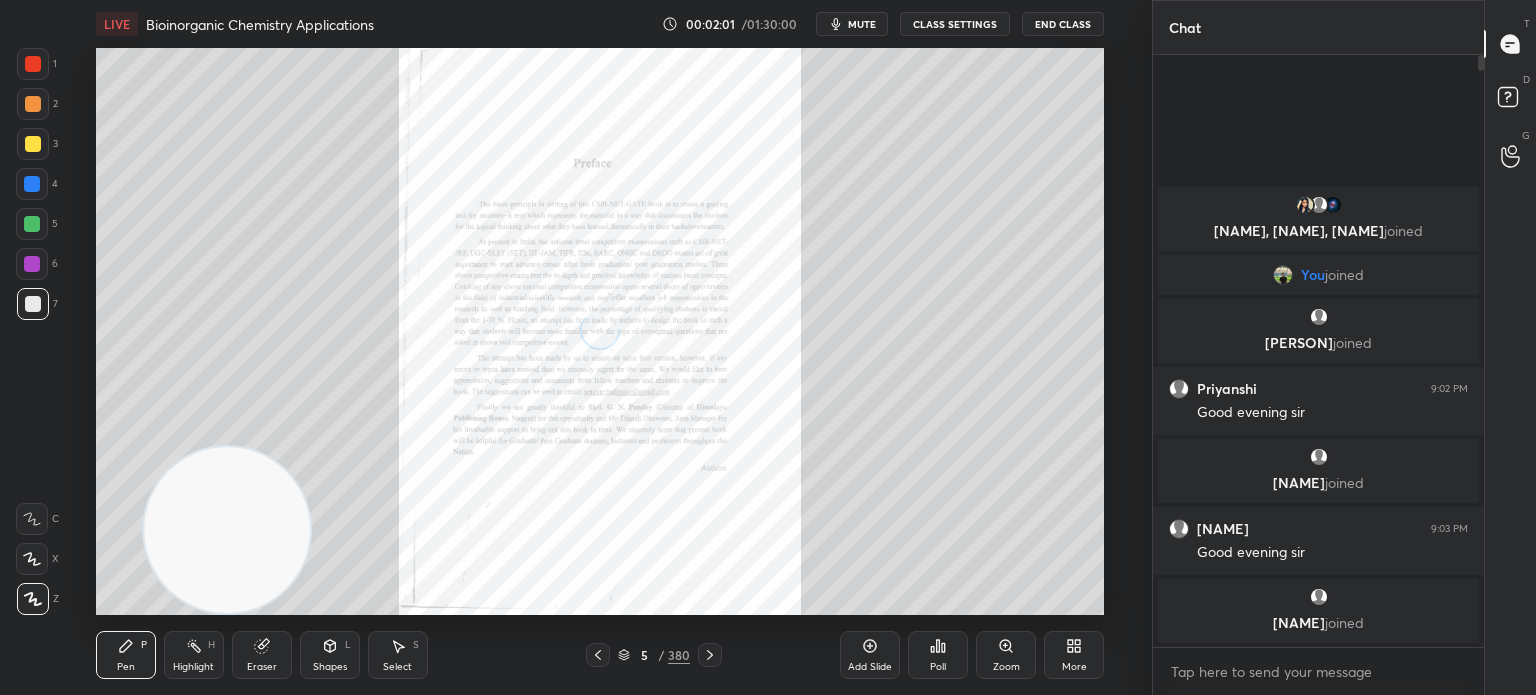 click 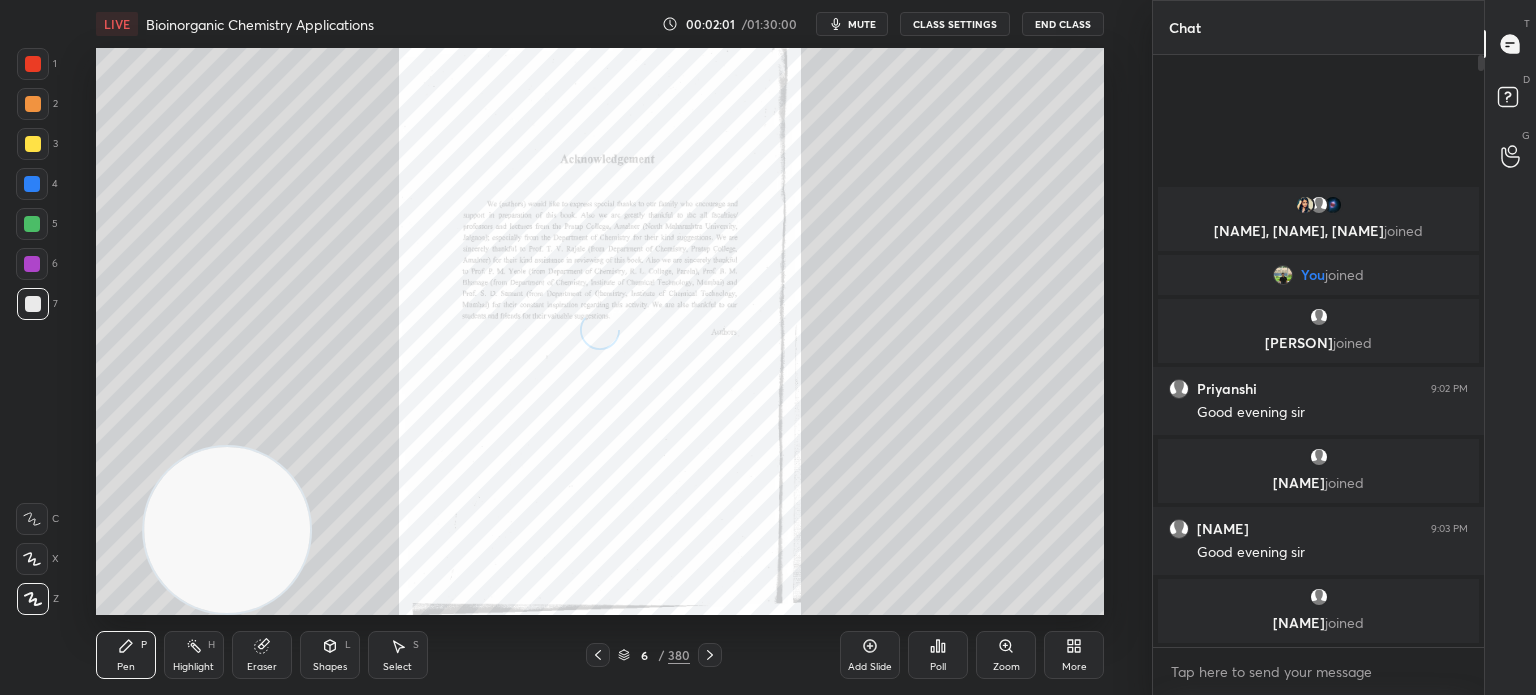 click 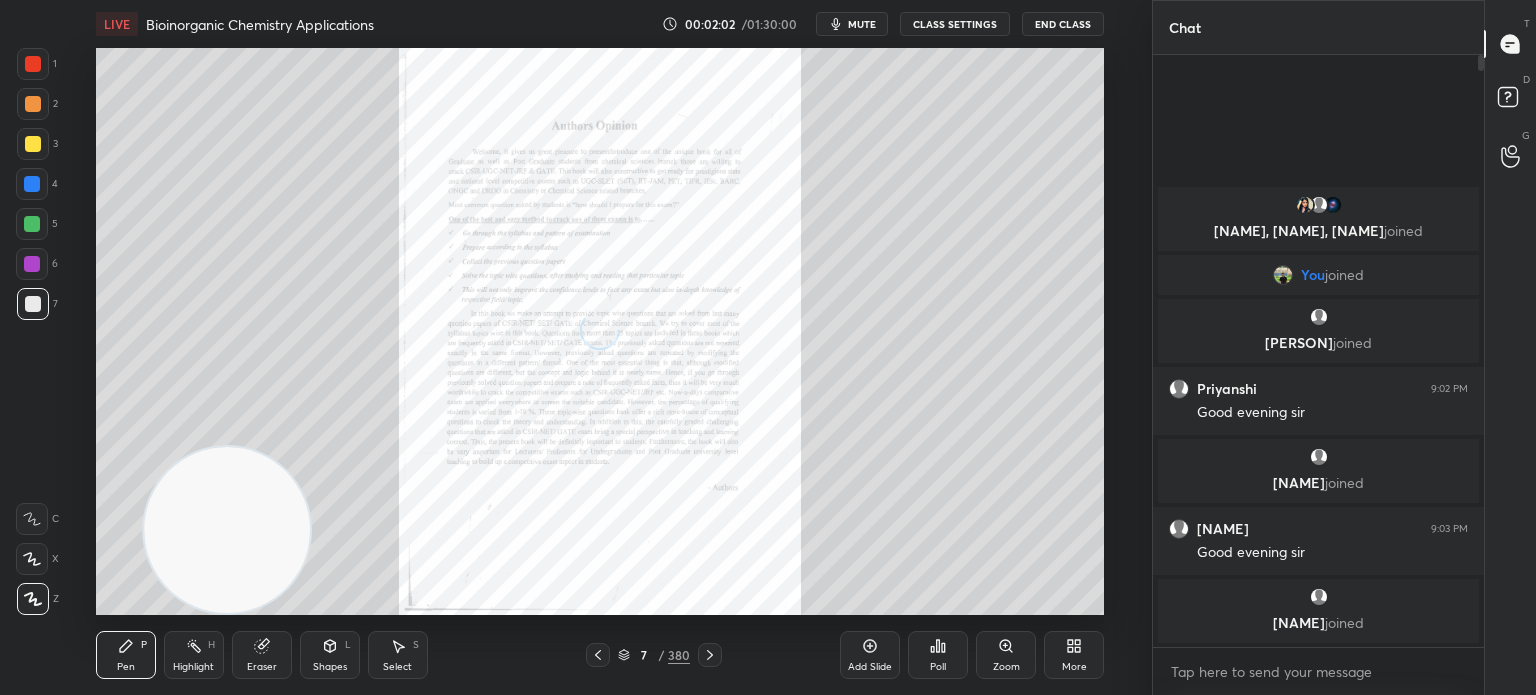 click on "7 / 380" at bounding box center (654, 655) 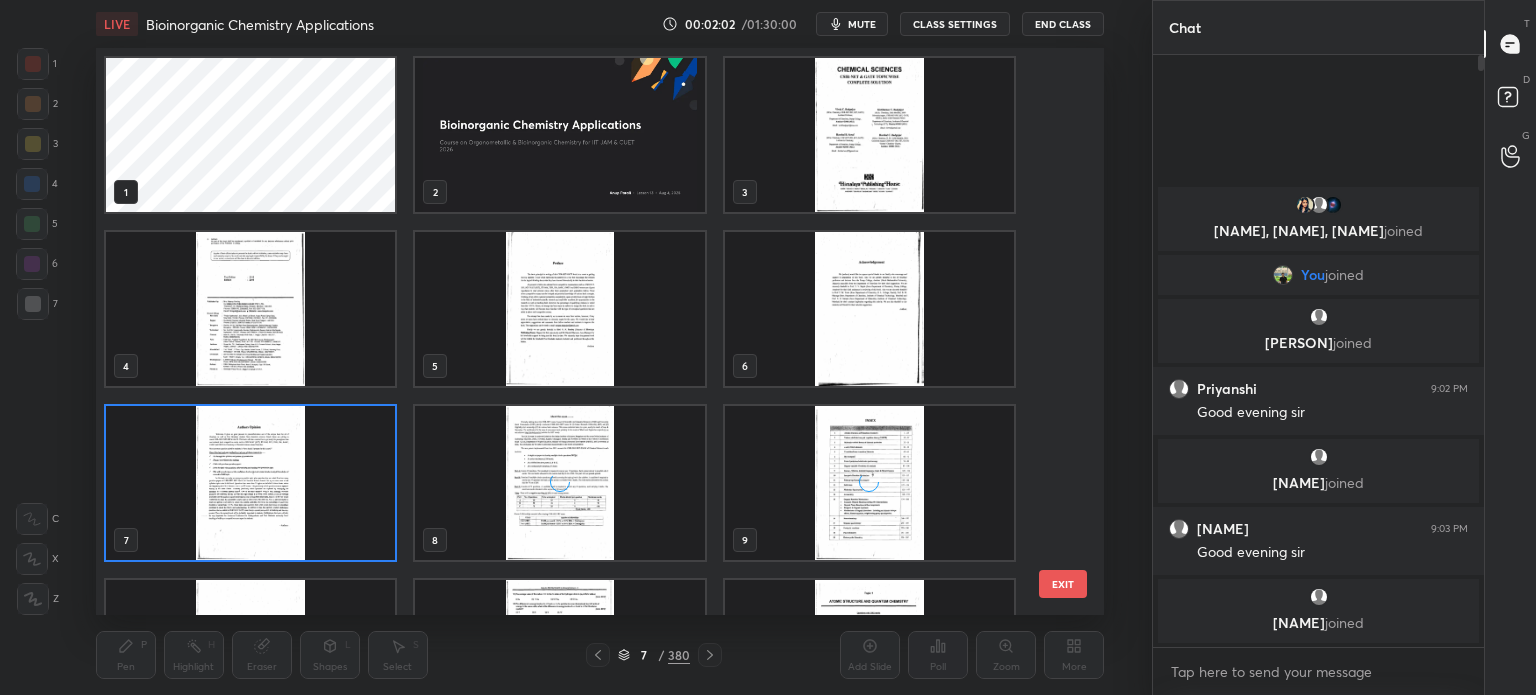scroll, scrollTop: 6, scrollLeft: 10, axis: both 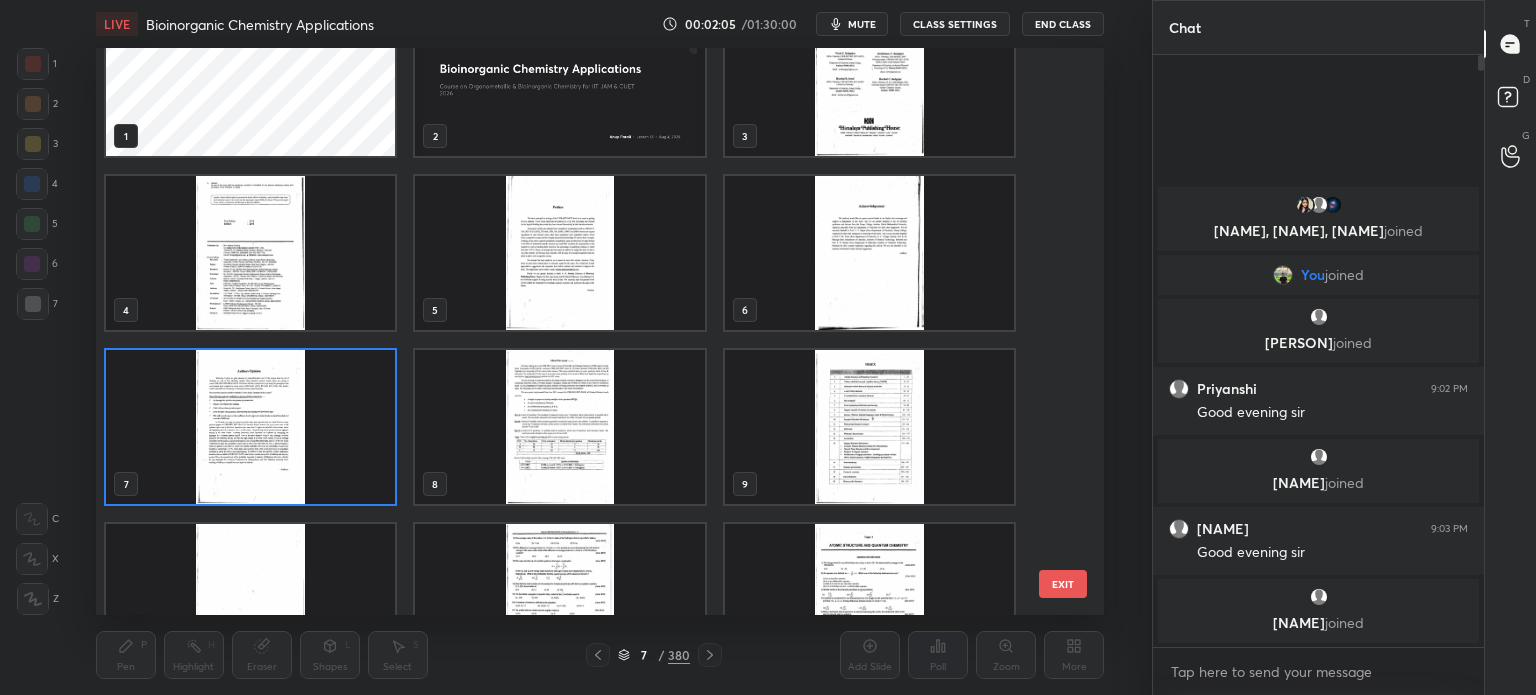click at bounding box center [868, 427] 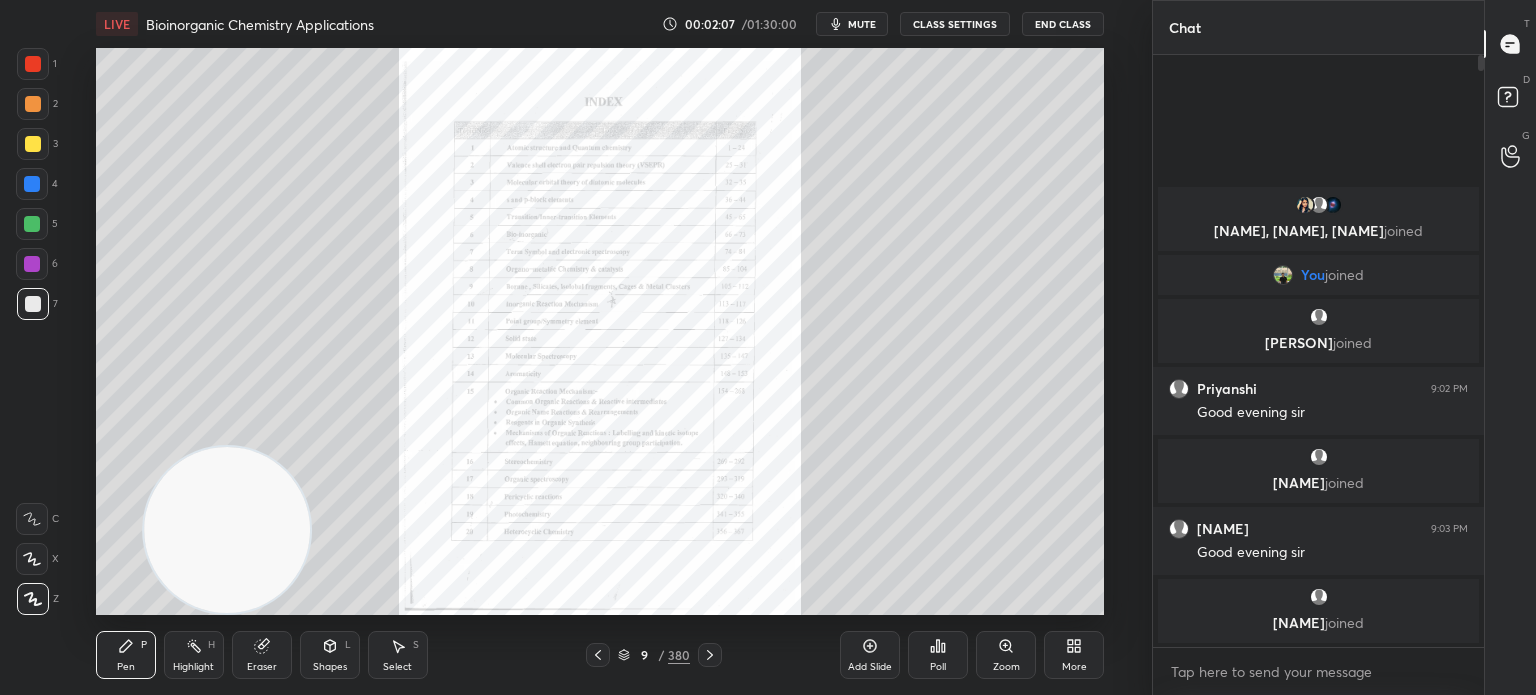 click 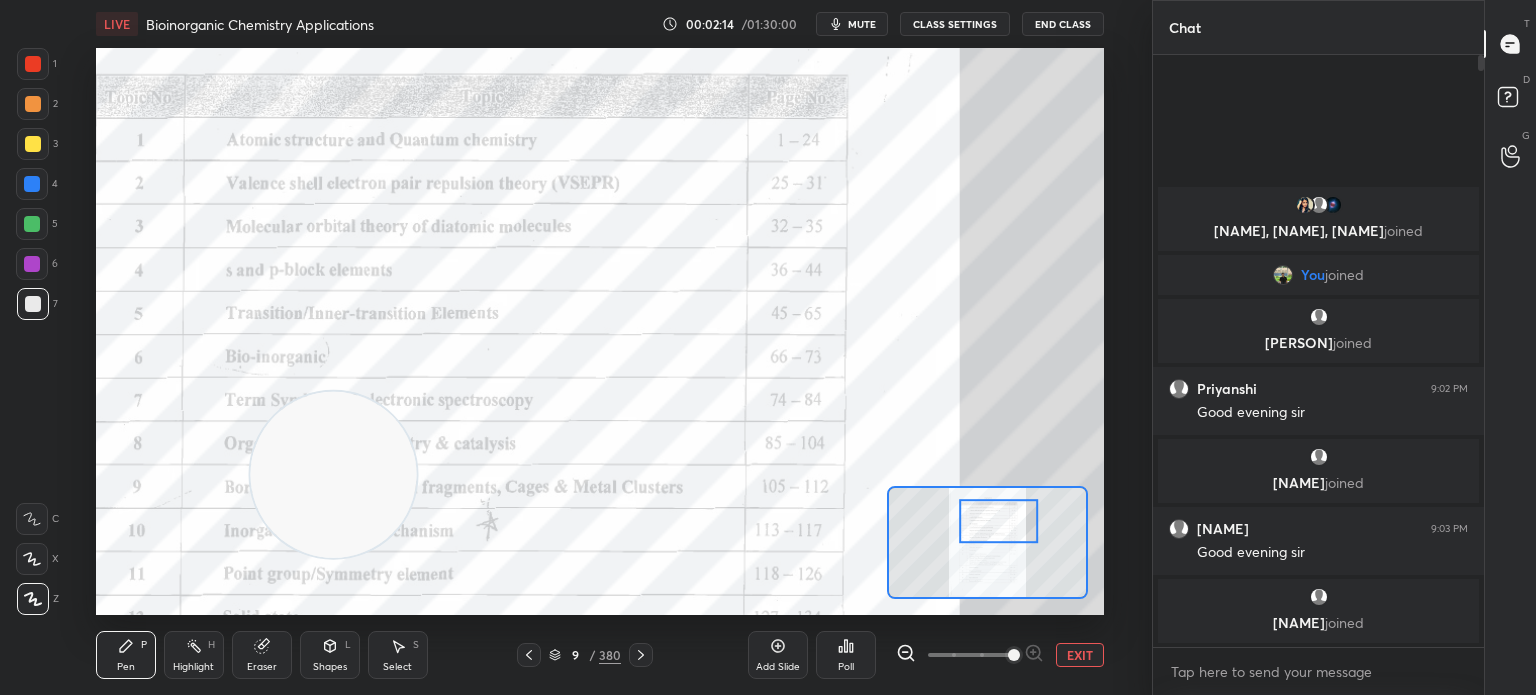 click 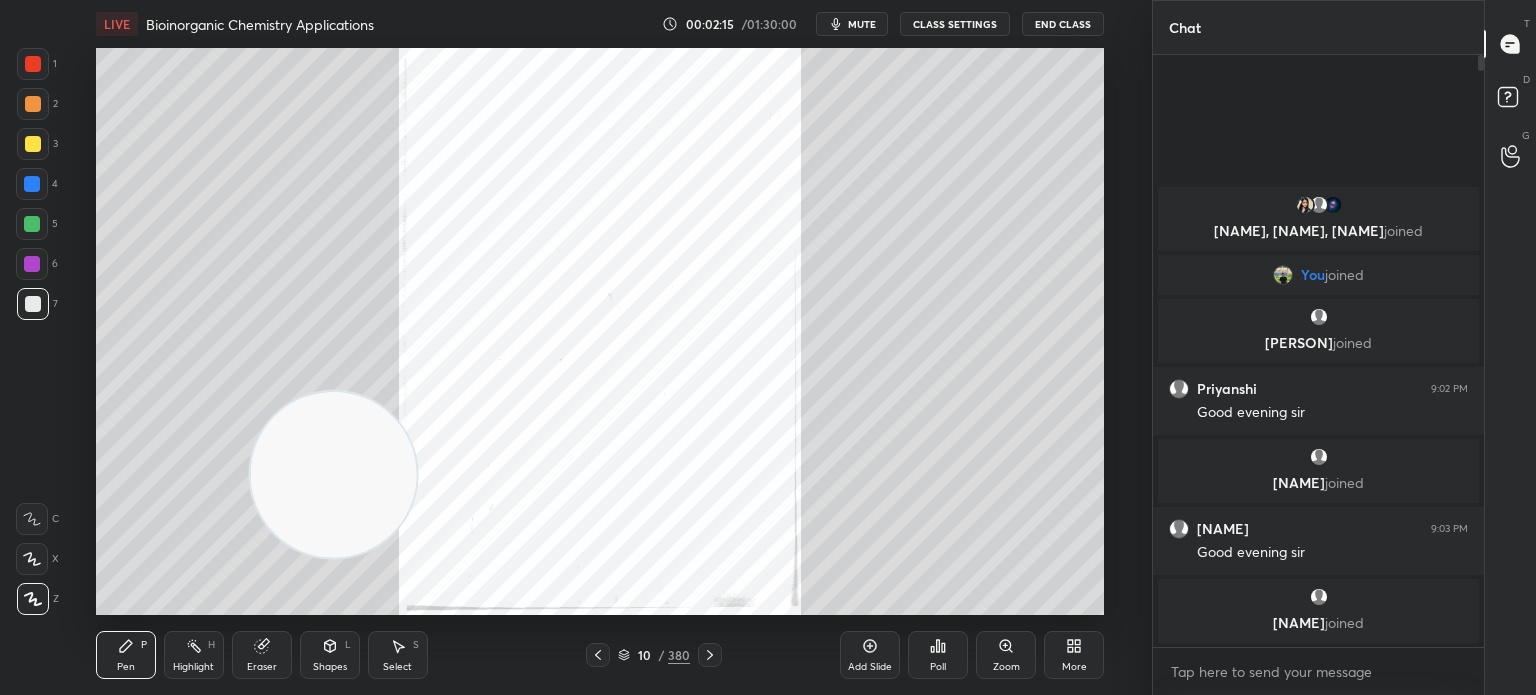 click 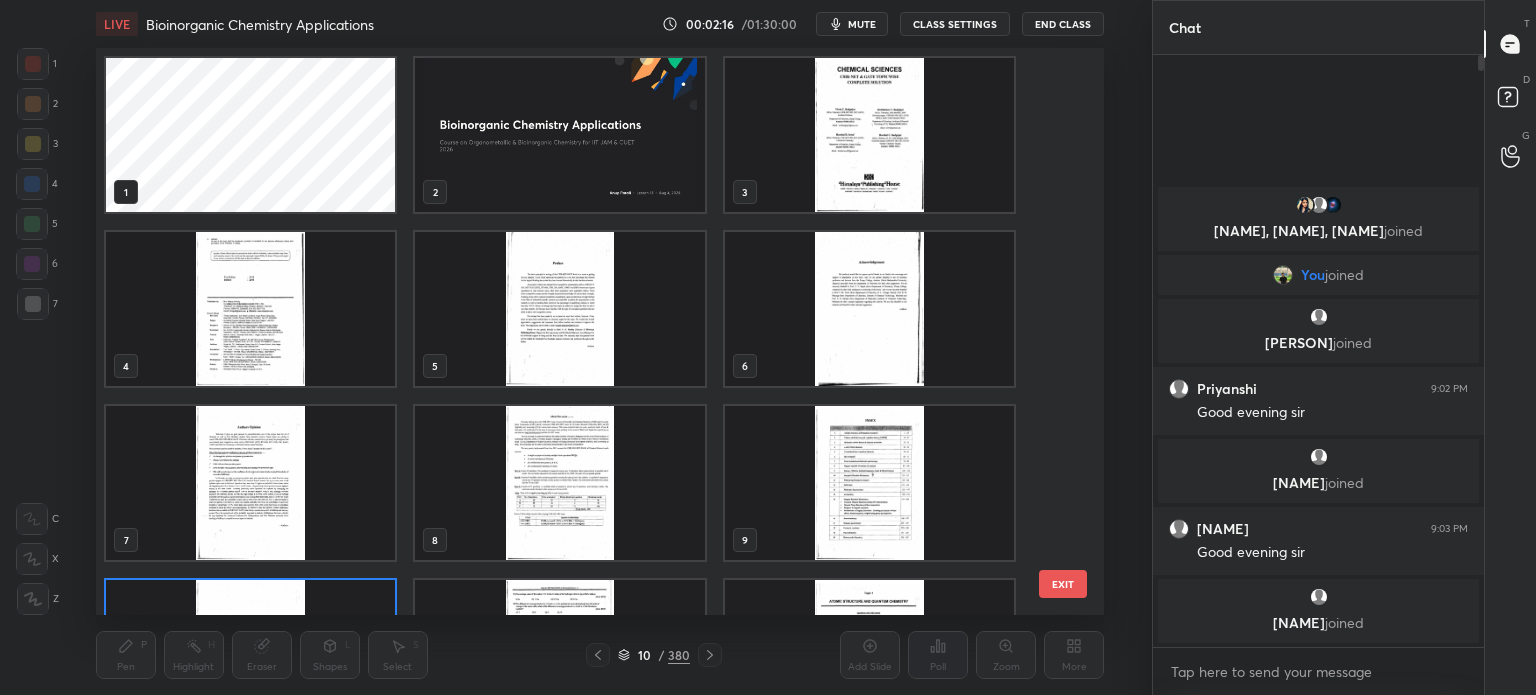 scroll, scrollTop: 128, scrollLeft: 0, axis: vertical 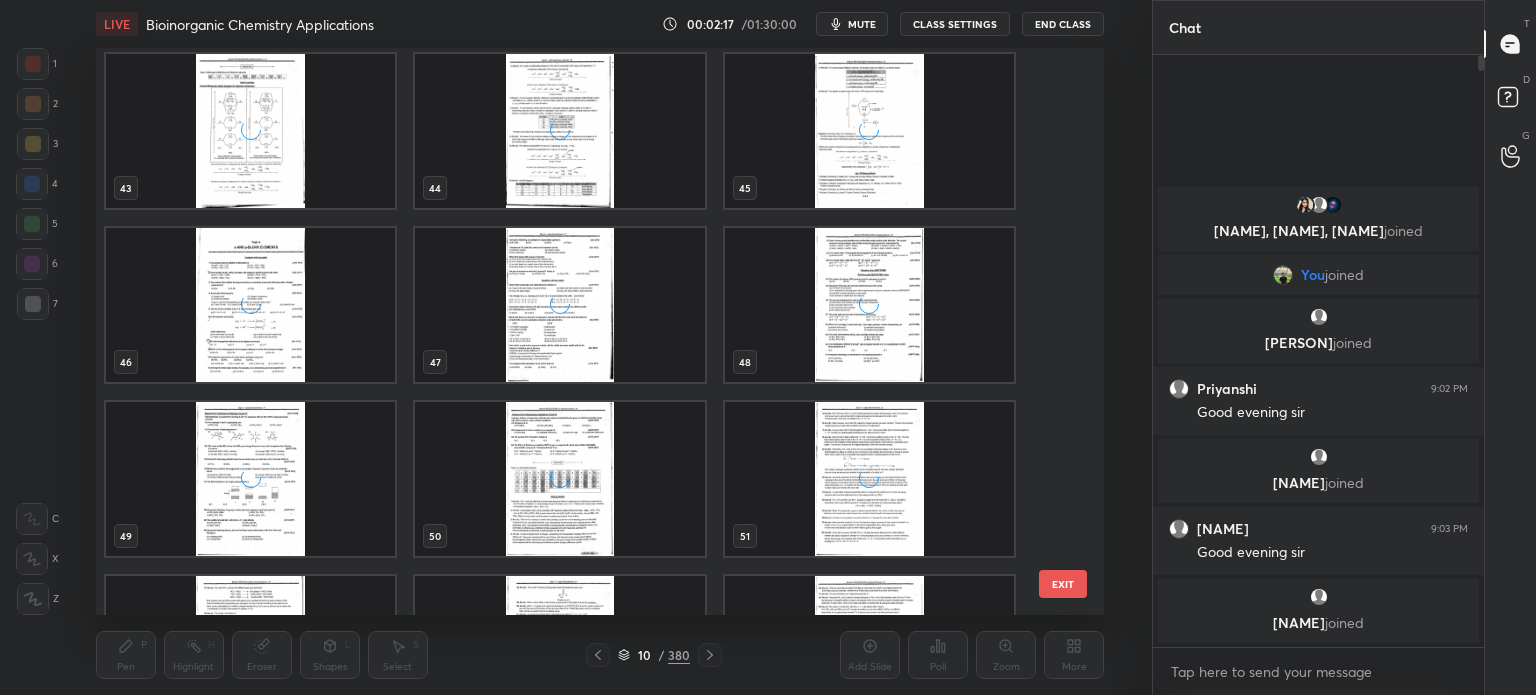 click on "43 44 45 46 47 48 49 50 51 52 53 54 55 56 57" at bounding box center [582, 331] 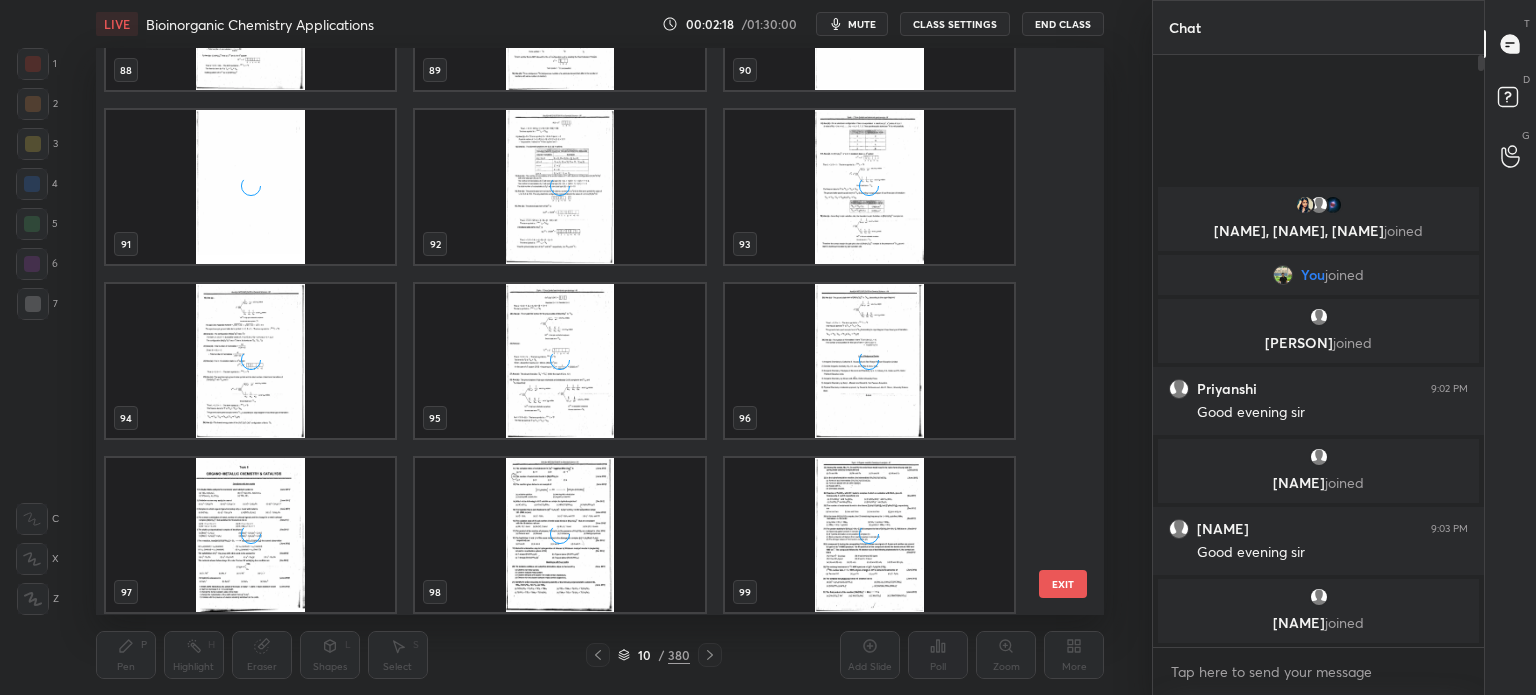 click at bounding box center (559, 361) 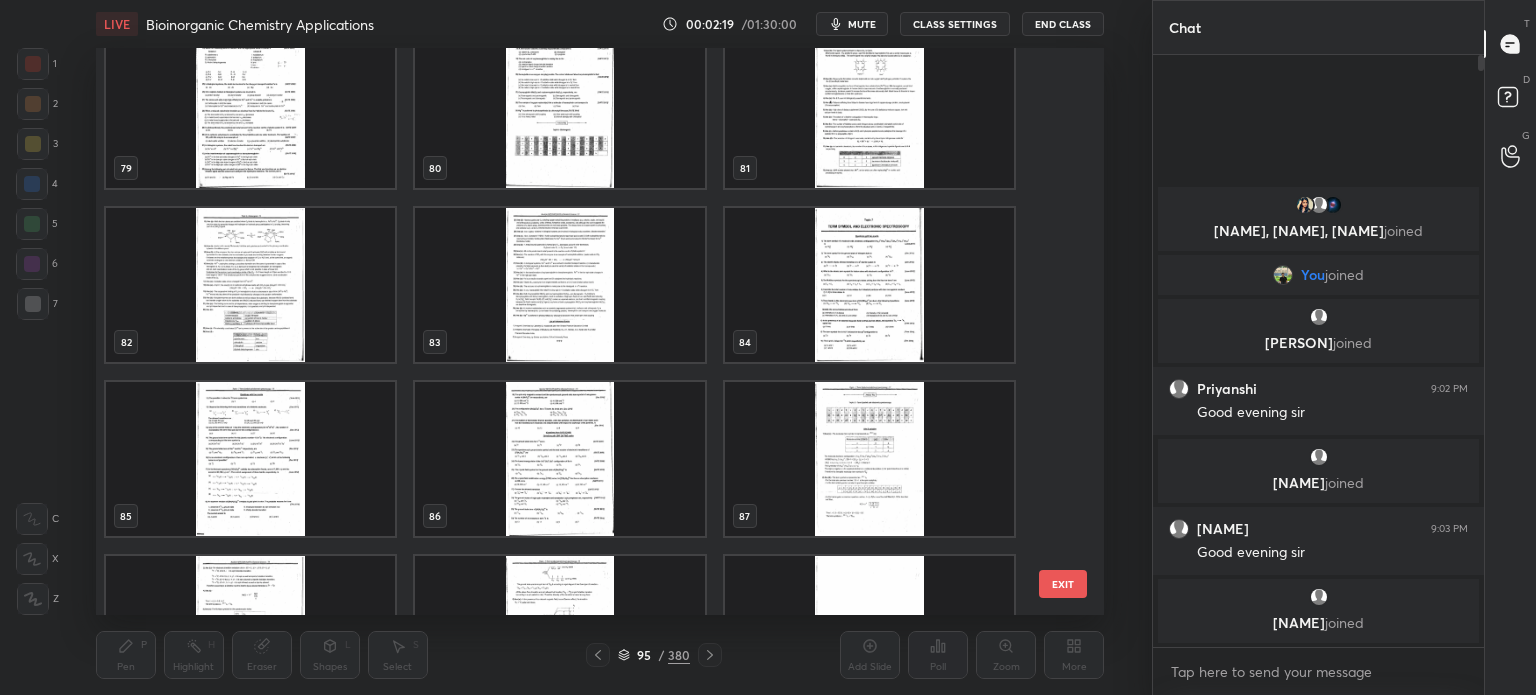 scroll, scrollTop: 3871, scrollLeft: 0, axis: vertical 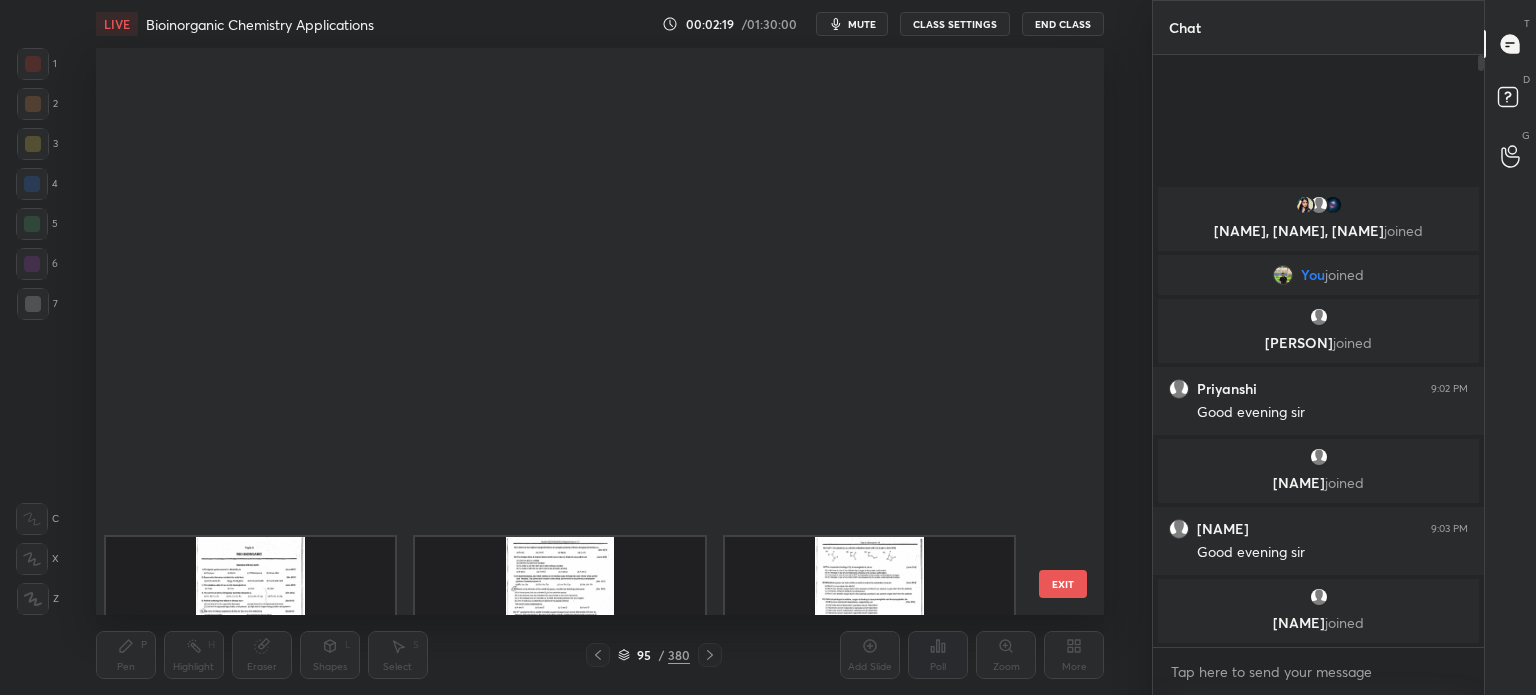 click on "76 77 78 79 80 81 82 83 84 85 86 87 88 89 90" at bounding box center [582, 331] 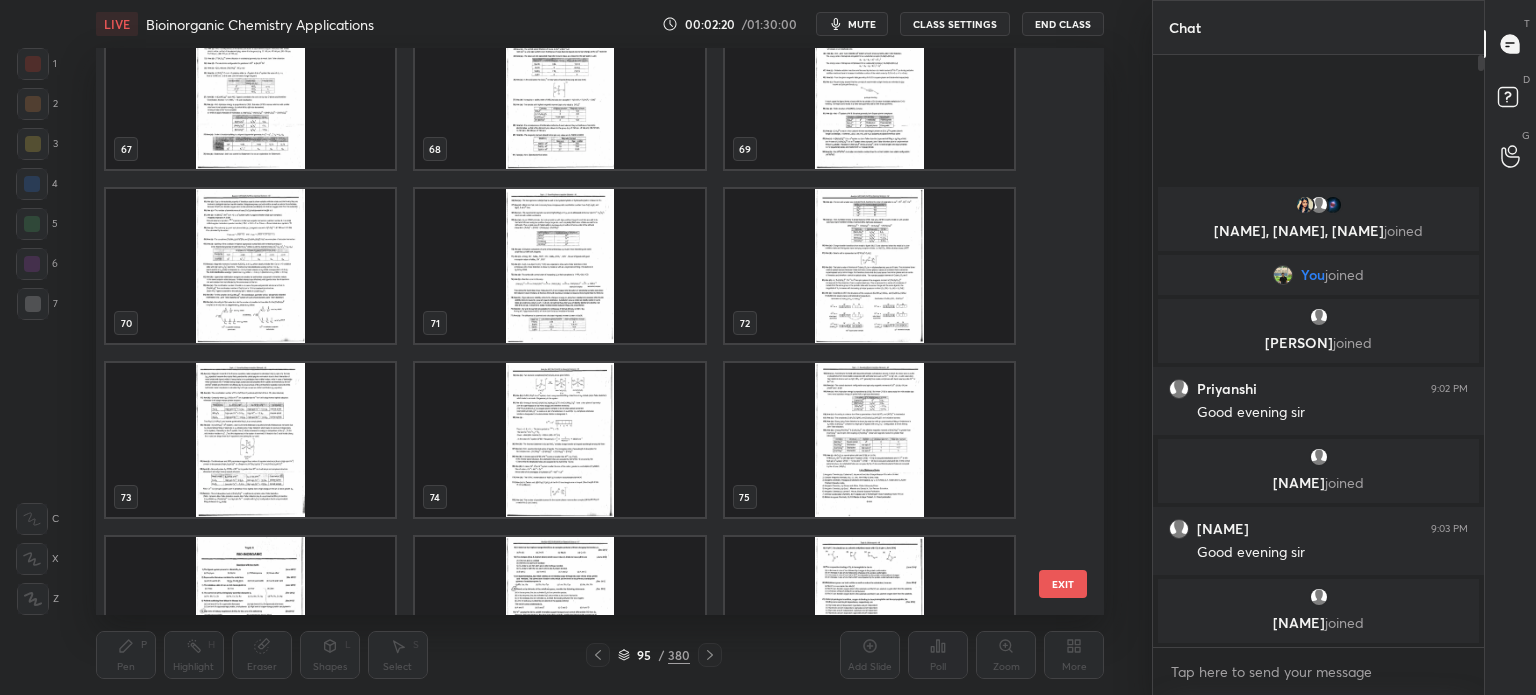 click at bounding box center [559, 266] 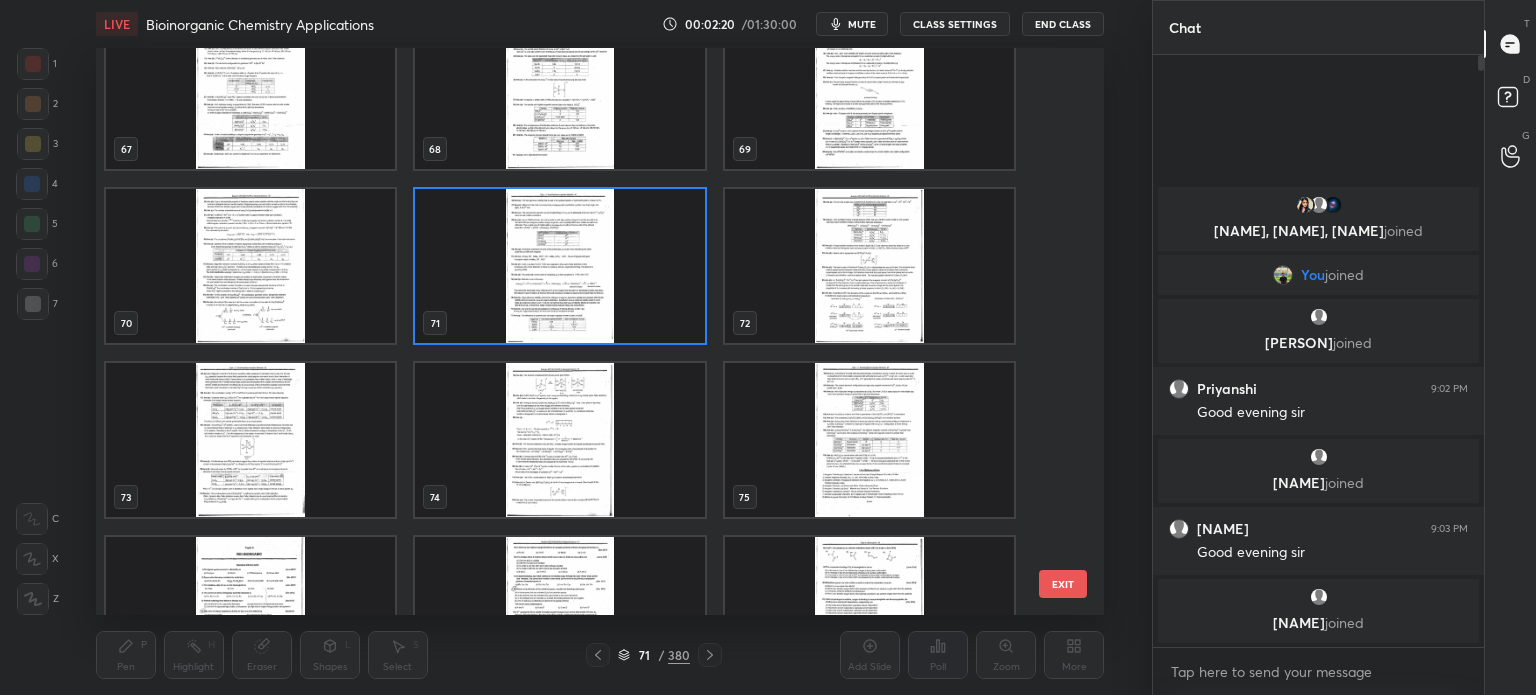 click at bounding box center [559, 266] 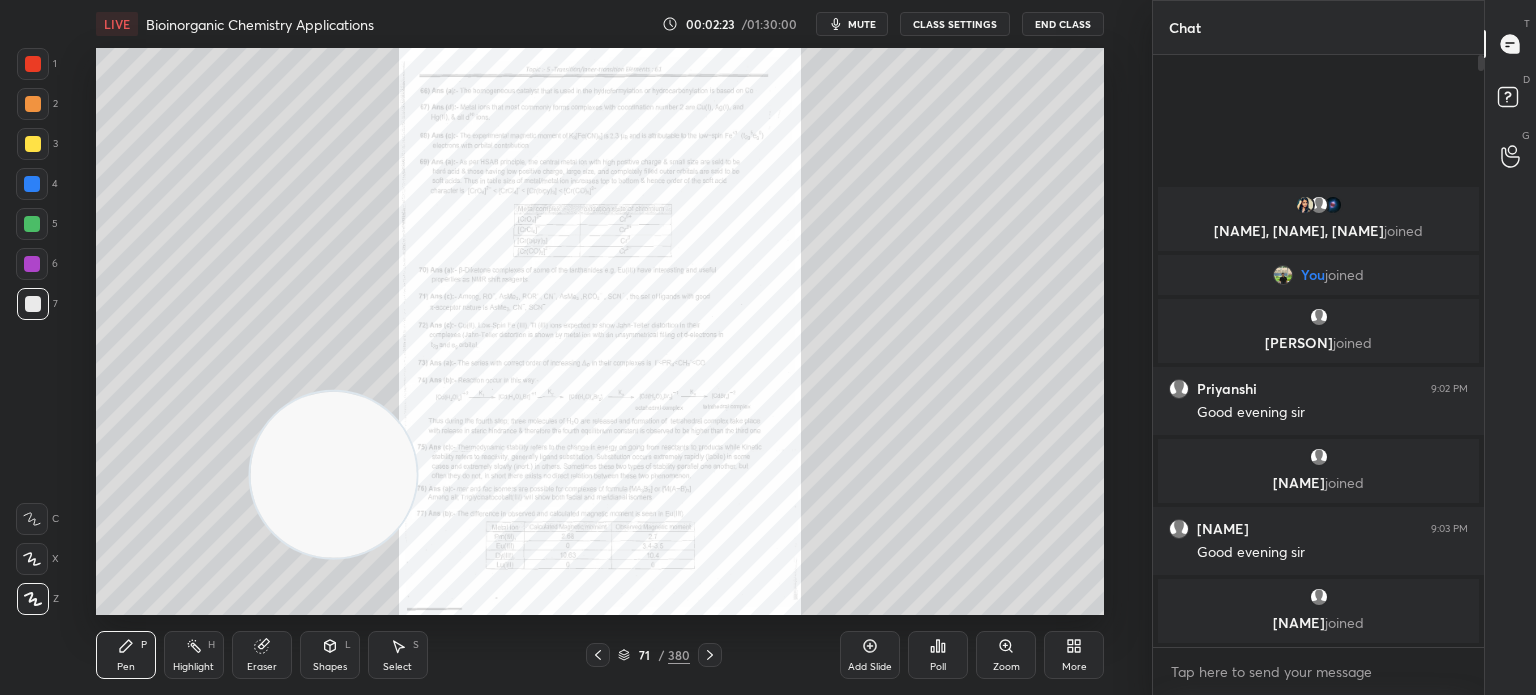 click 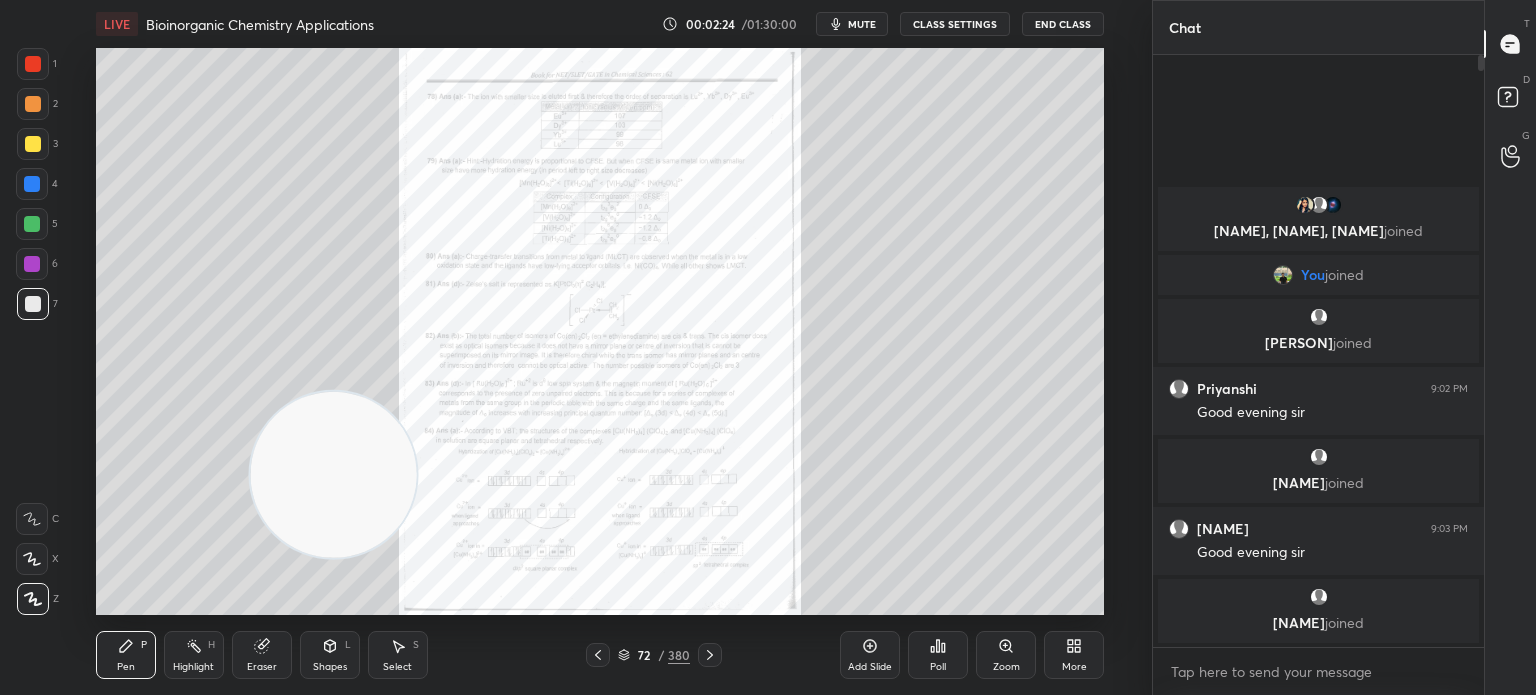 click 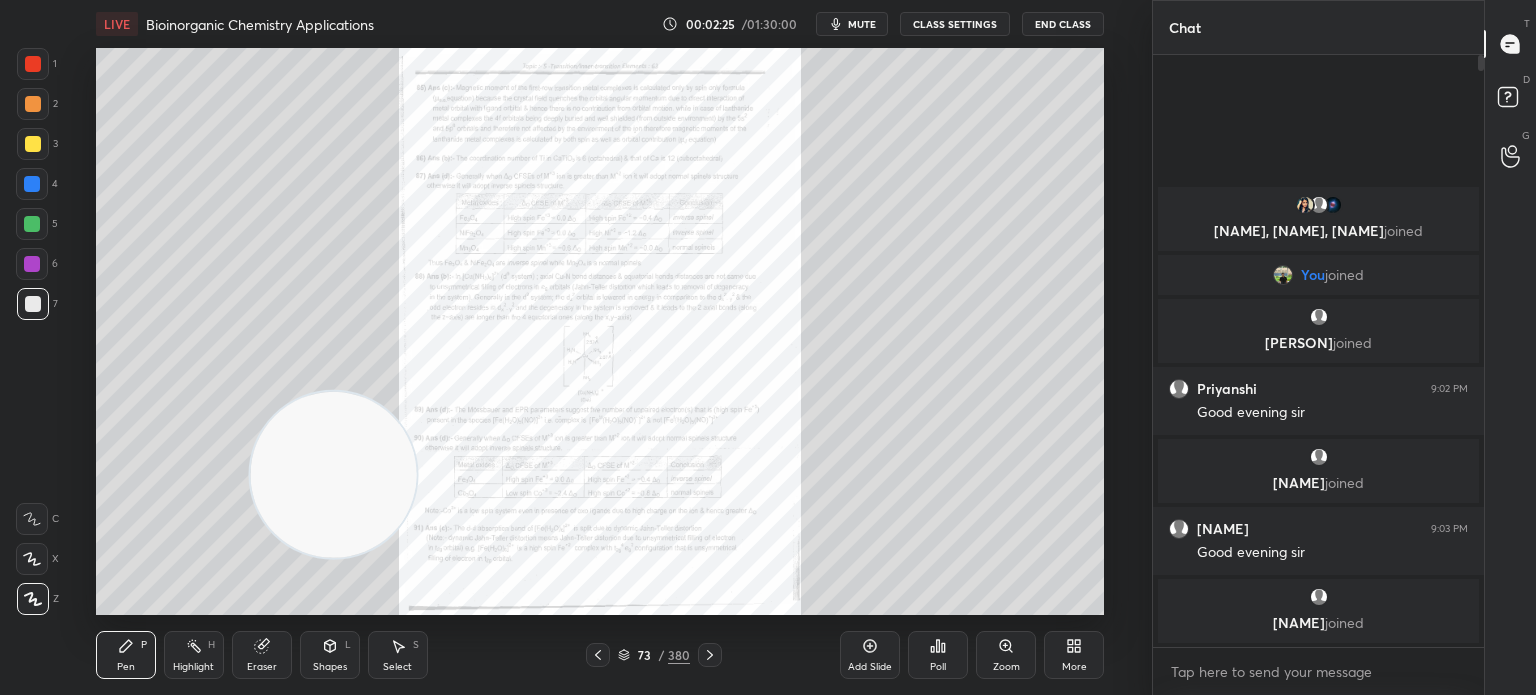 click 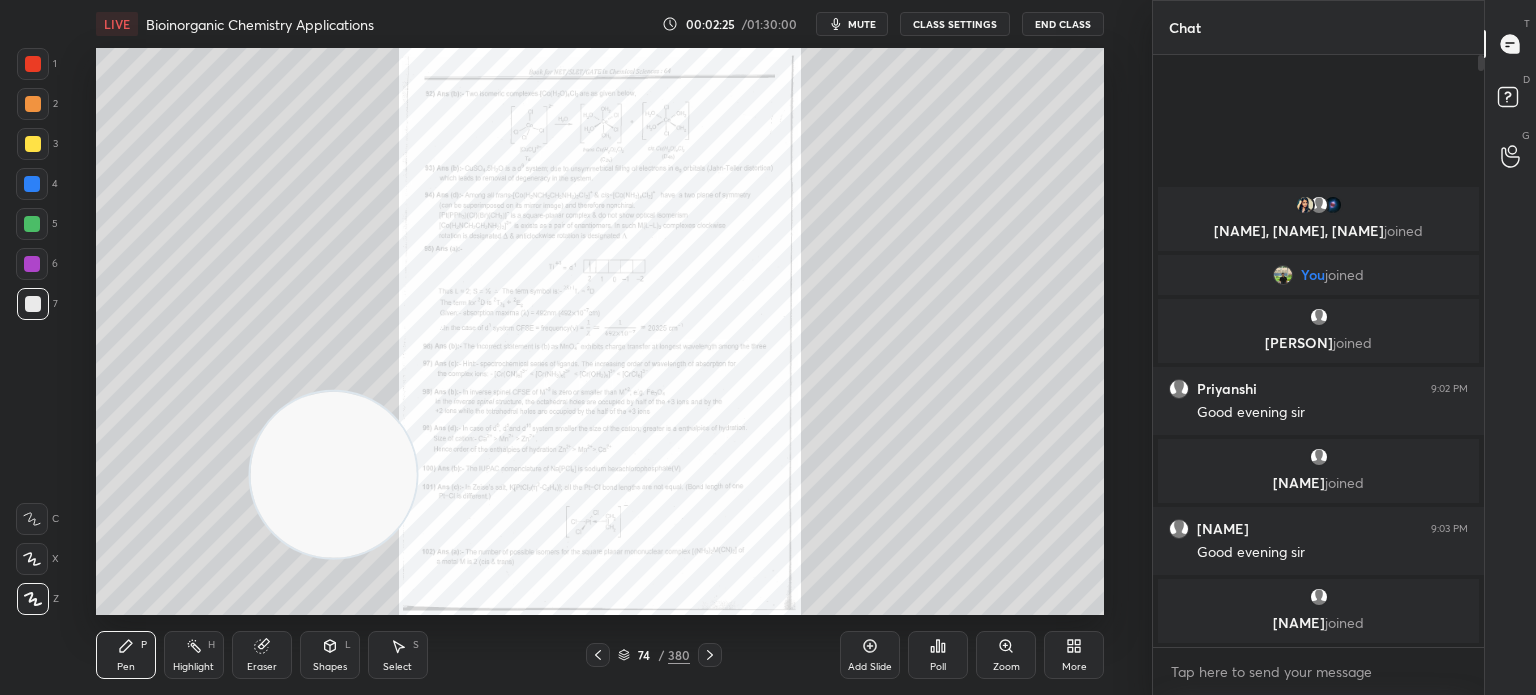 click 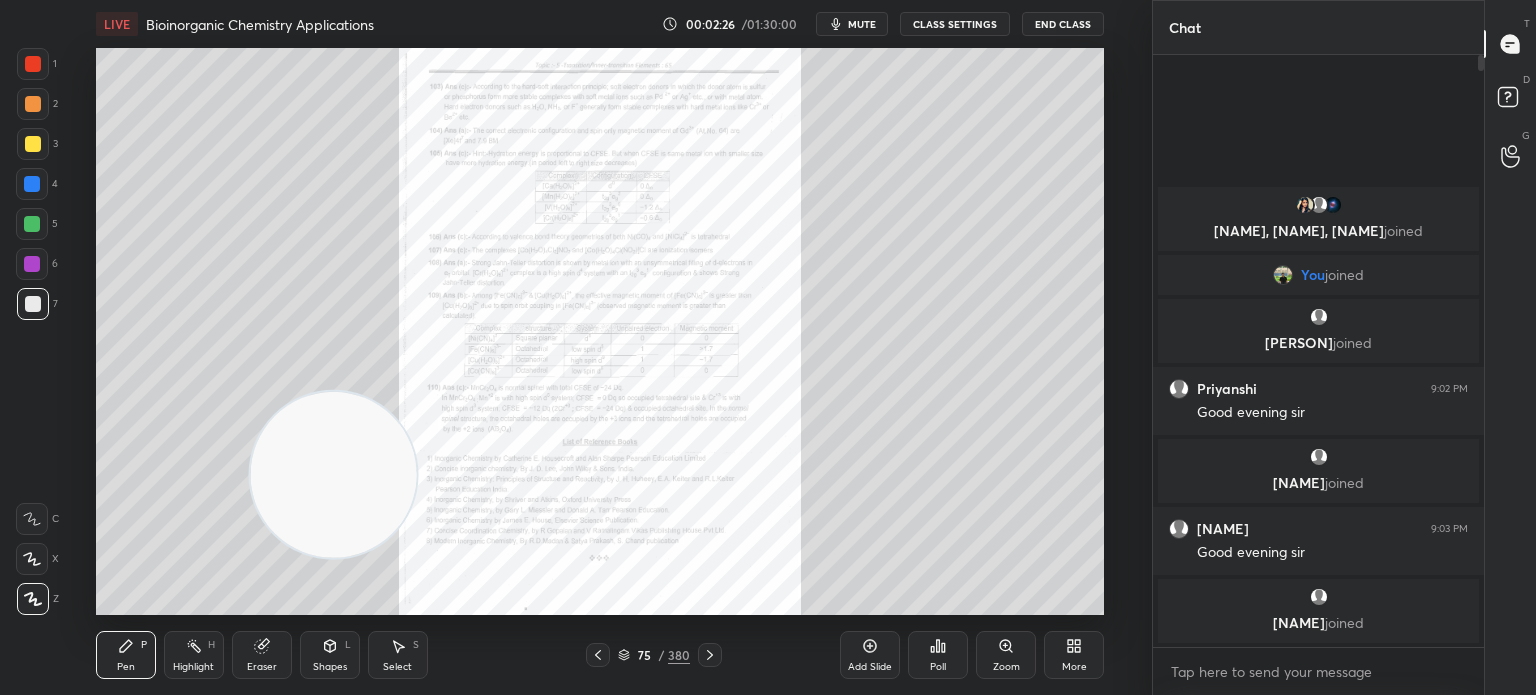 click 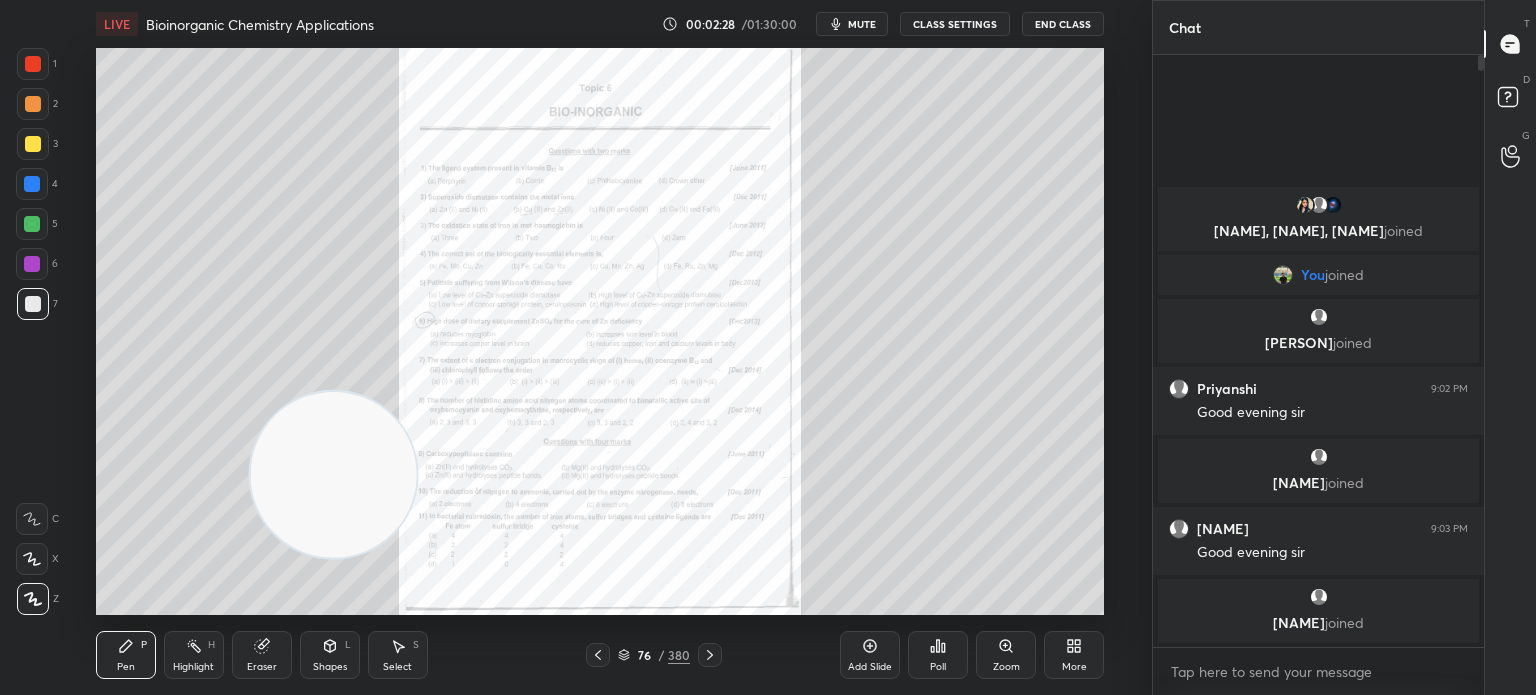click on "Zoom" at bounding box center (1006, 655) 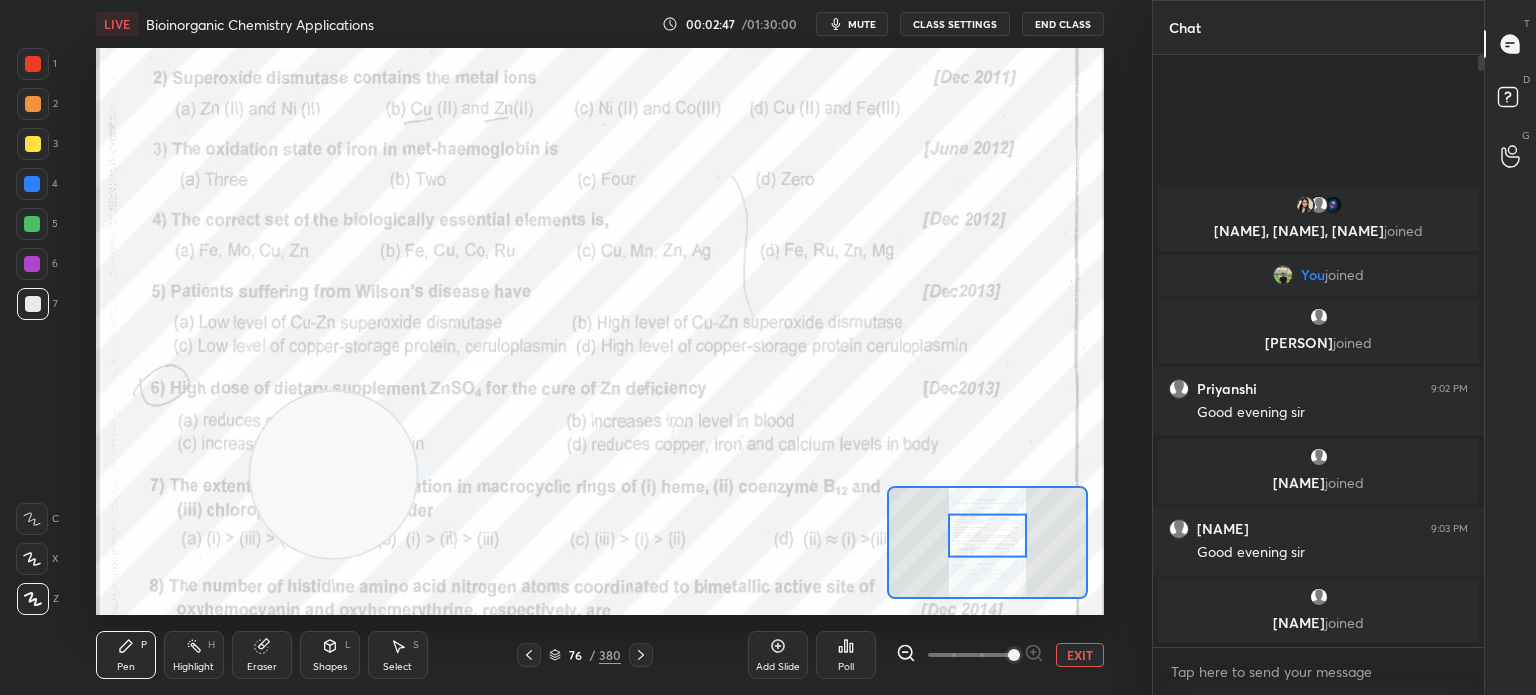 click on "Poll" at bounding box center (846, 655) 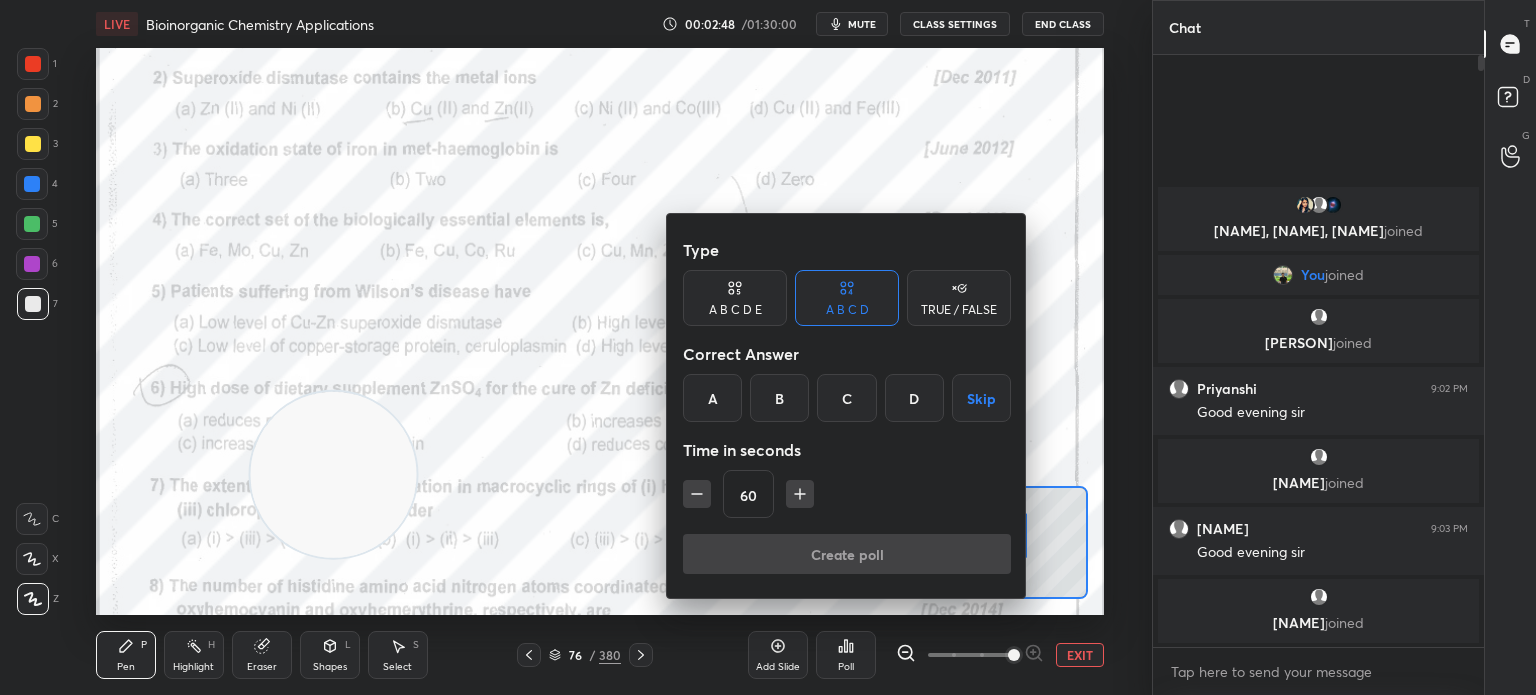 click on "B" at bounding box center (779, 398) 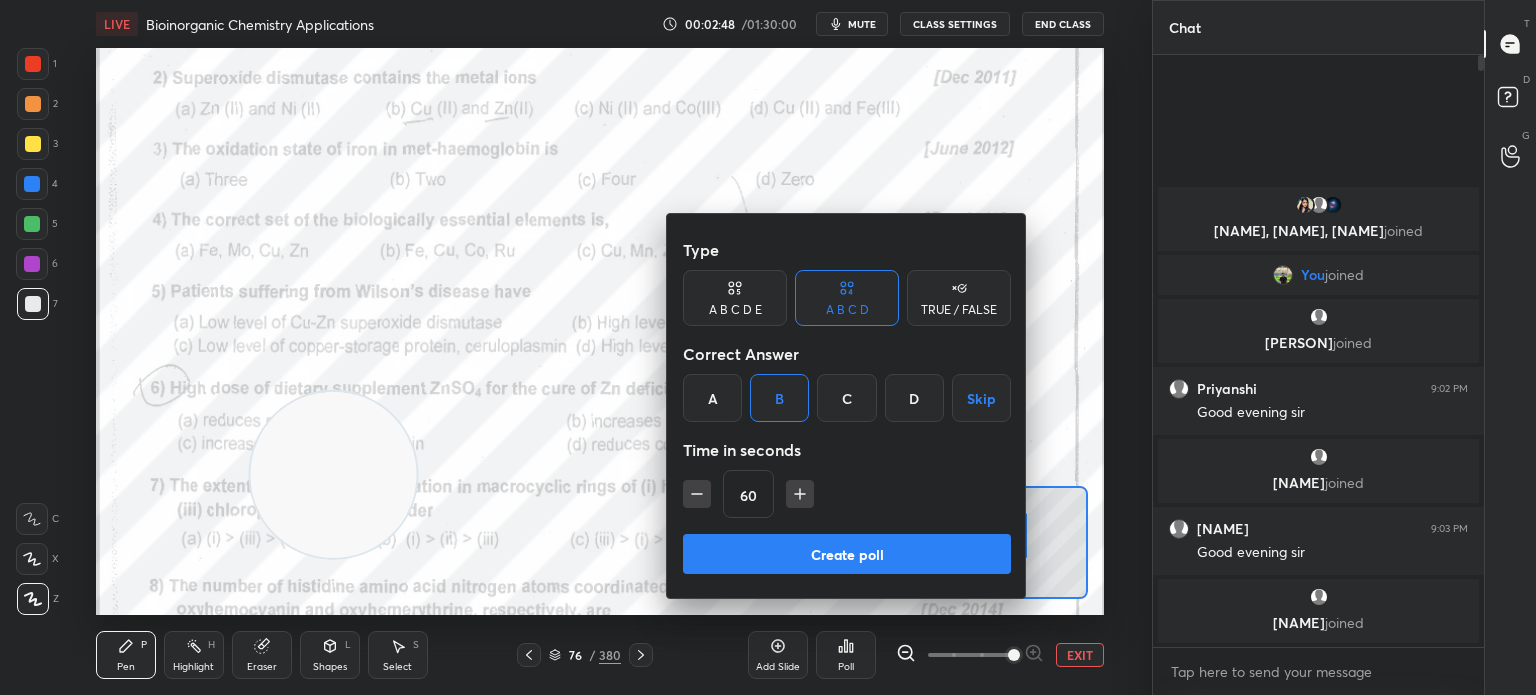 click on "Create poll" at bounding box center (847, 554) 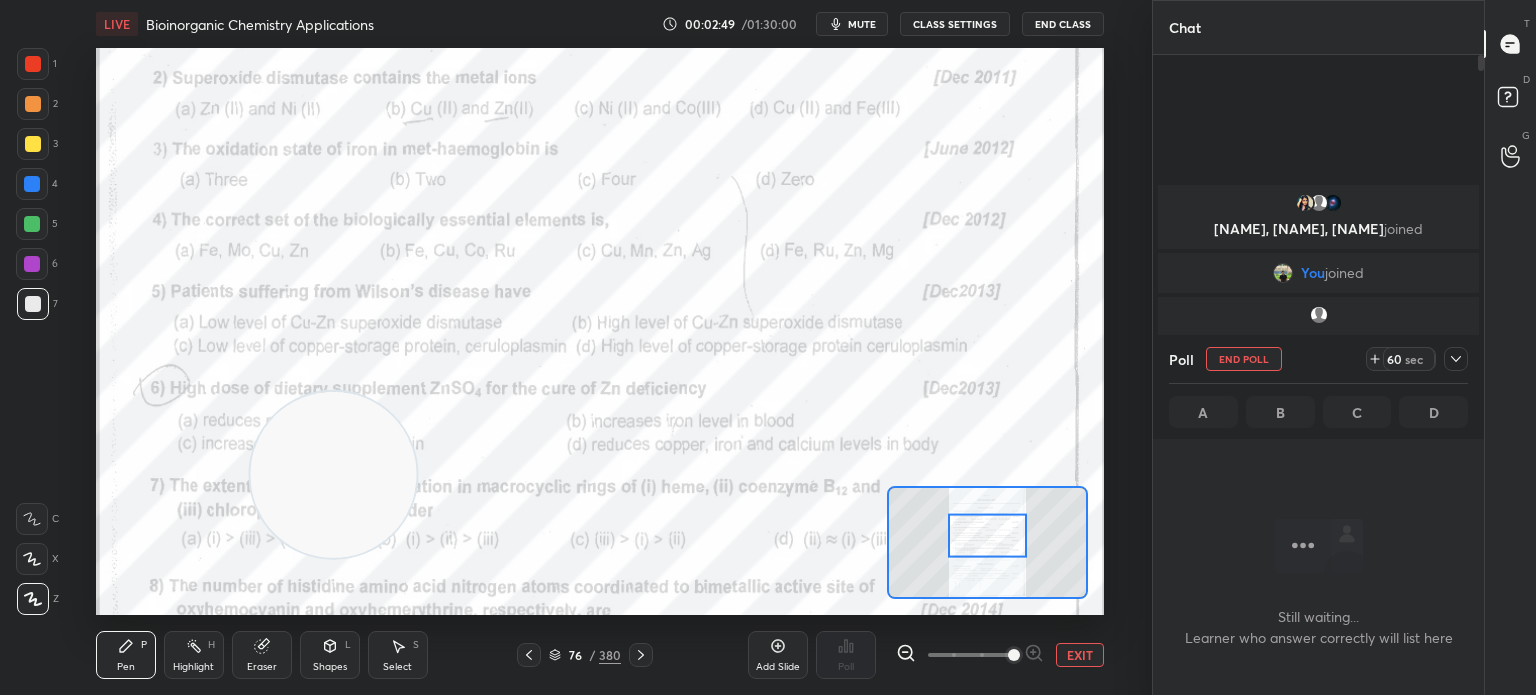 scroll, scrollTop: 524, scrollLeft: 325, axis: both 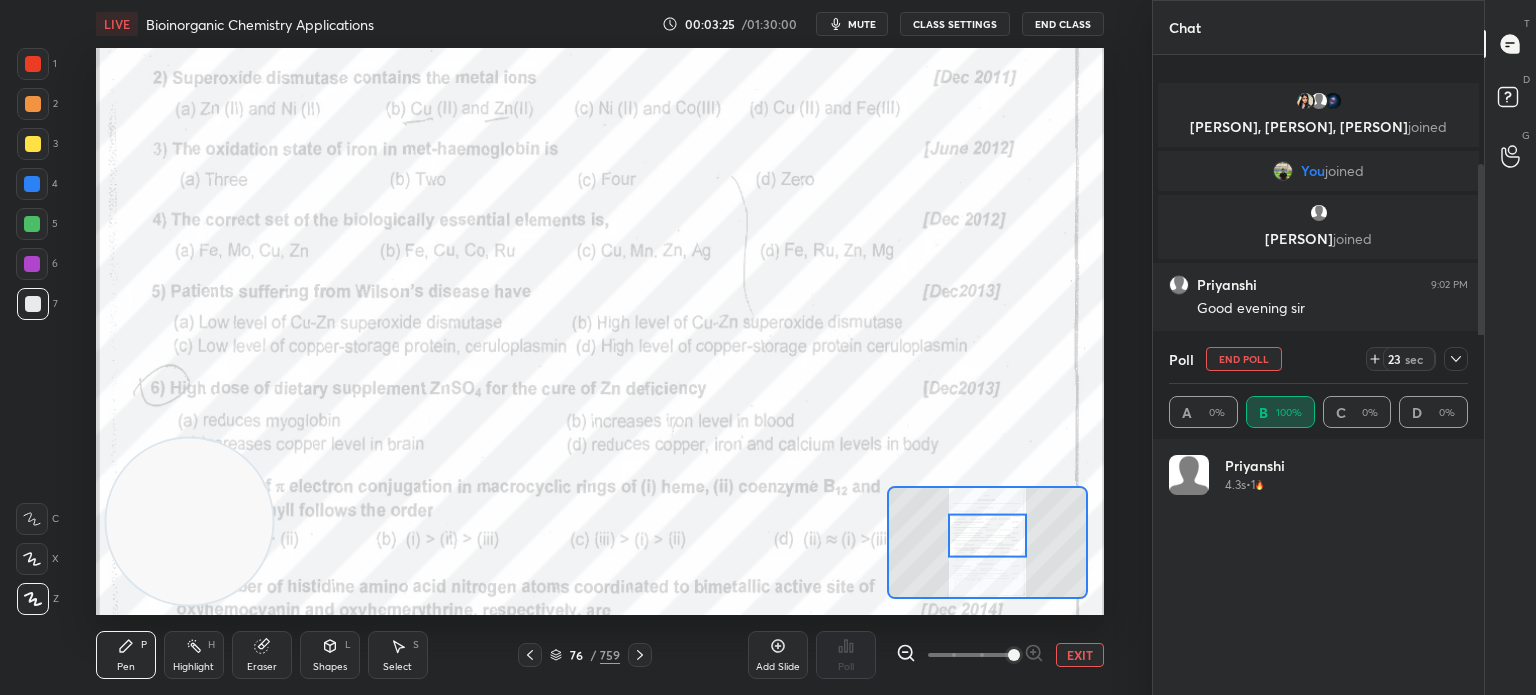 click at bounding box center (33, 64) 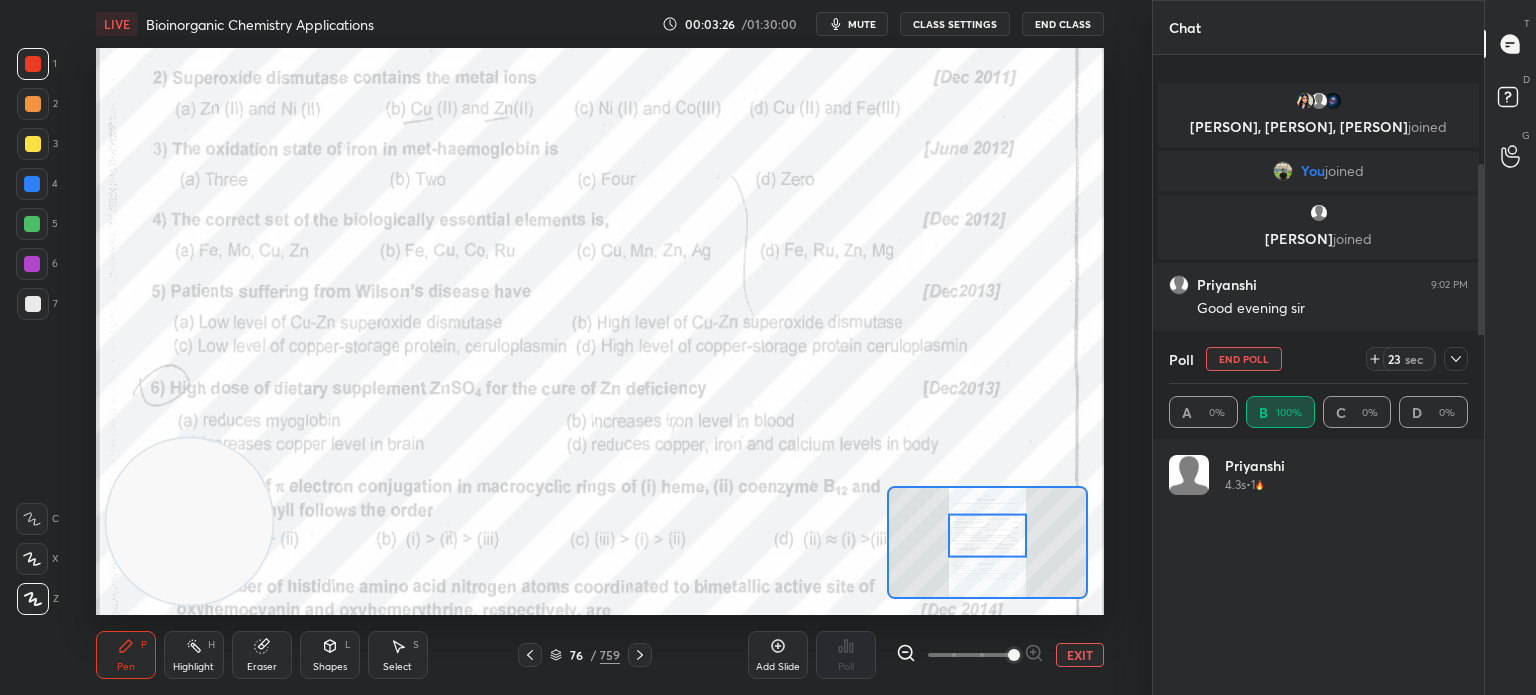click on "1" at bounding box center [37, 68] 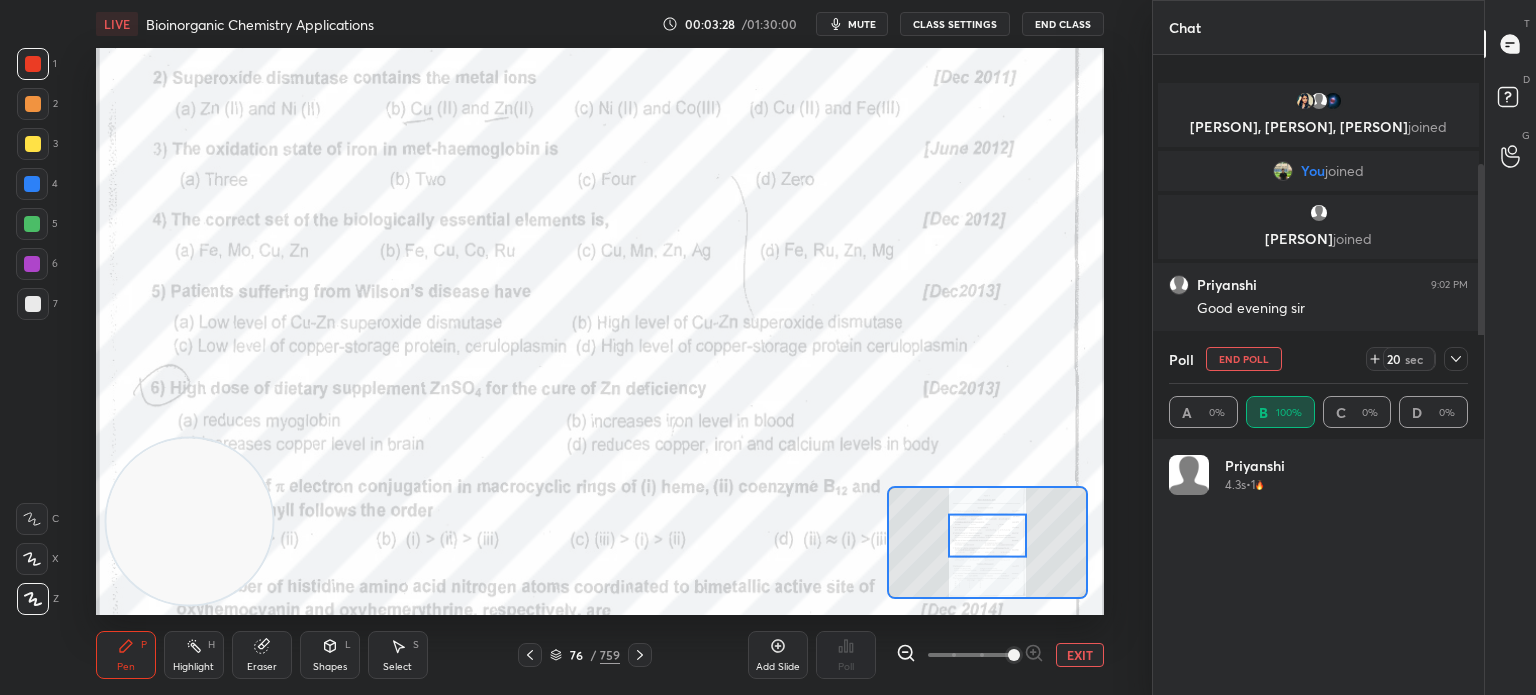 click at bounding box center [32, 559] 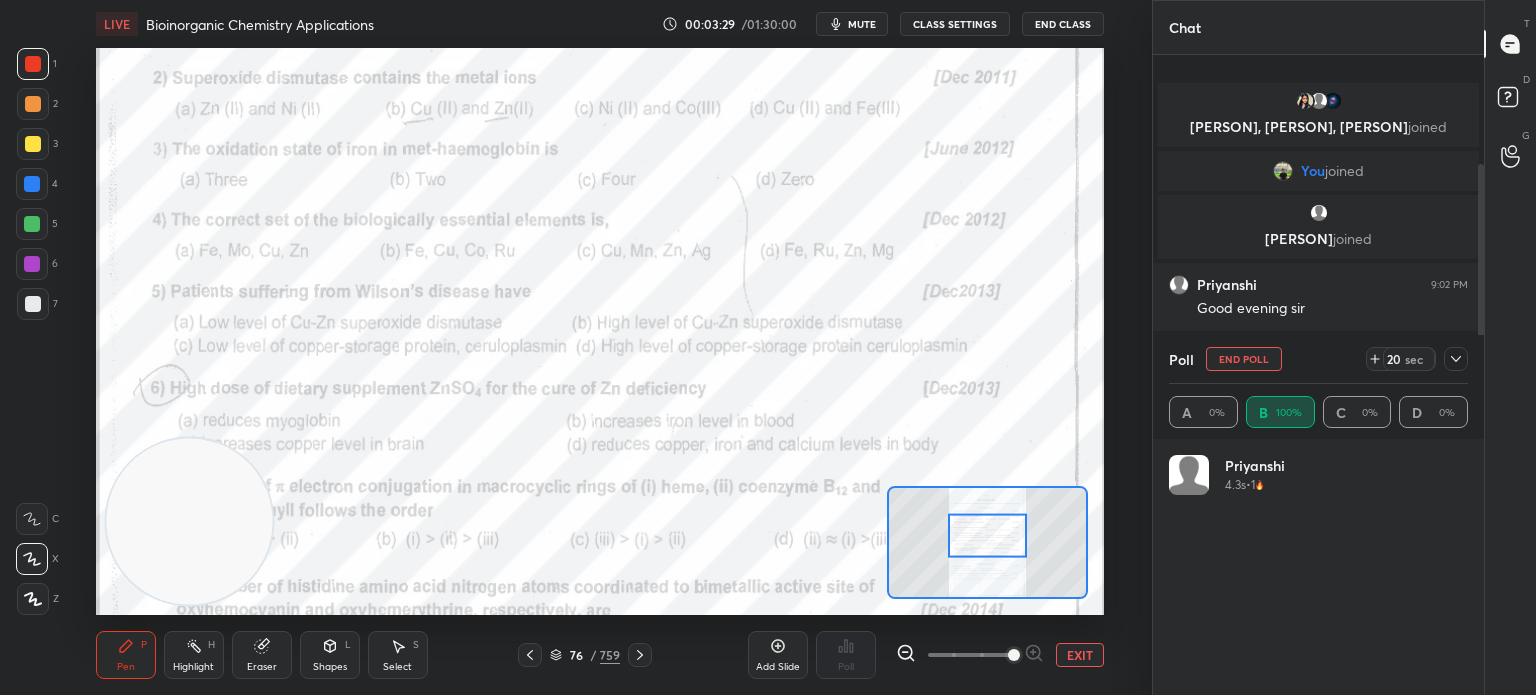 click 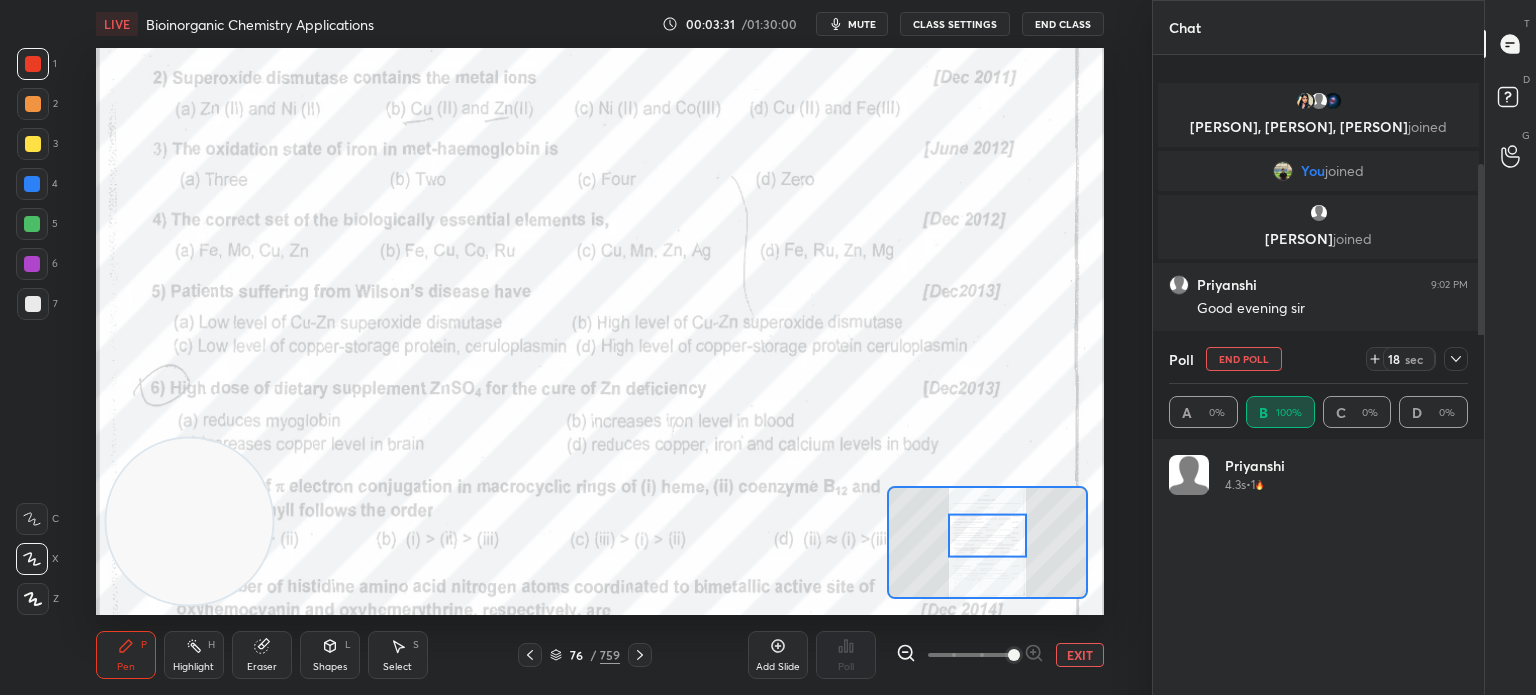 click on "Eraser" at bounding box center [262, 655] 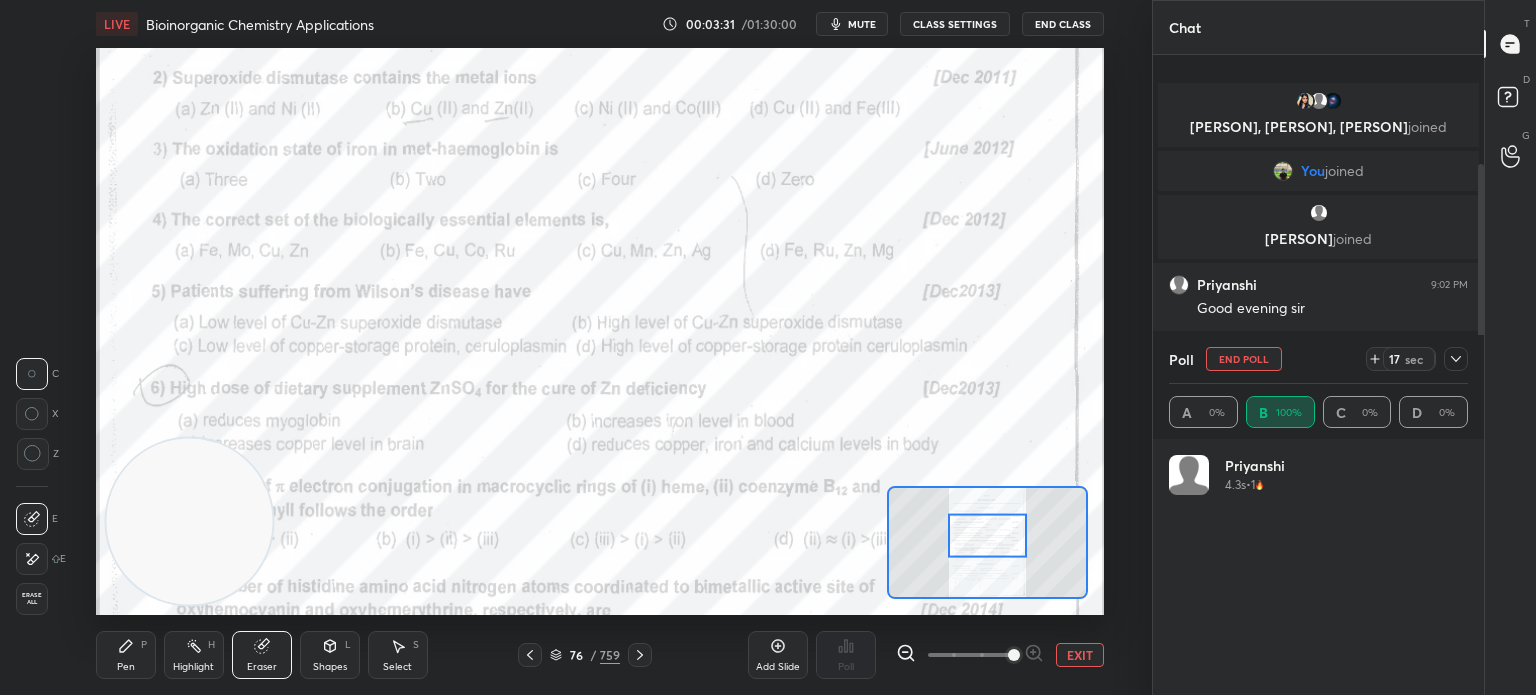 click 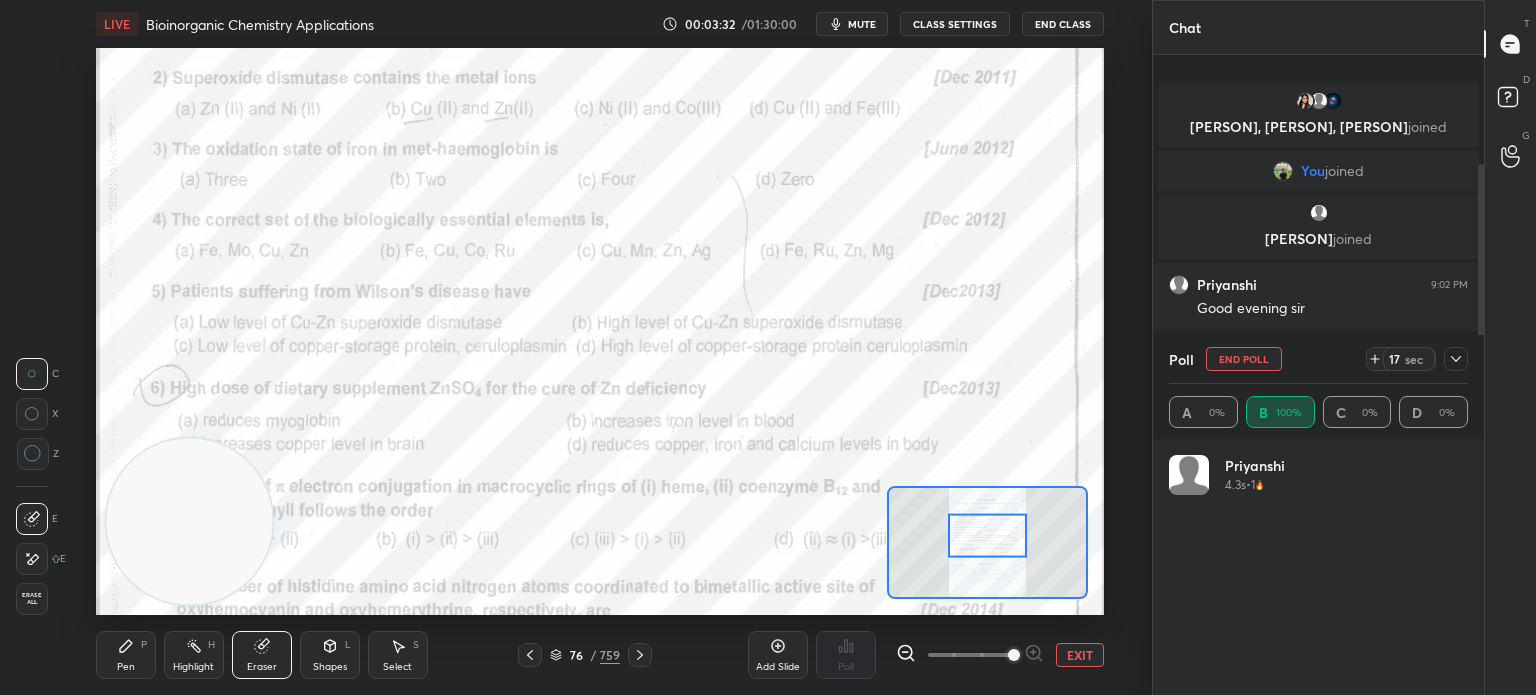 click on "Erase all" at bounding box center (32, 599) 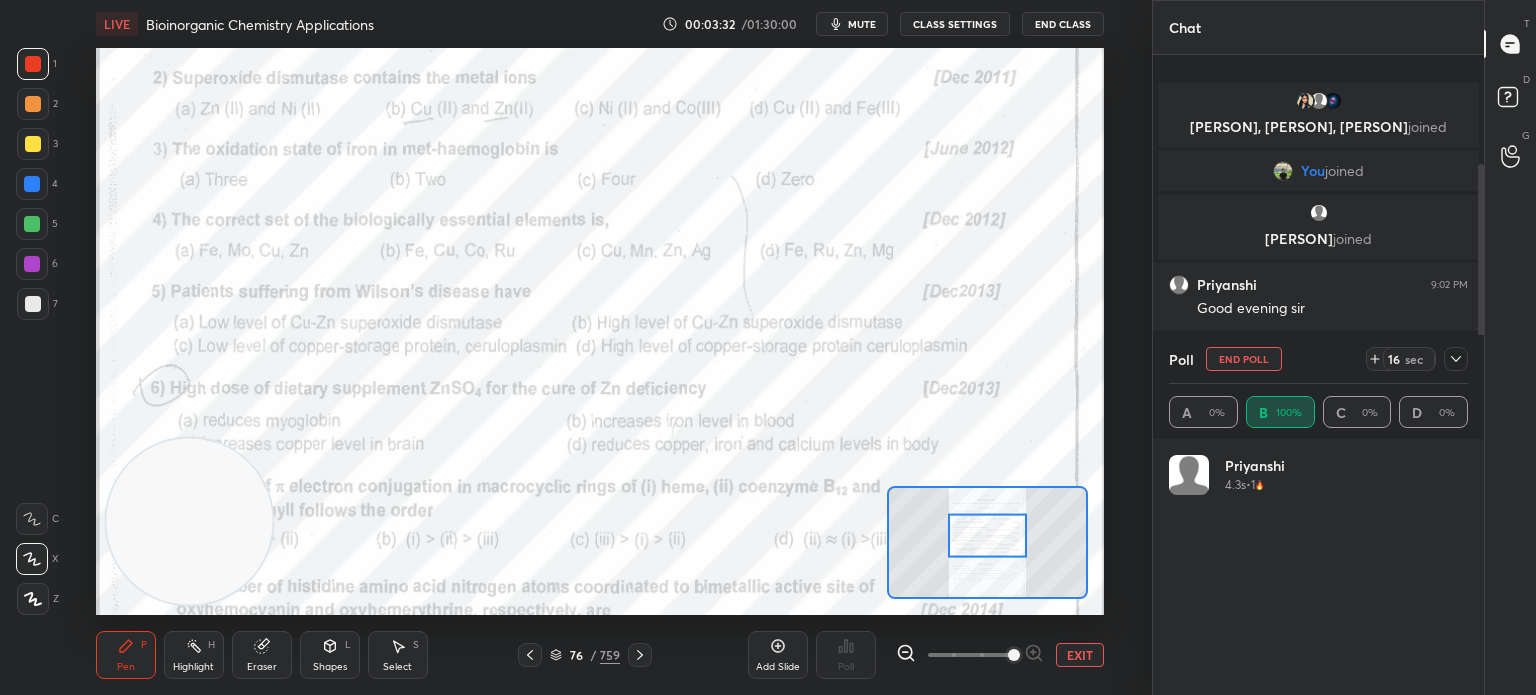 click 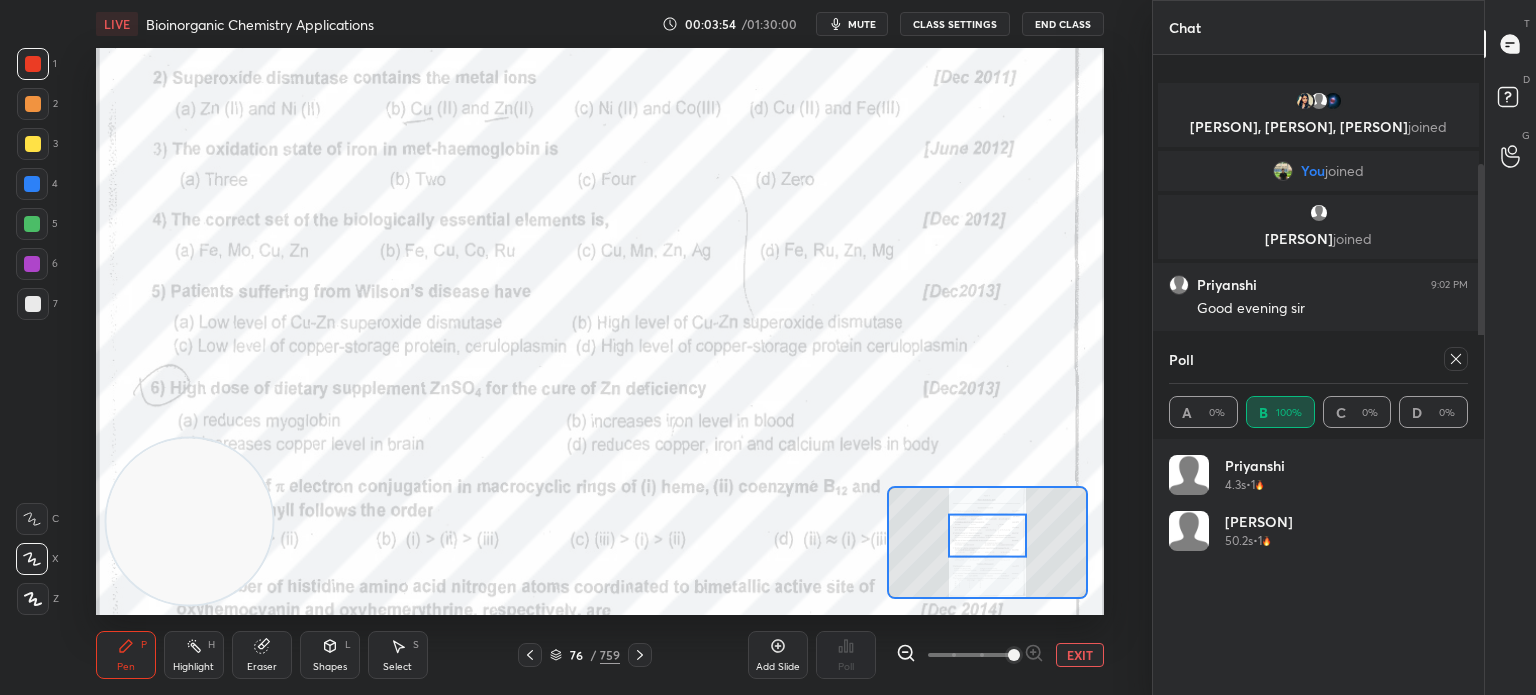 click 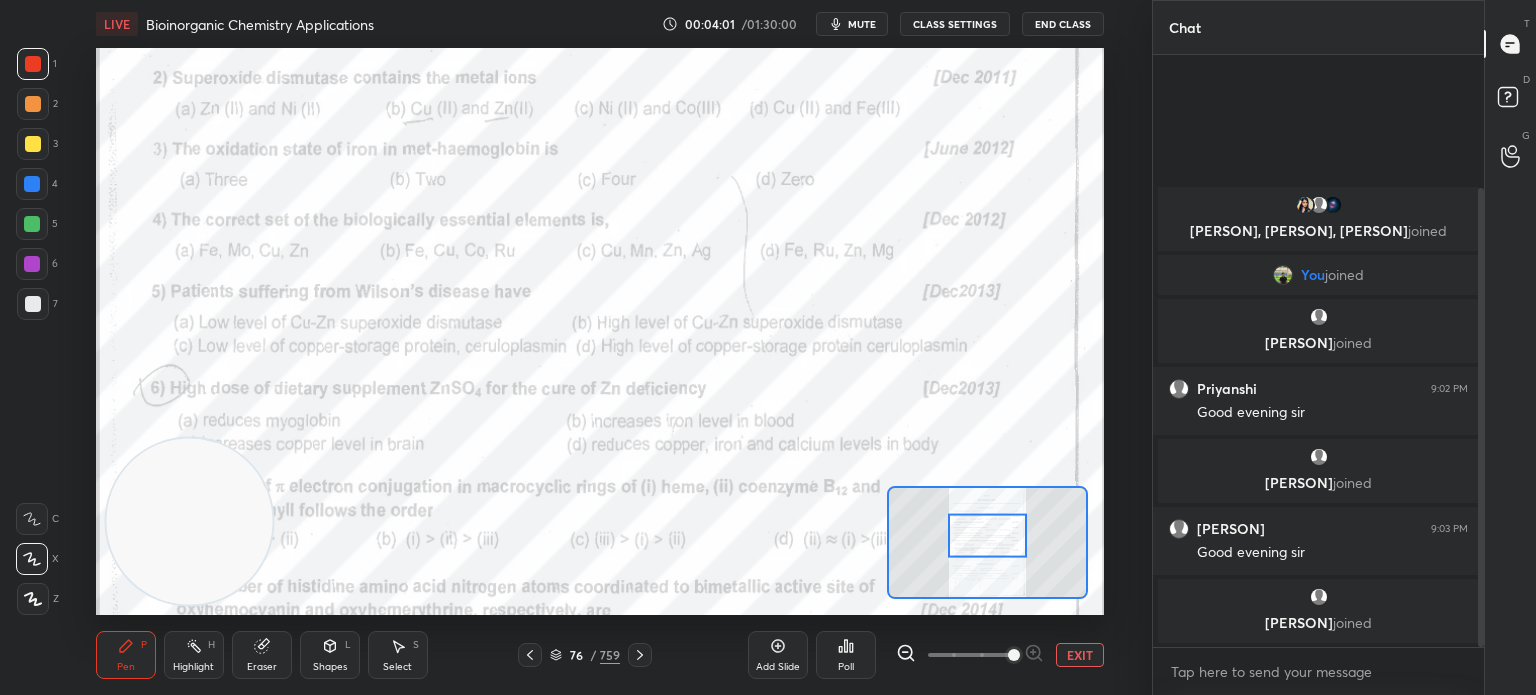 click on "Poll" at bounding box center [846, 655] 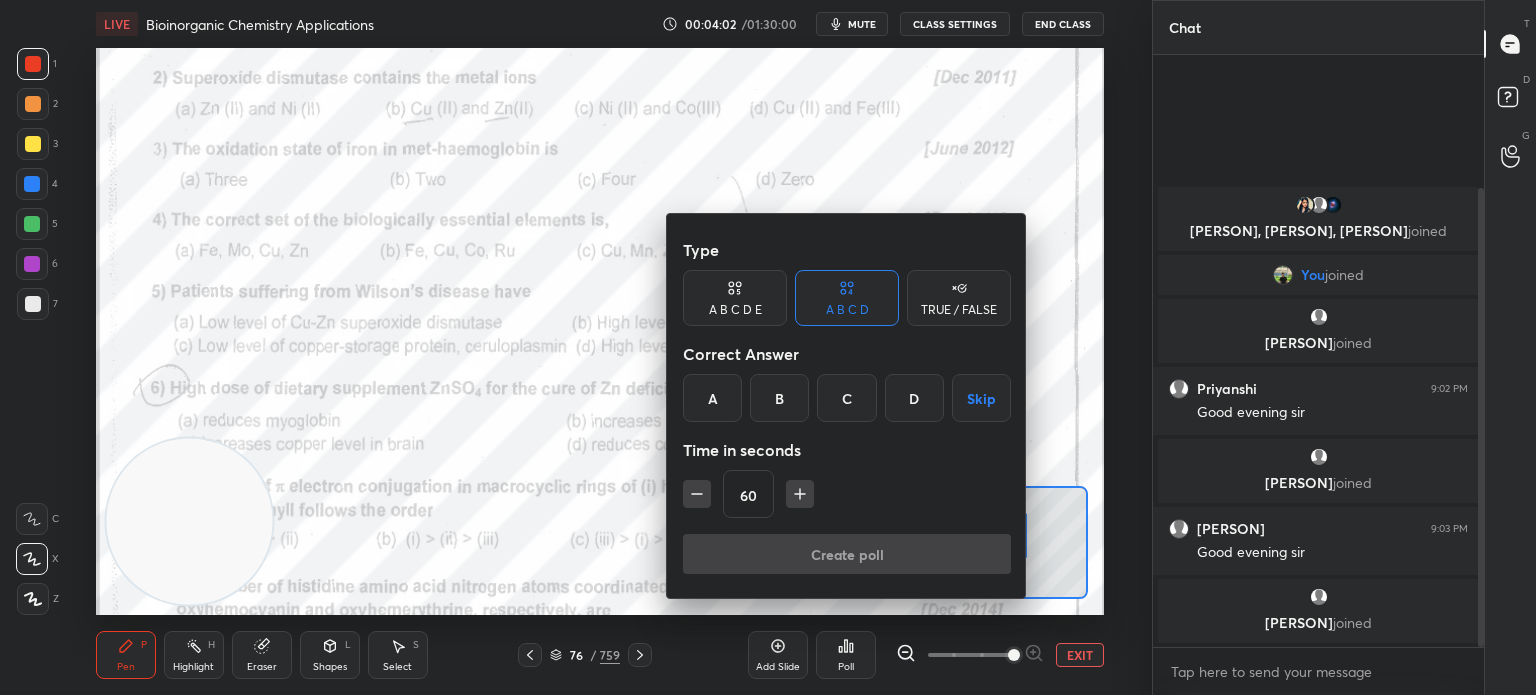 click on "A" at bounding box center [712, 398] 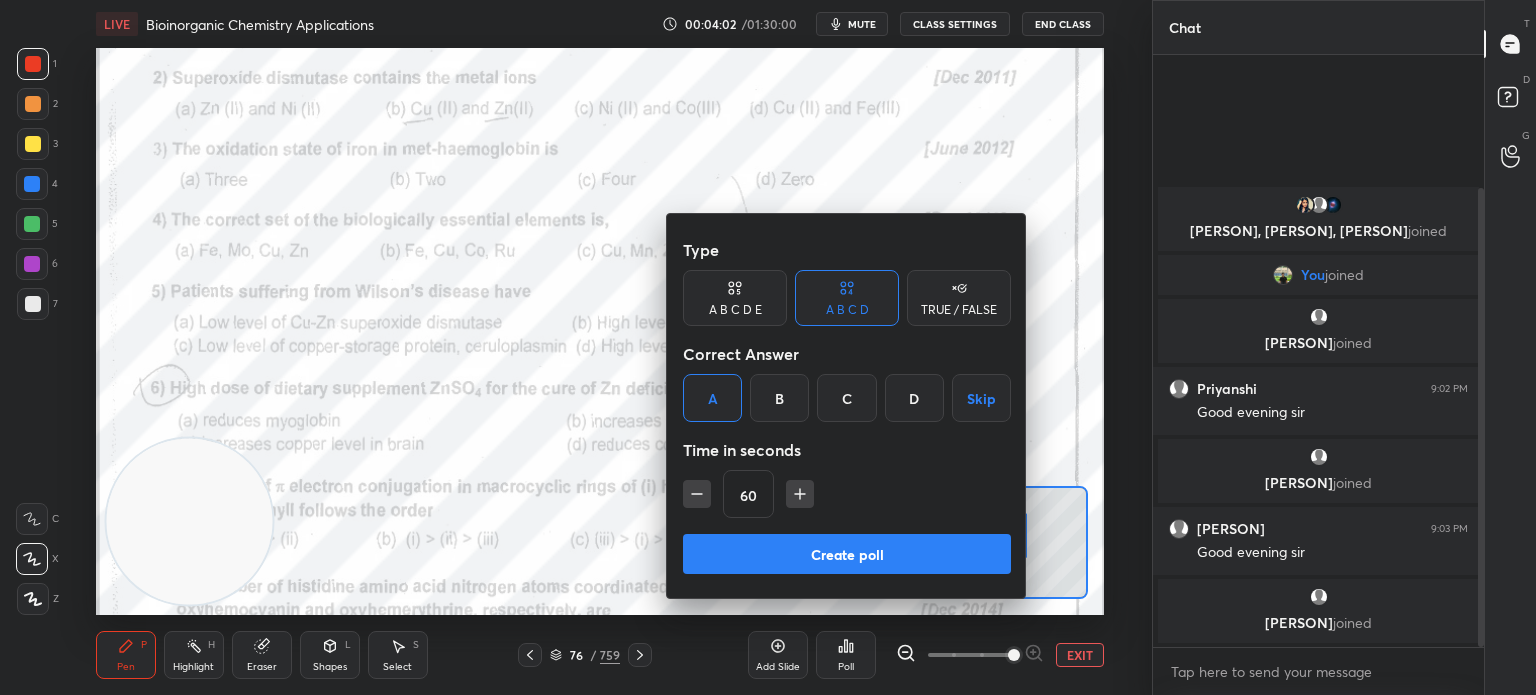 click on "Create poll" at bounding box center [847, 554] 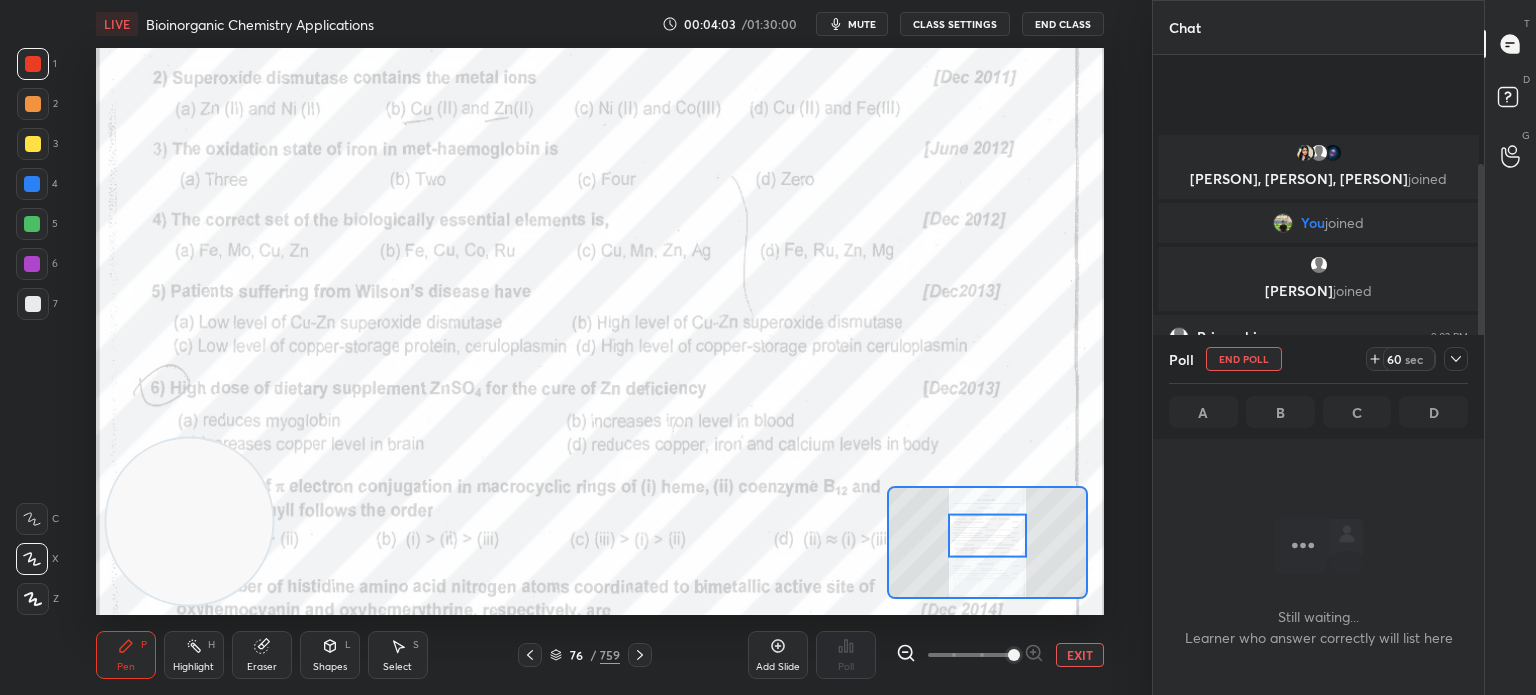 scroll, scrollTop: 524, scrollLeft: 325, axis: both 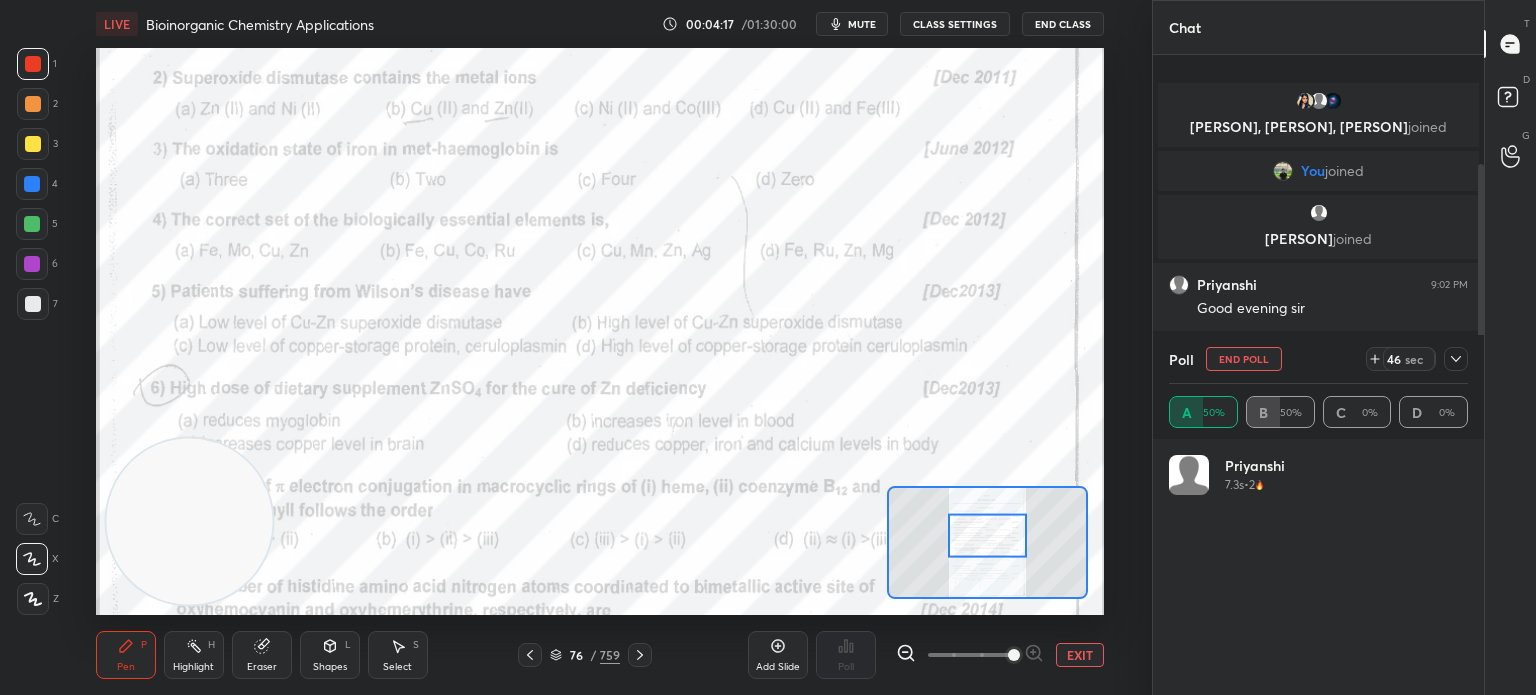 click on "mute" at bounding box center (862, 24) 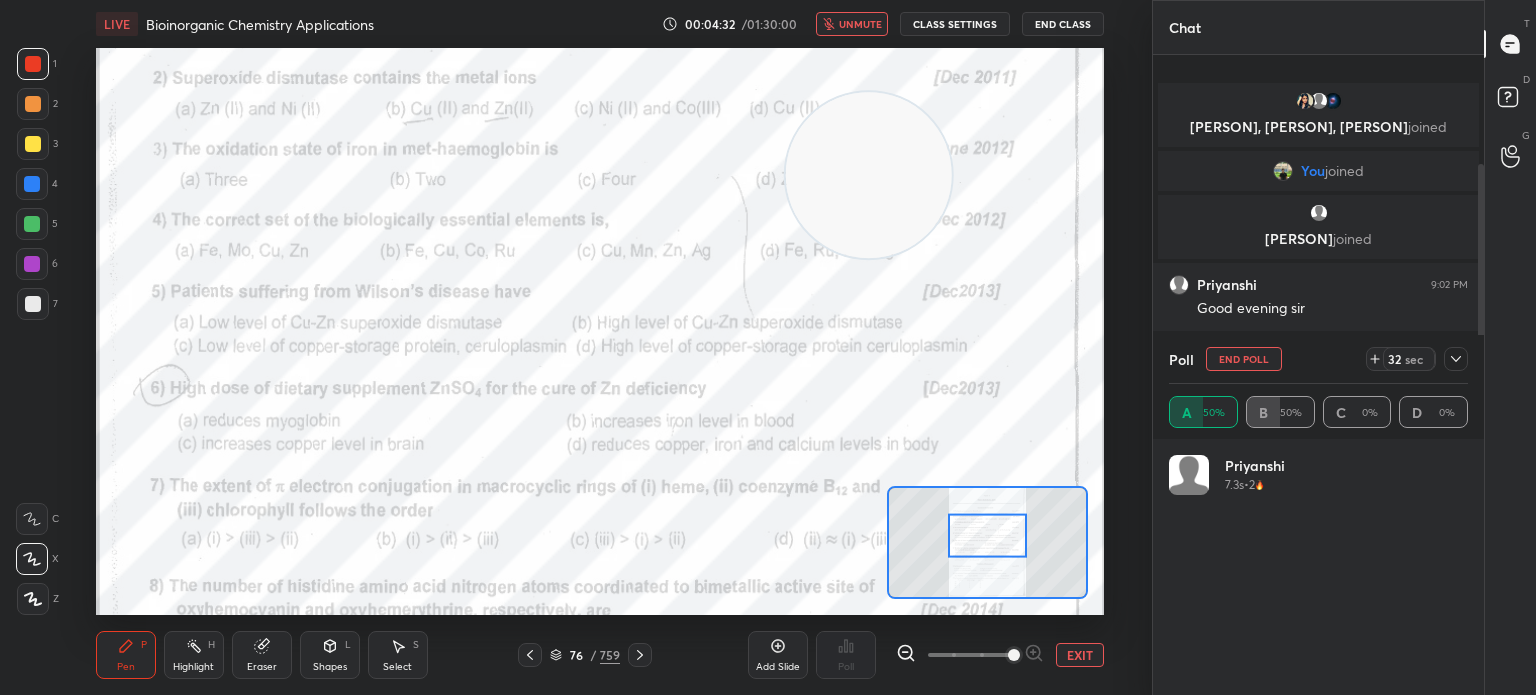click on "unmute" at bounding box center [860, 24] 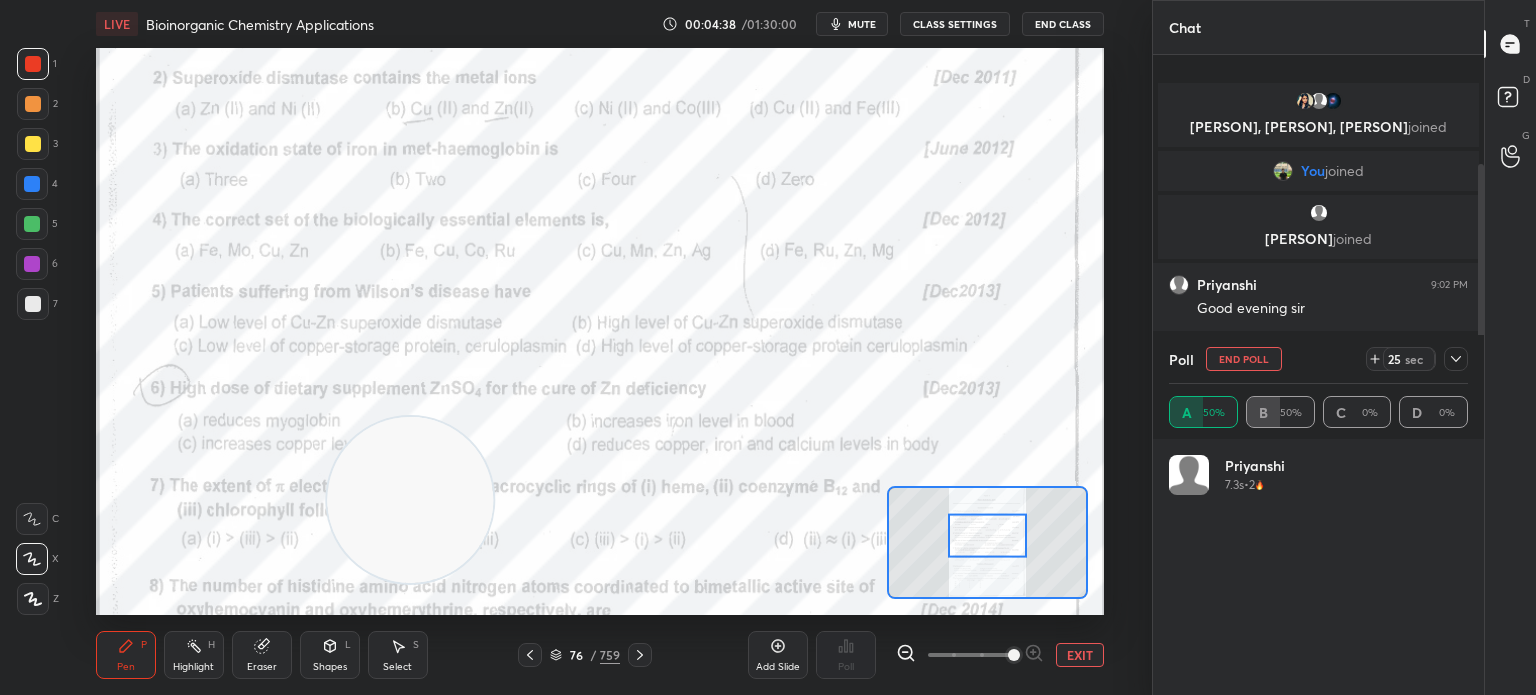 click at bounding box center (32, 184) 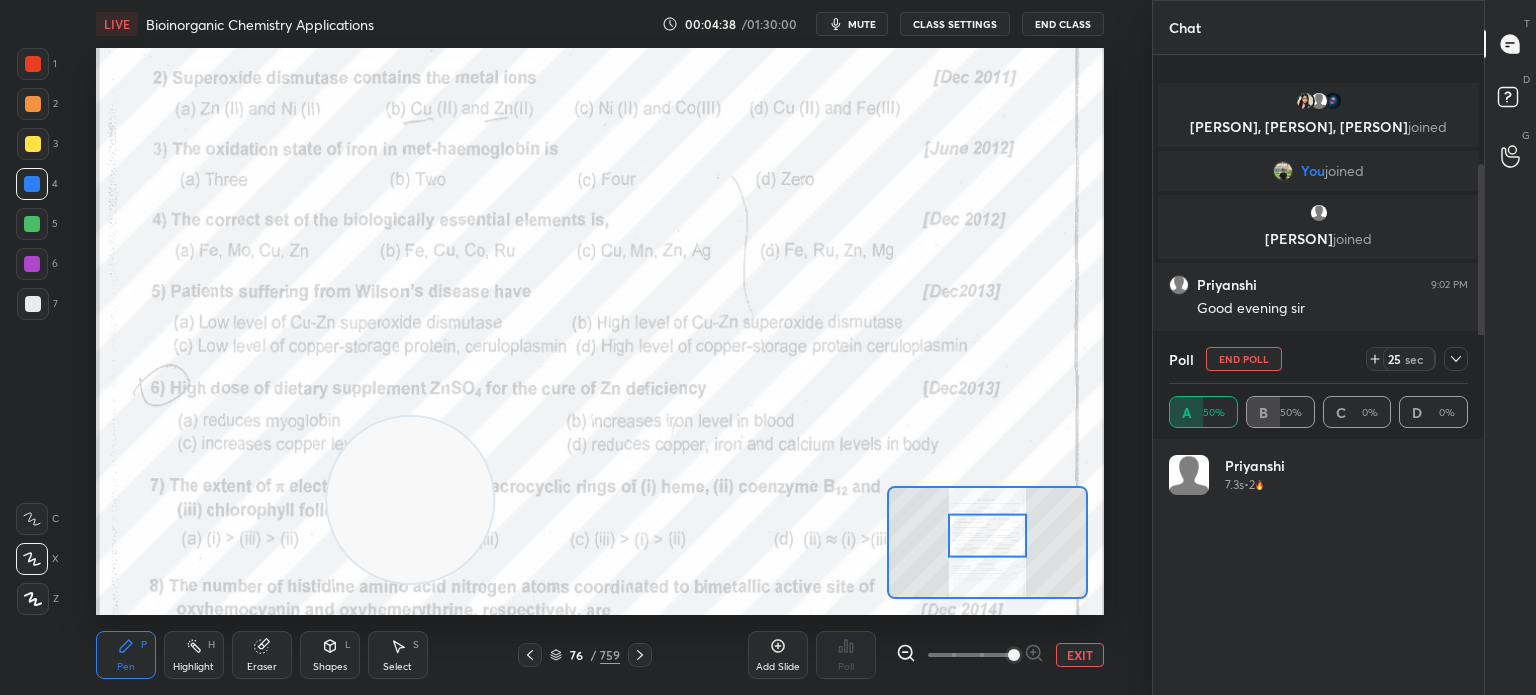 click at bounding box center (32, 184) 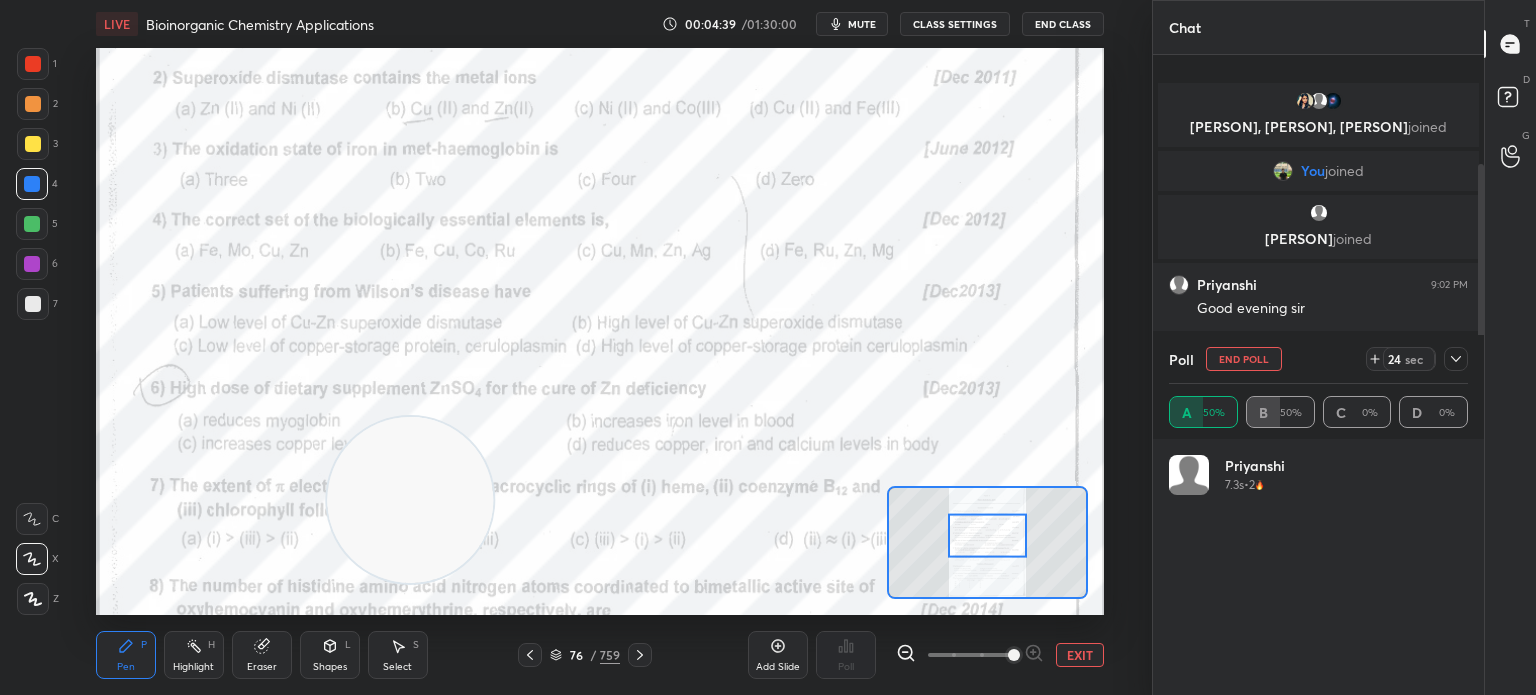 click at bounding box center (32, 519) 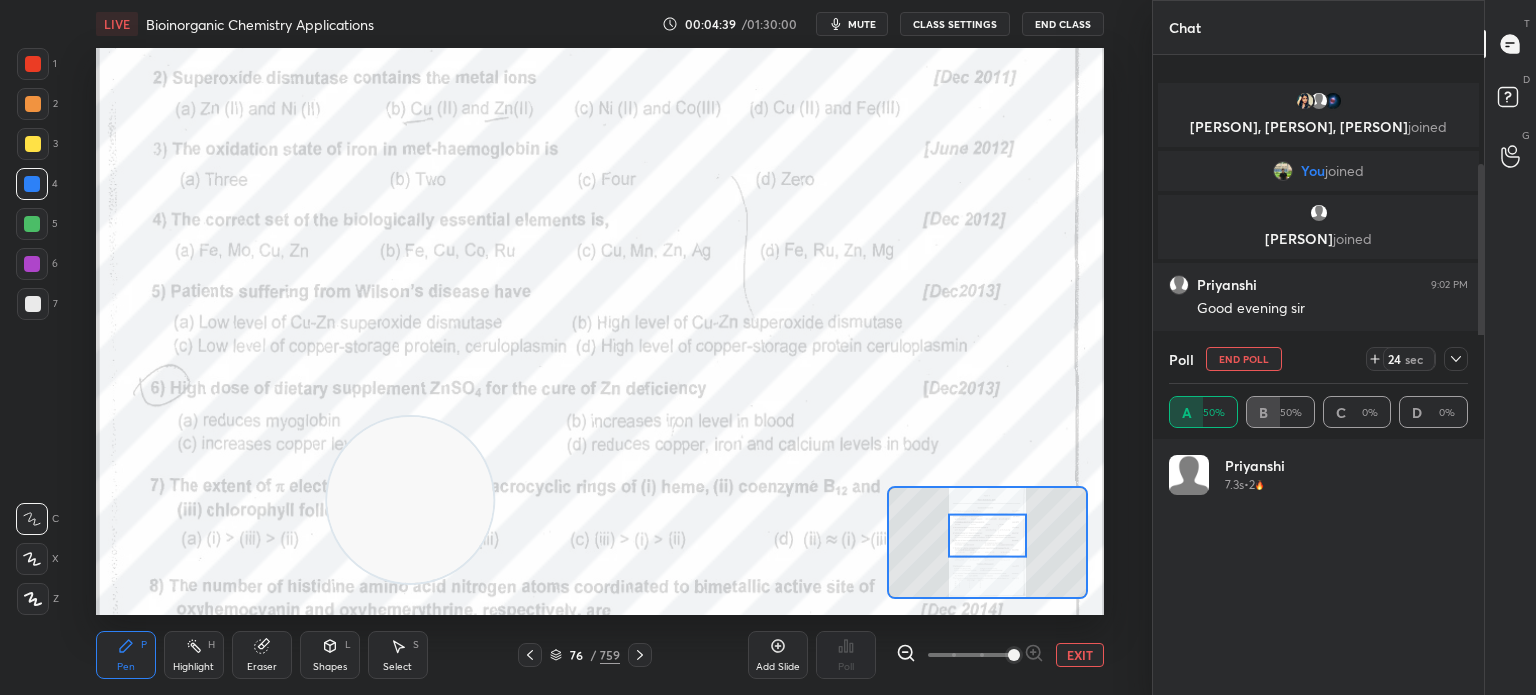 click at bounding box center [32, 559] 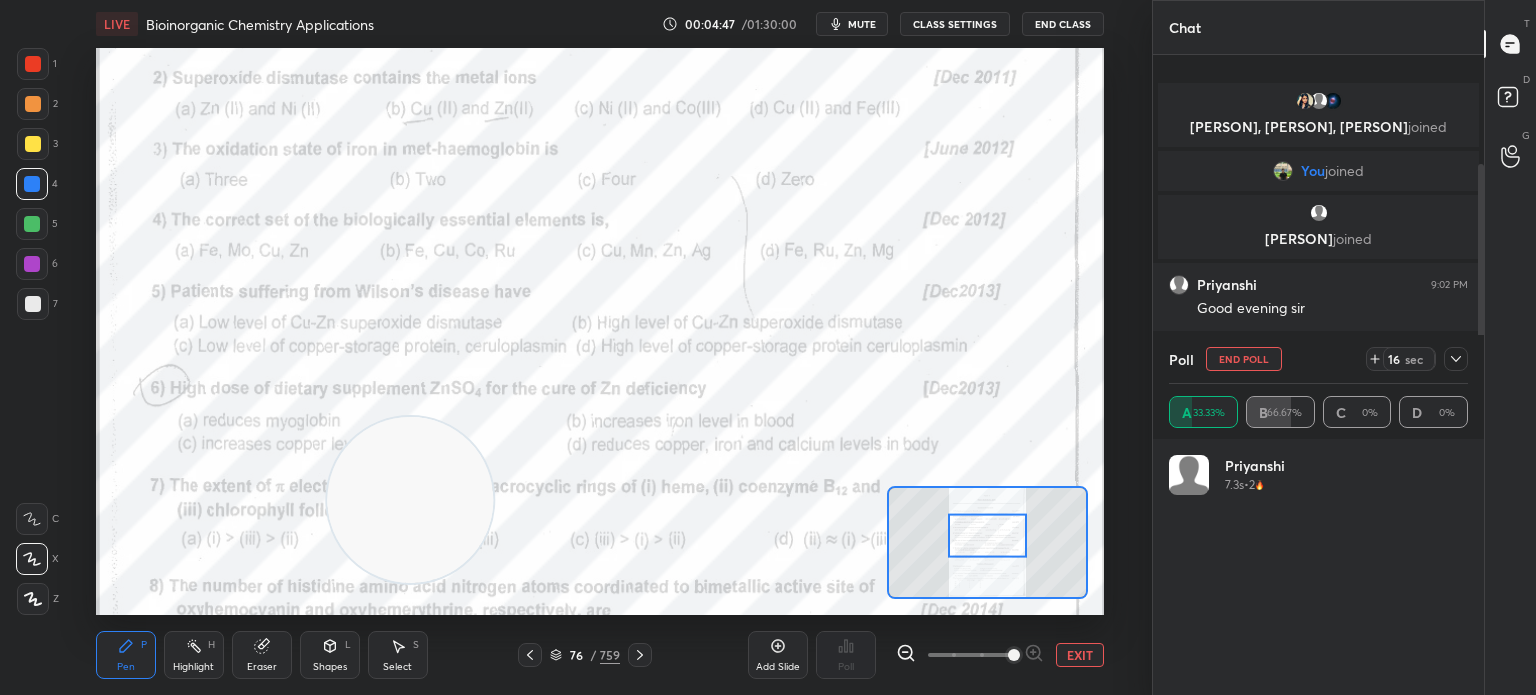 click at bounding box center [33, 64] 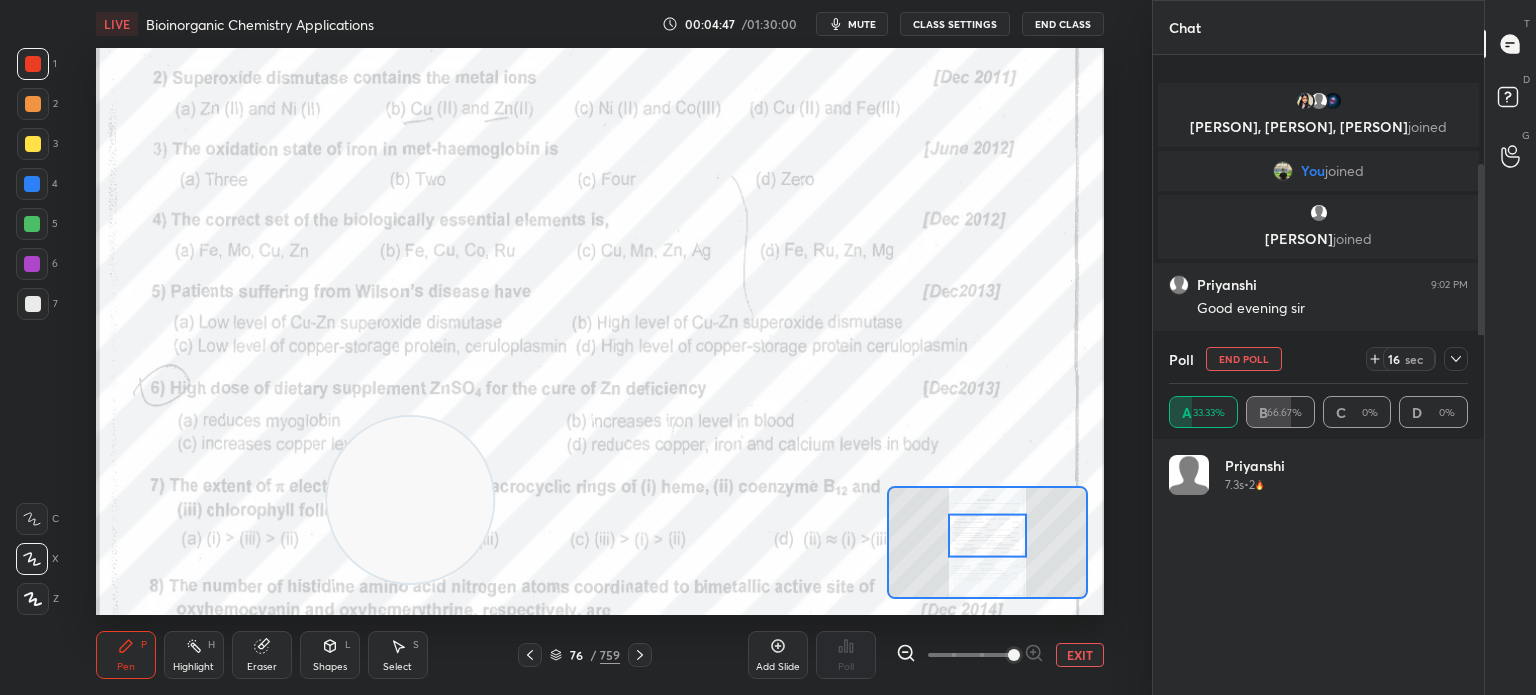 click at bounding box center (33, 64) 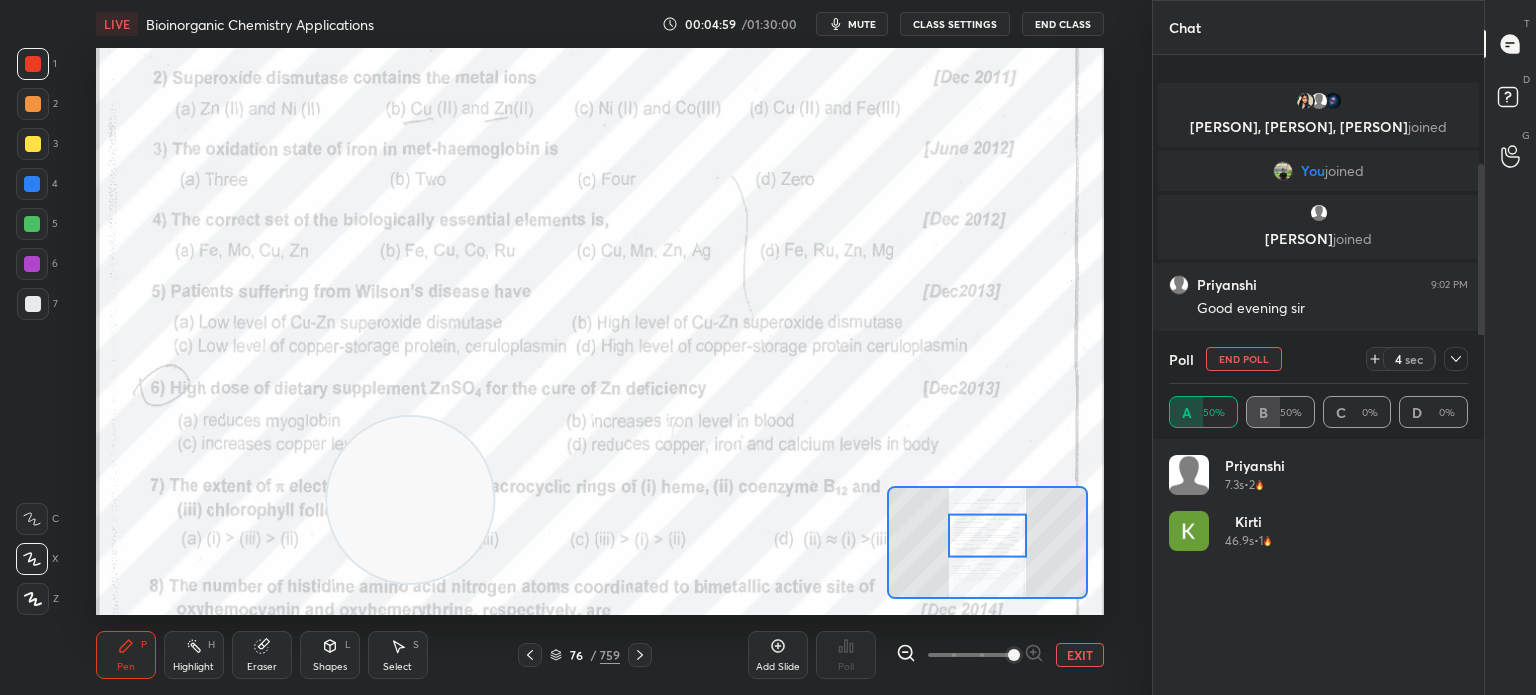 click on "End Poll" at bounding box center [1244, 359] 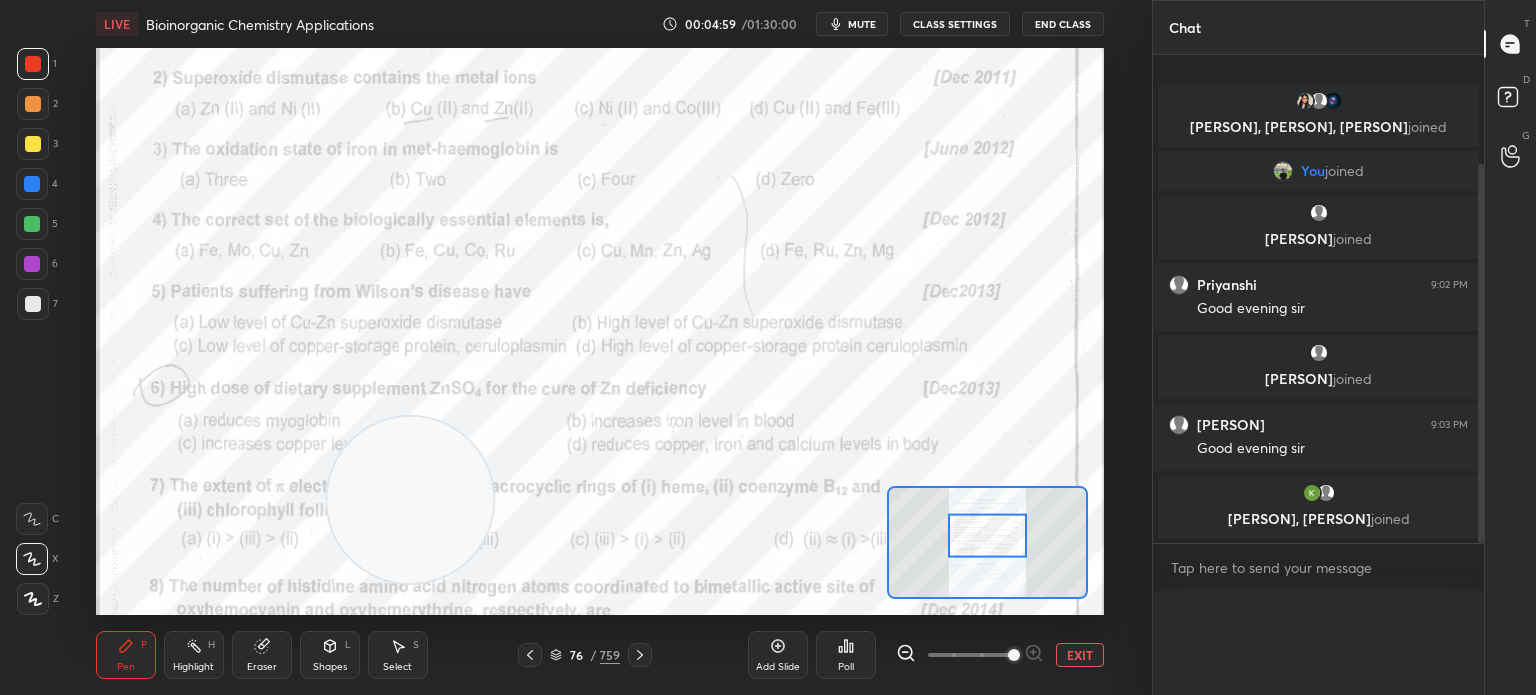 scroll, scrollTop: 0, scrollLeft: 0, axis: both 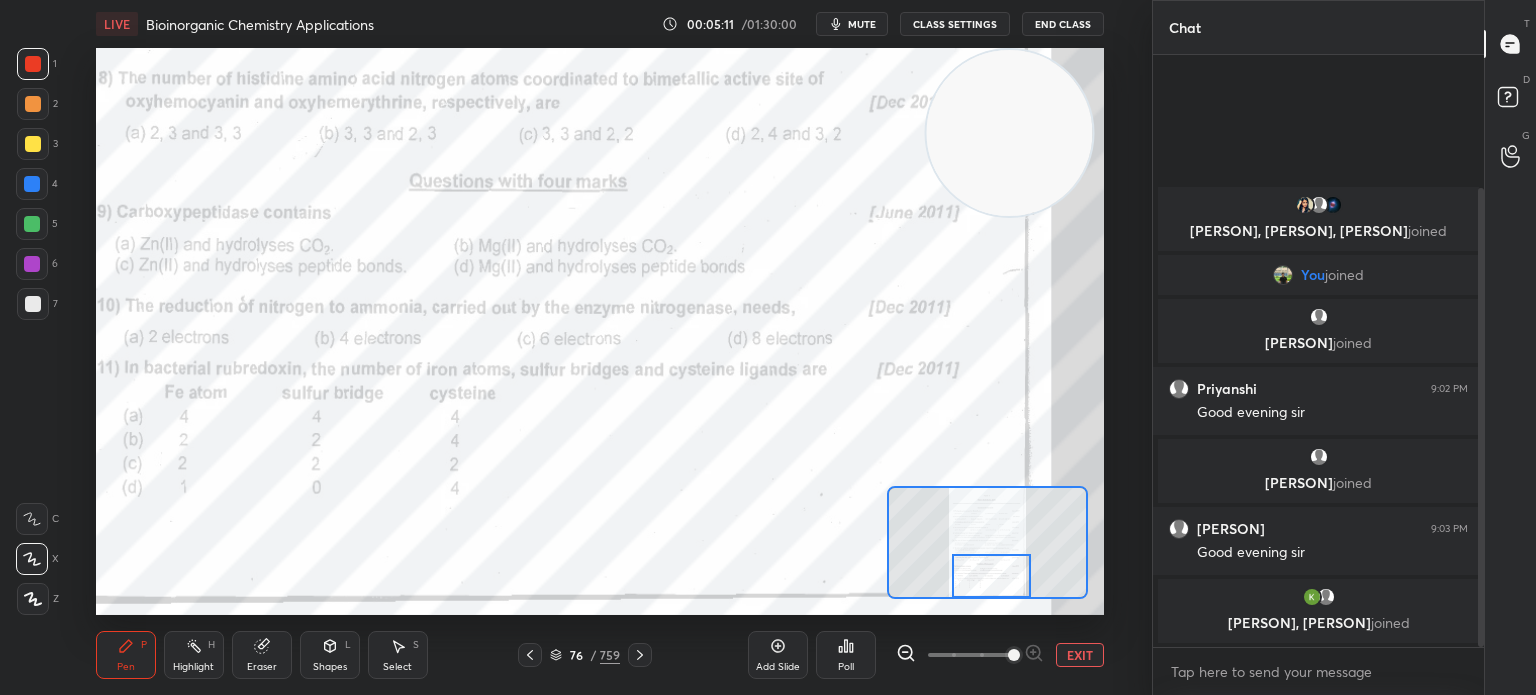 click at bounding box center (991, 576) 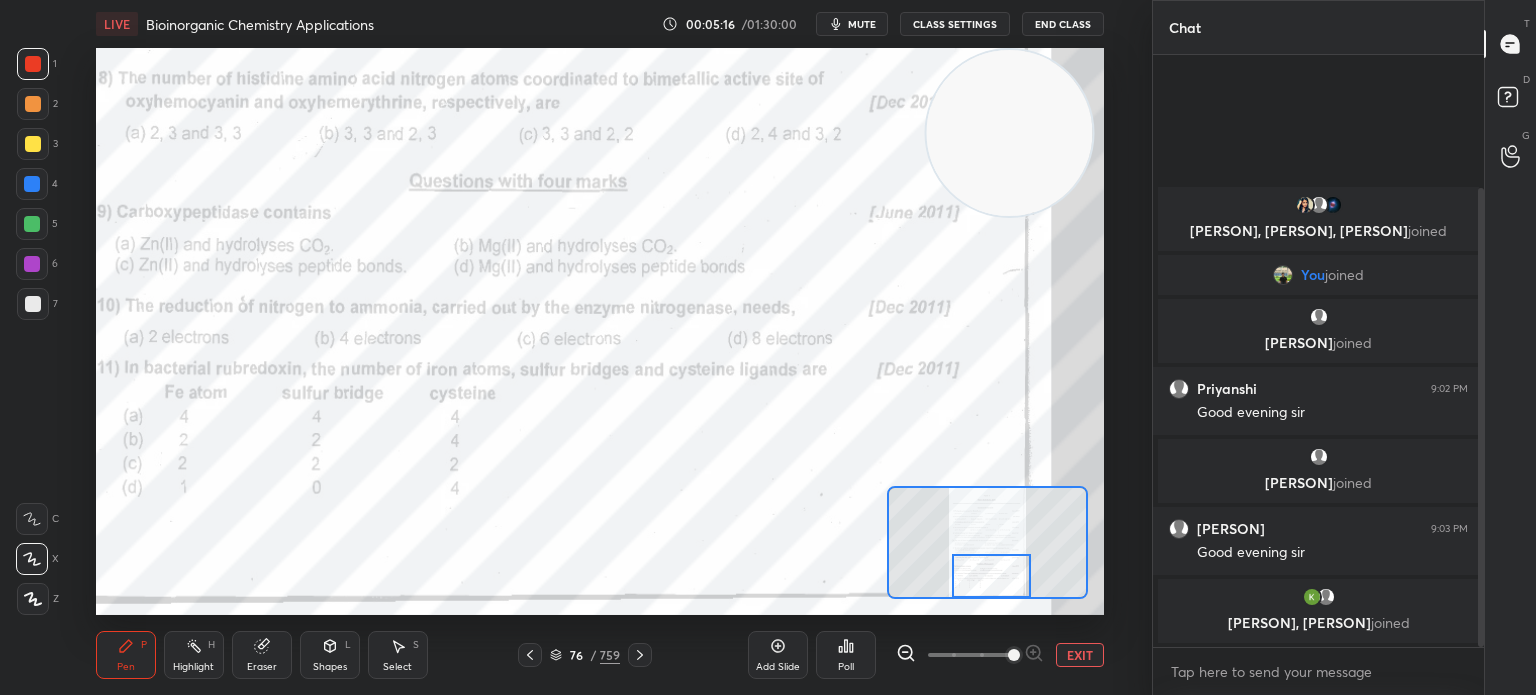 click at bounding box center [640, 655] 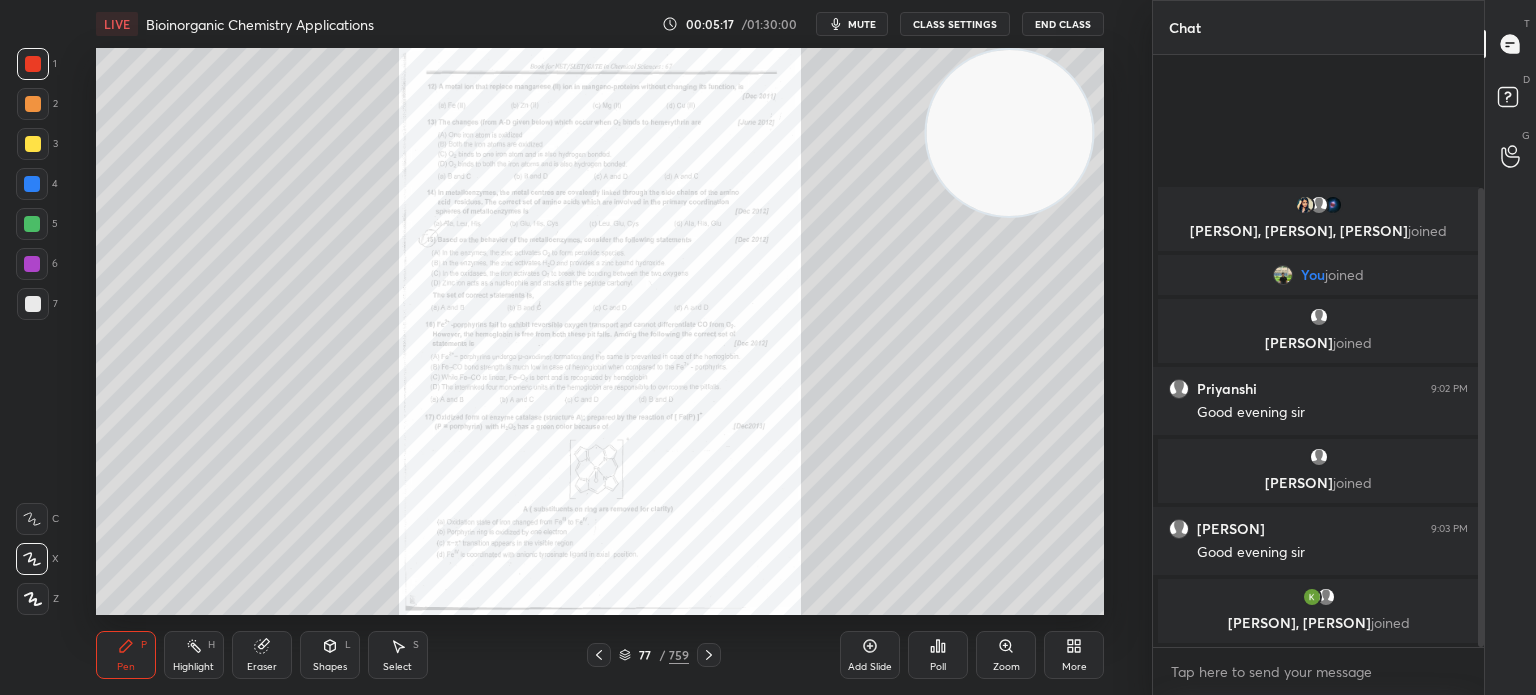 click at bounding box center [709, 655] 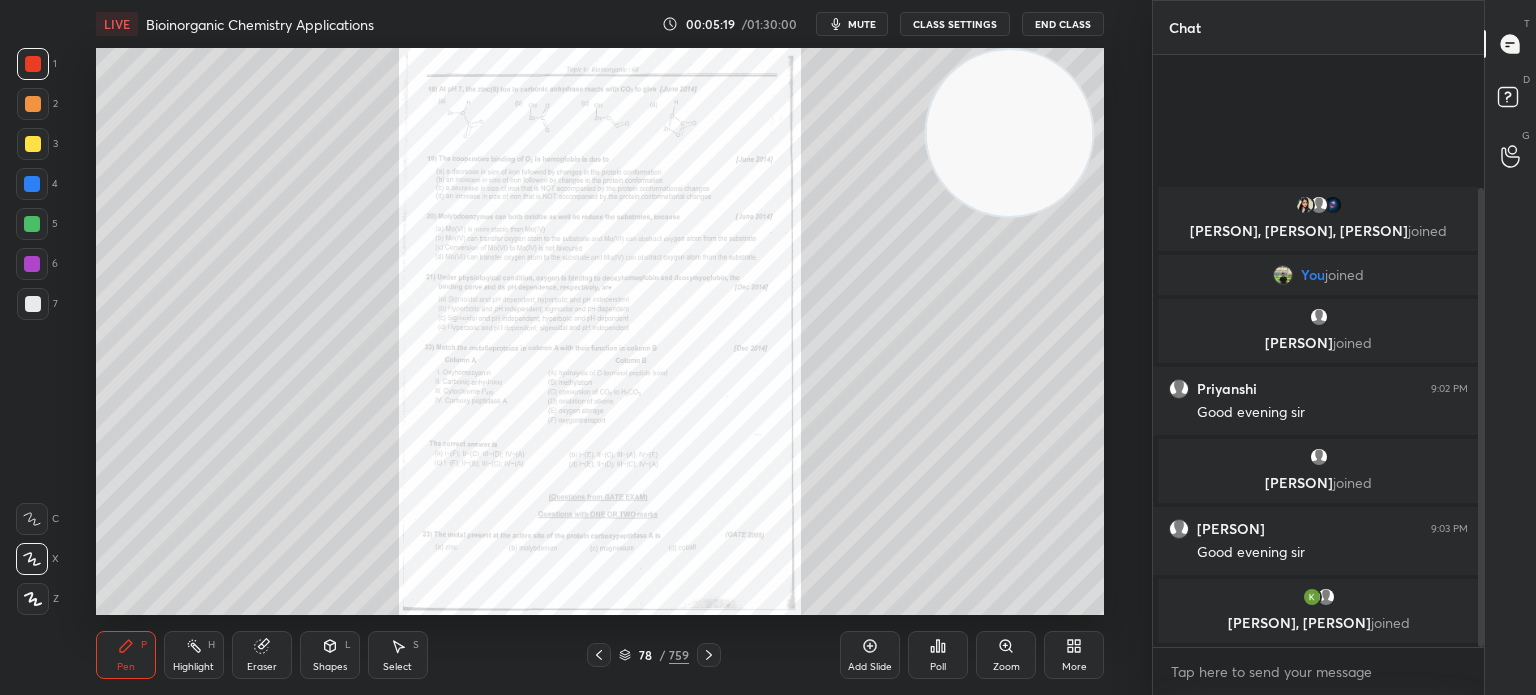click 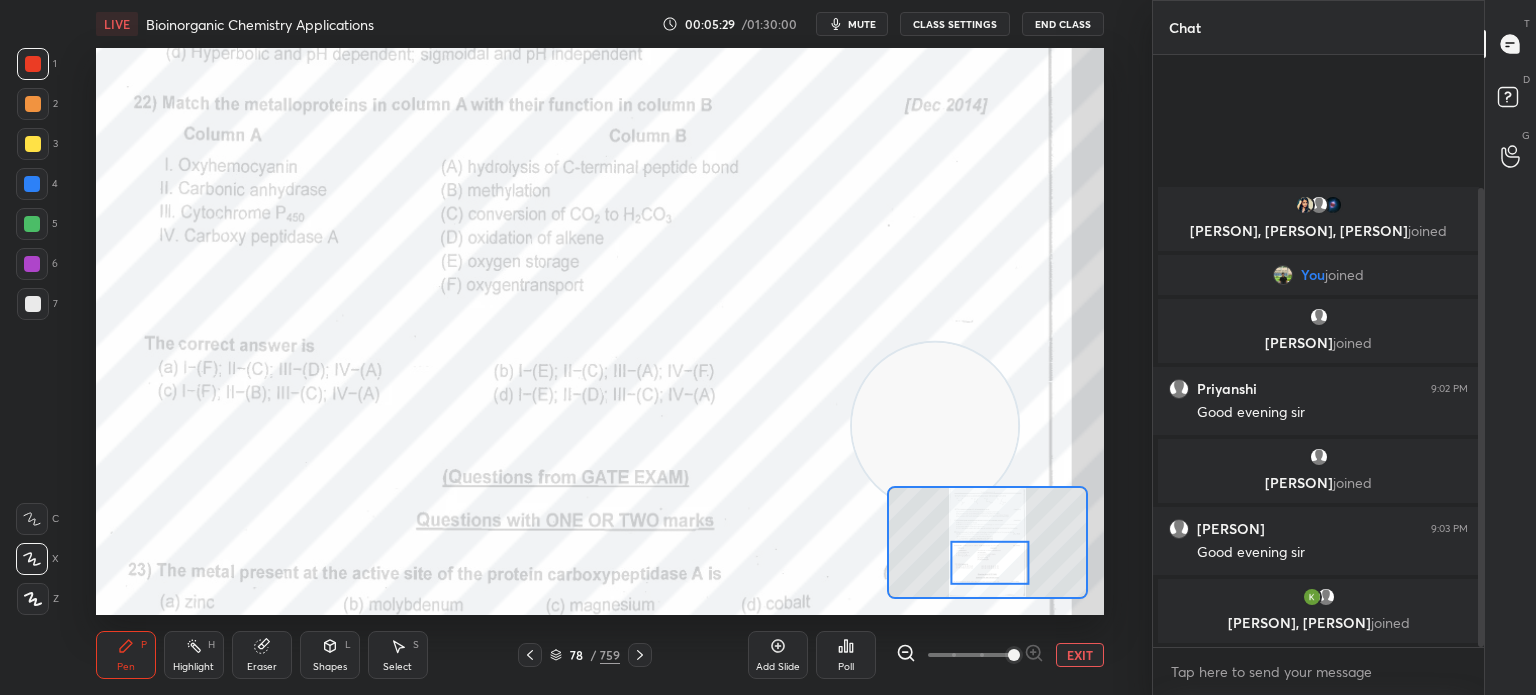 click on "mute" at bounding box center [862, 24] 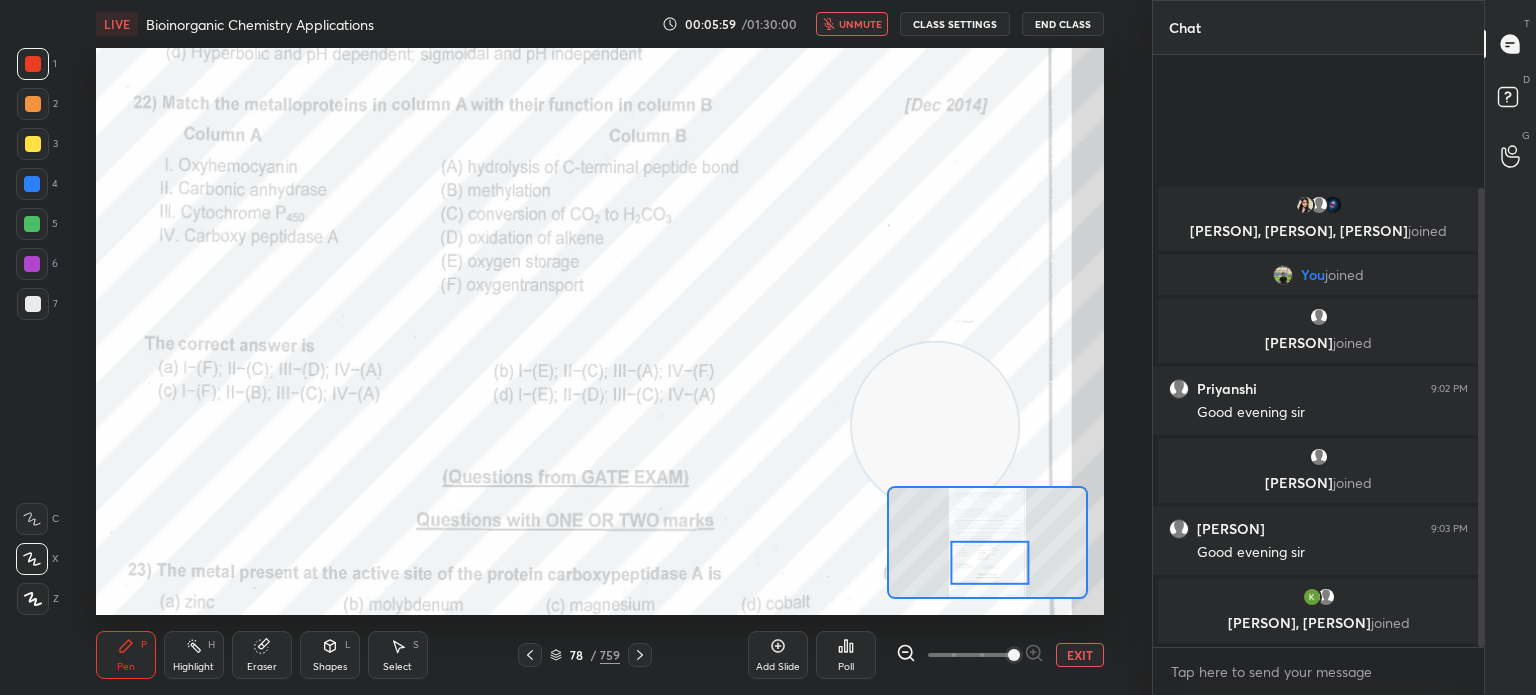 click on "Poll" at bounding box center [846, 655] 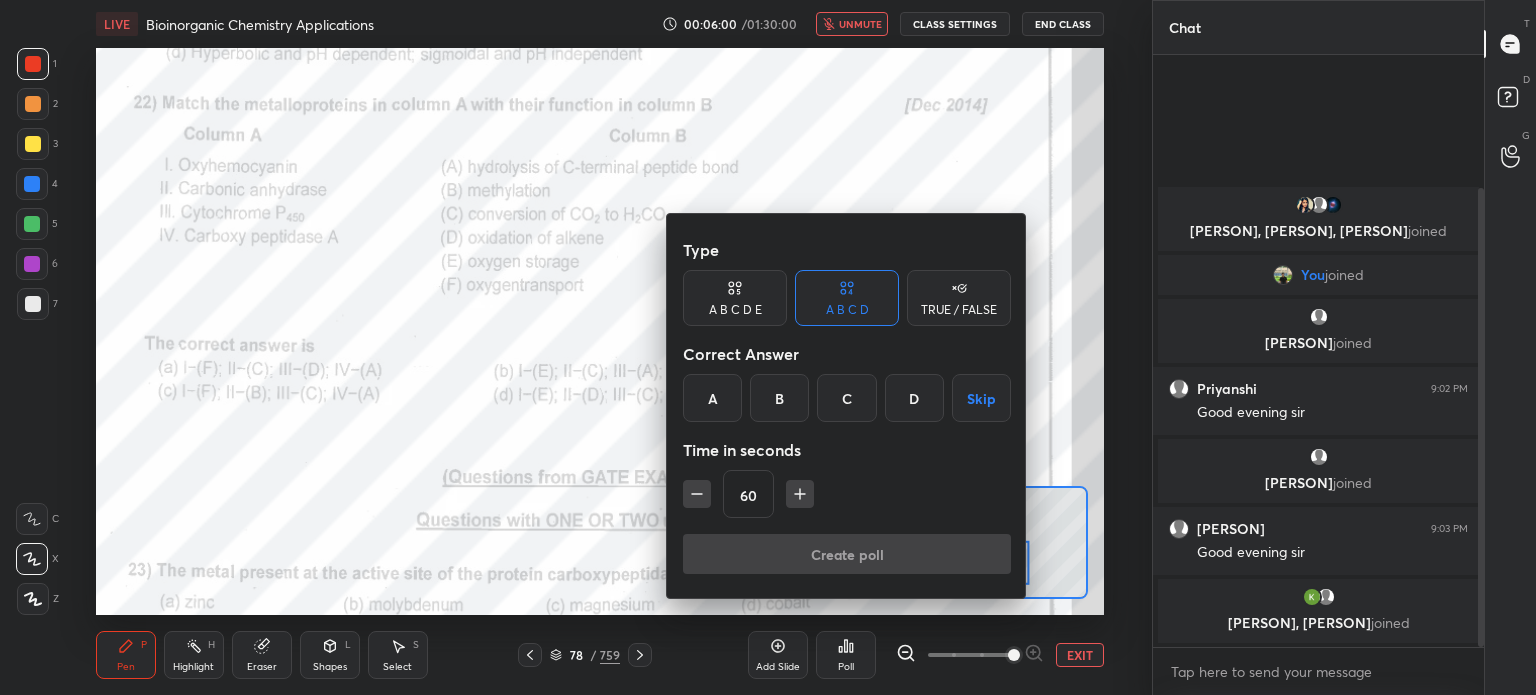 click on "A" at bounding box center (712, 398) 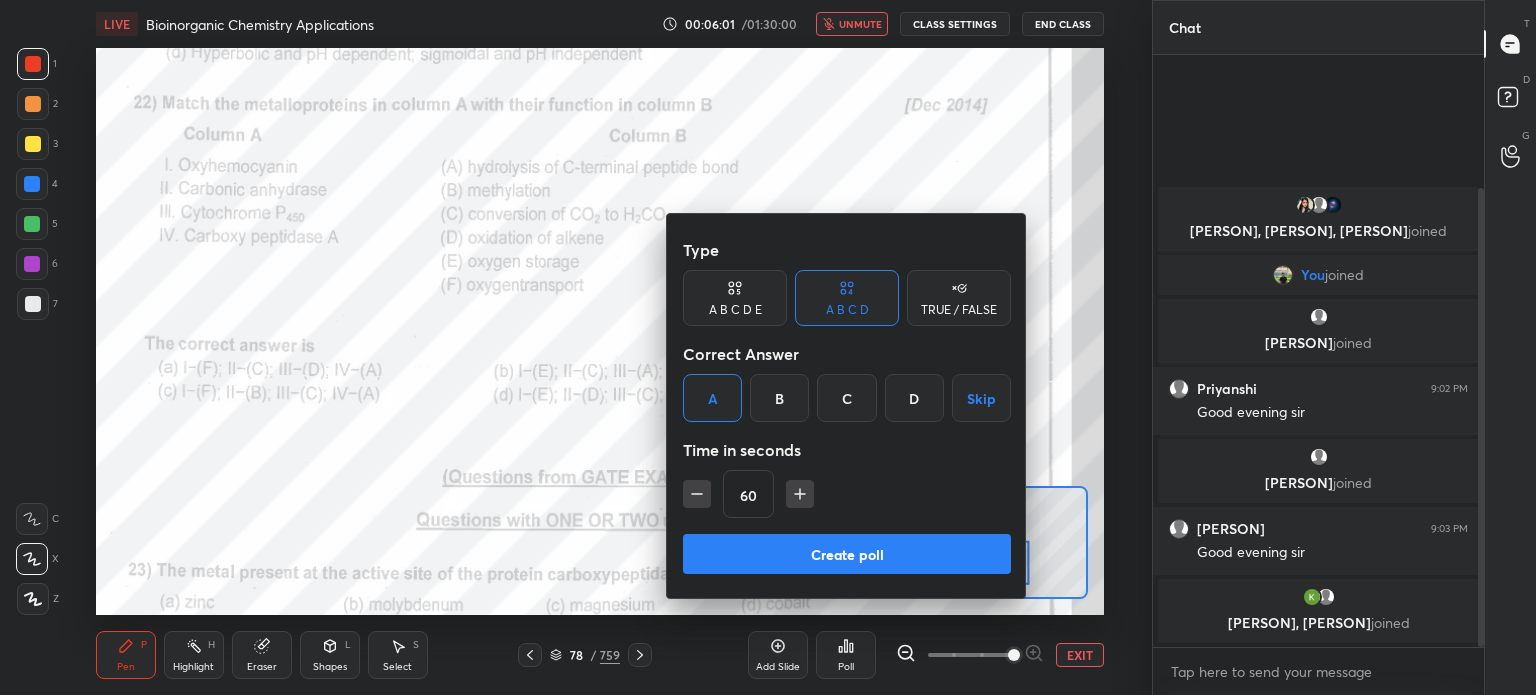 click on "Create poll" at bounding box center [847, 554] 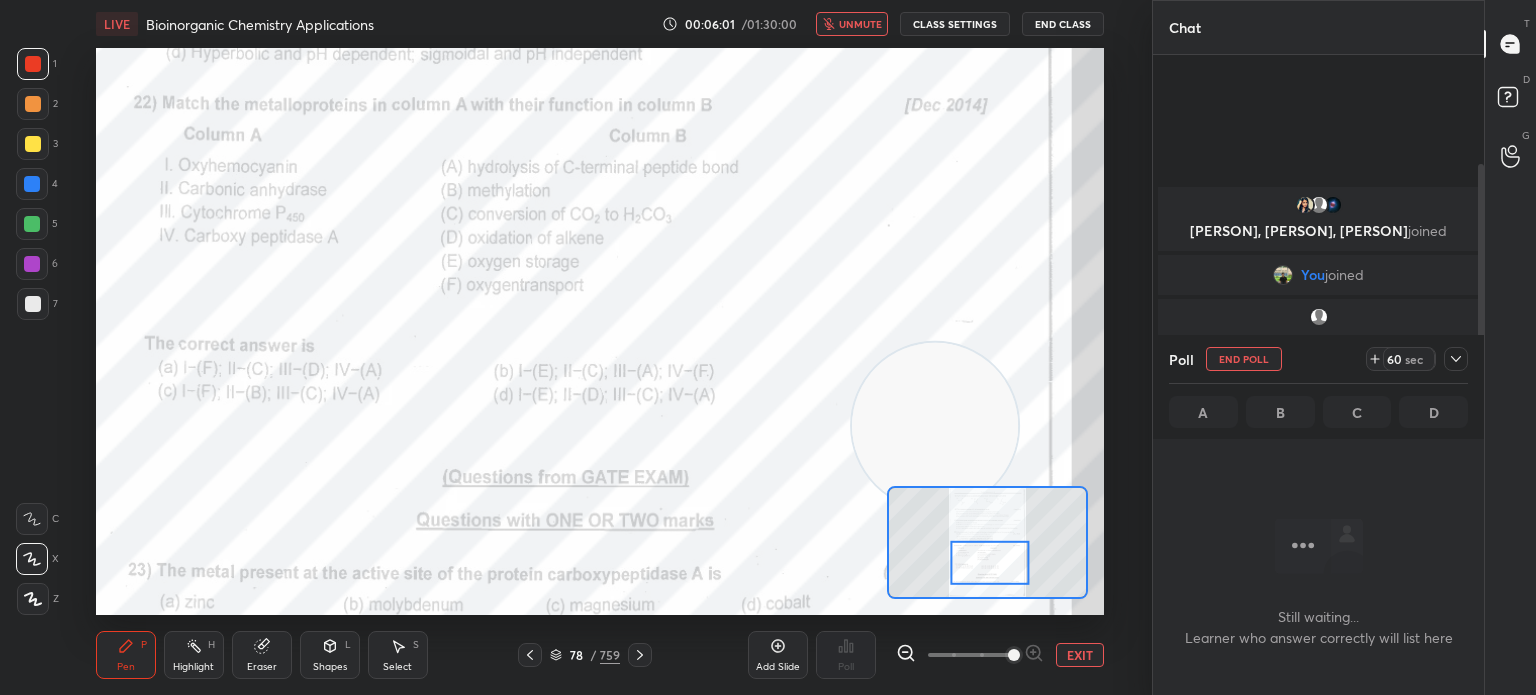 scroll, scrollTop: 553, scrollLeft: 325, axis: both 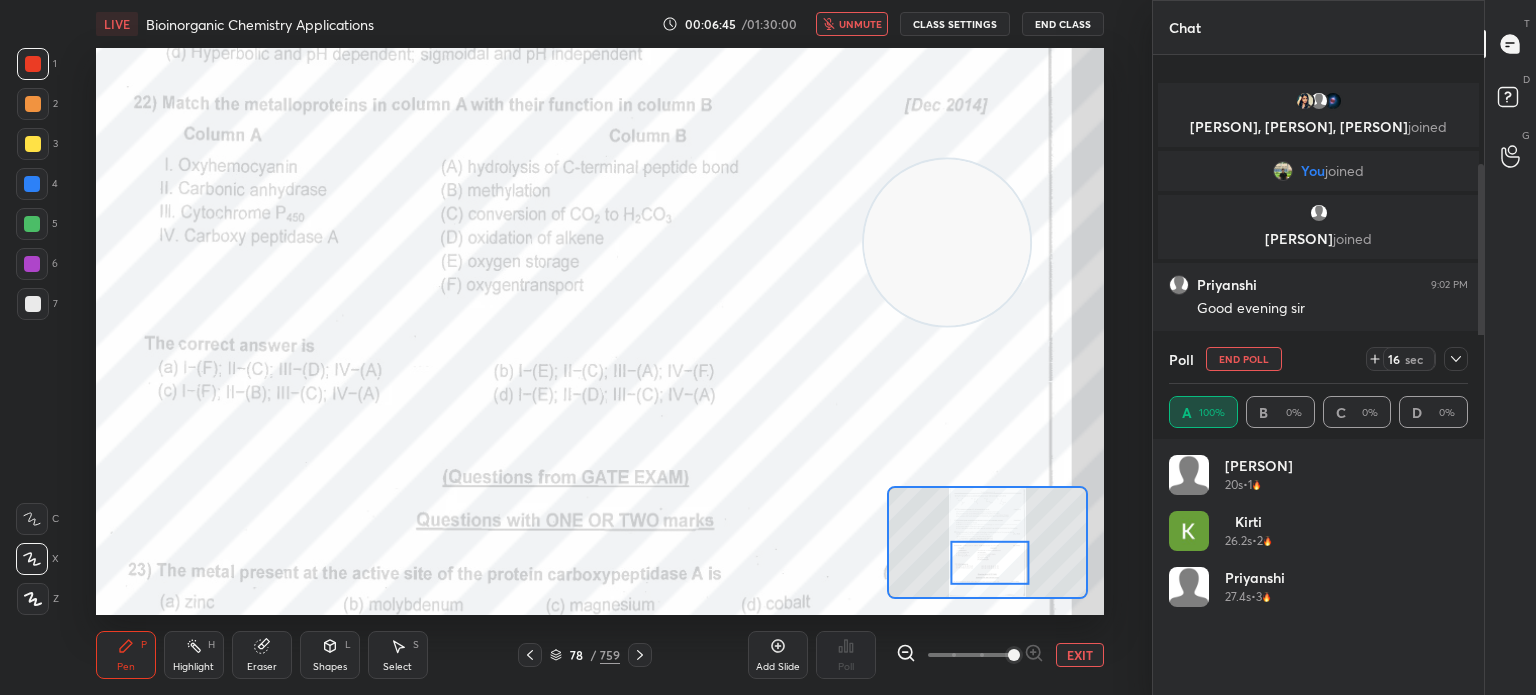 click on "LIVE Bioinorganic Chemistry Applications 00:06:45 /  01:30:00 unmute CLASS SETTINGS End Class" at bounding box center [600, 24] 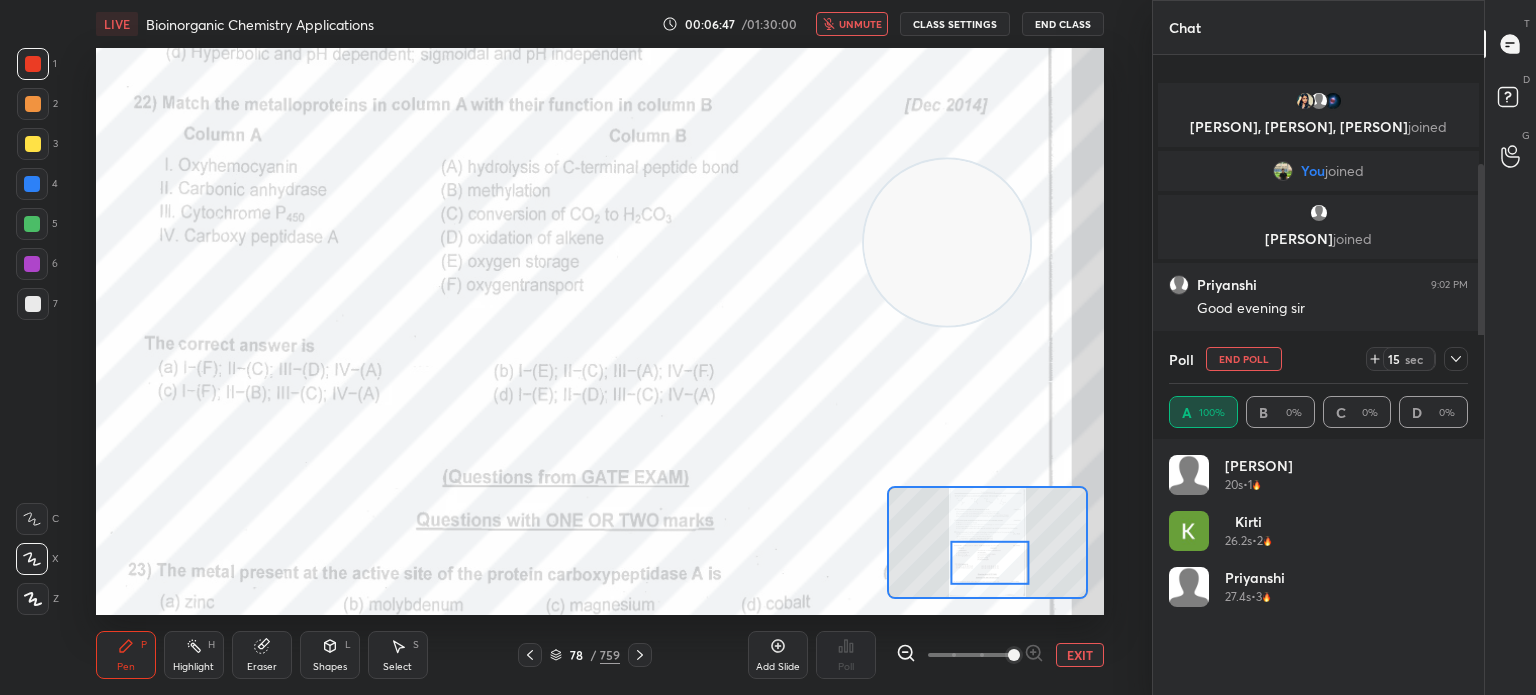 click on "unmute" at bounding box center (852, 24) 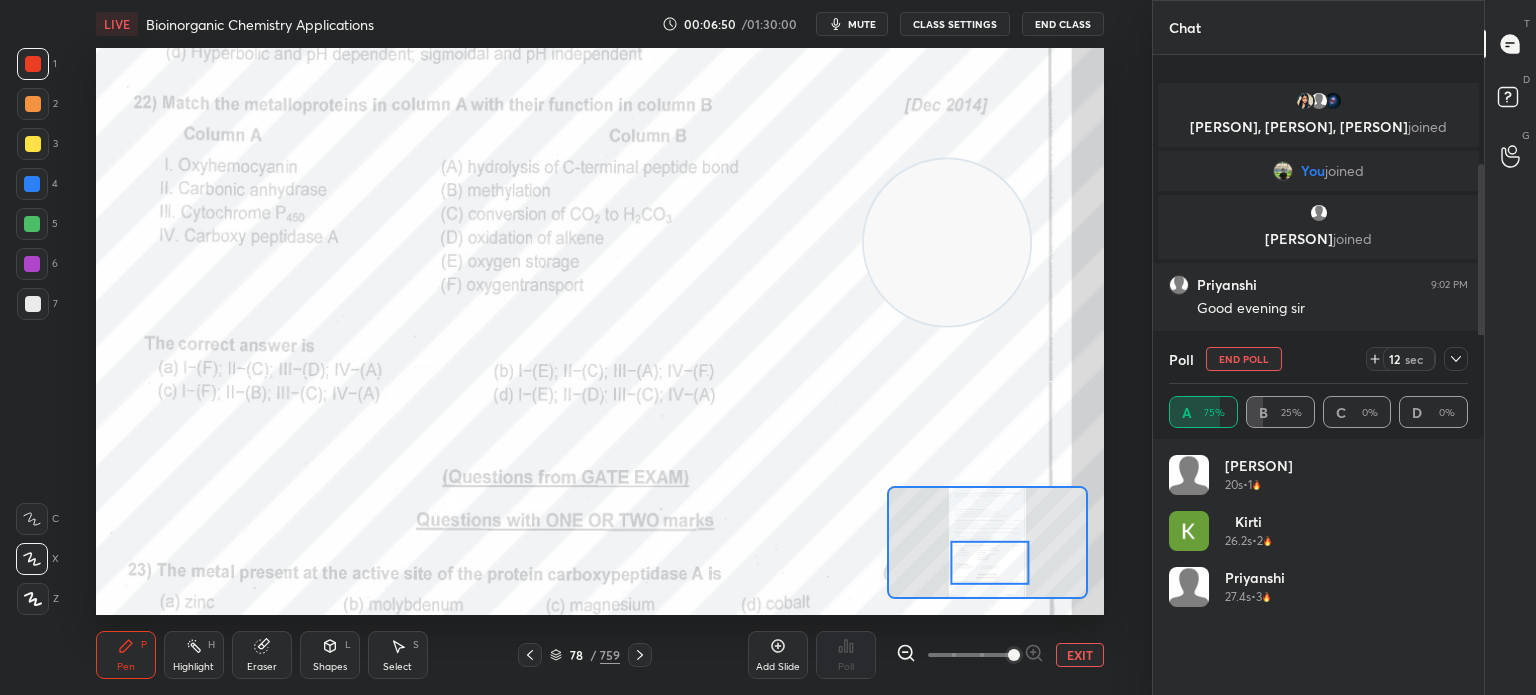 click at bounding box center (33, 64) 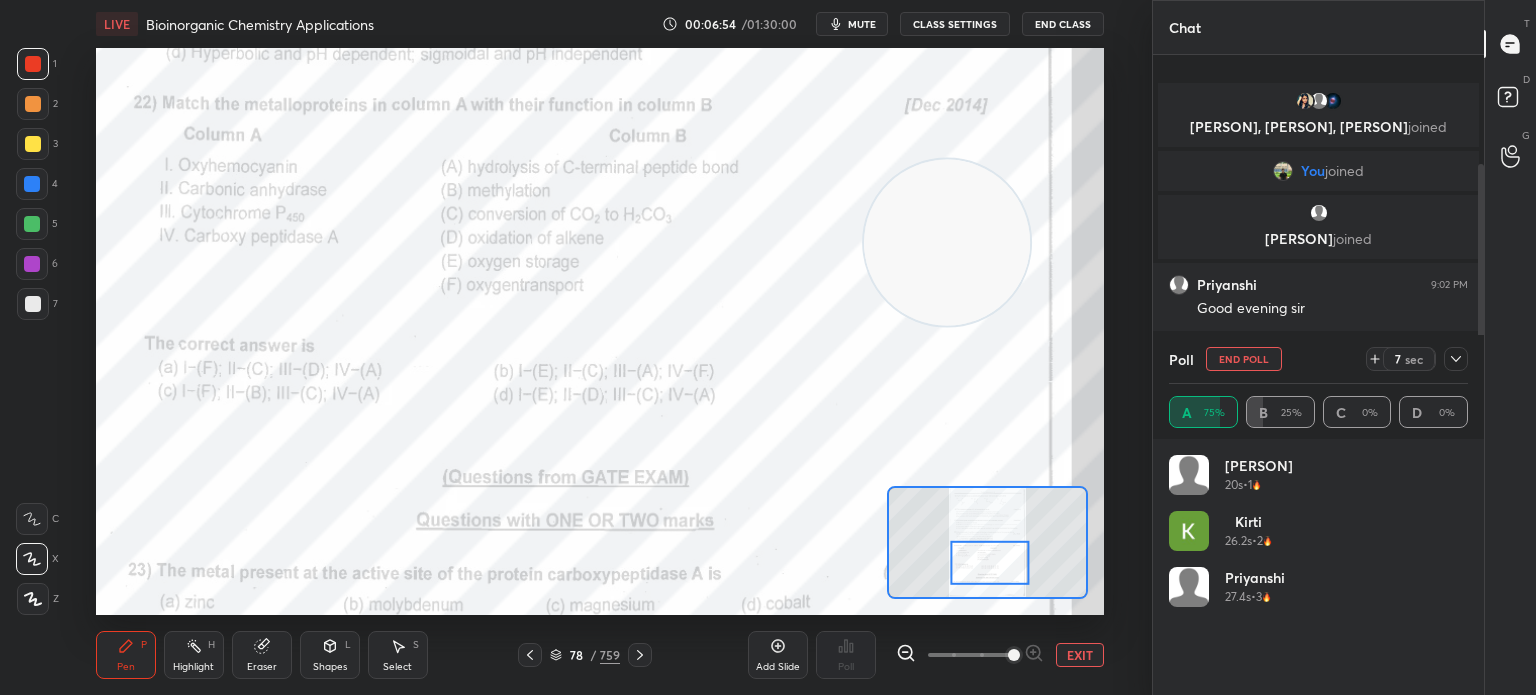 click at bounding box center (32, 184) 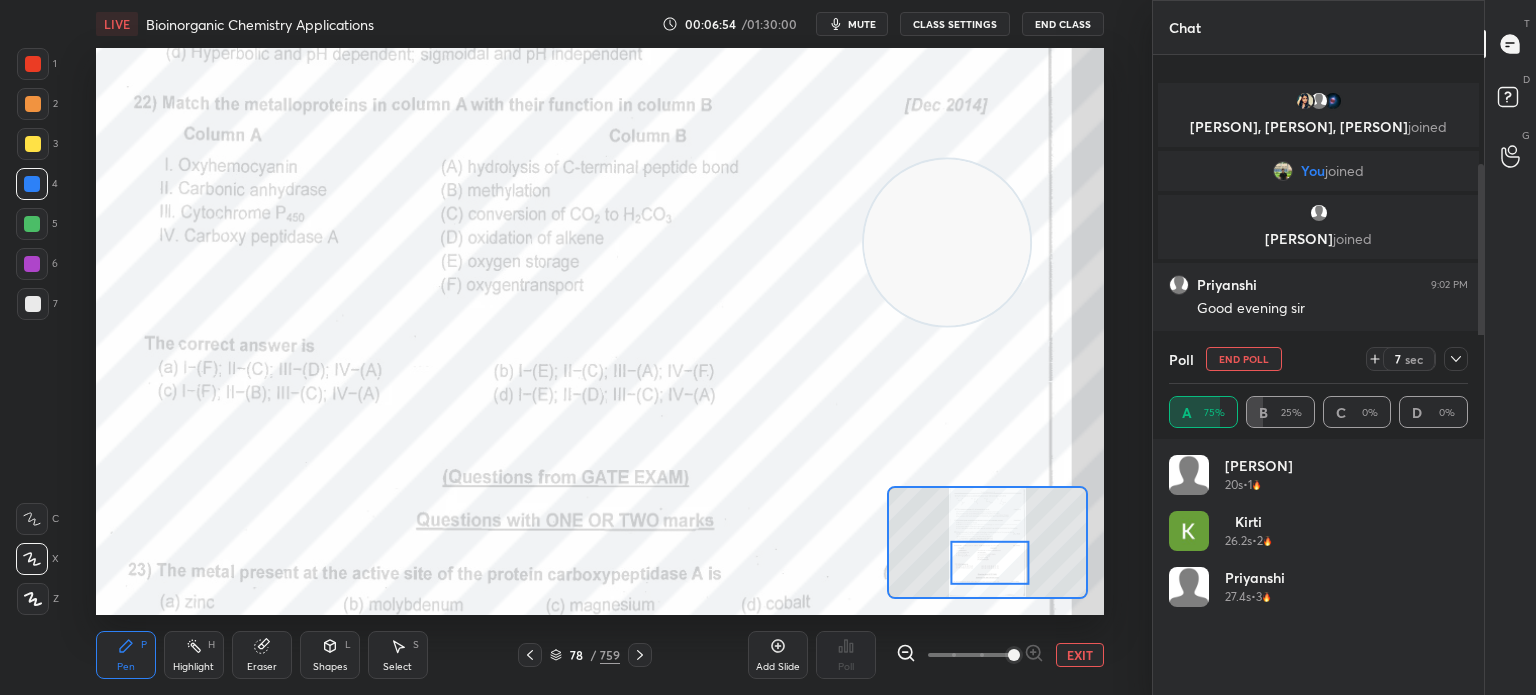 click at bounding box center [32, 184] 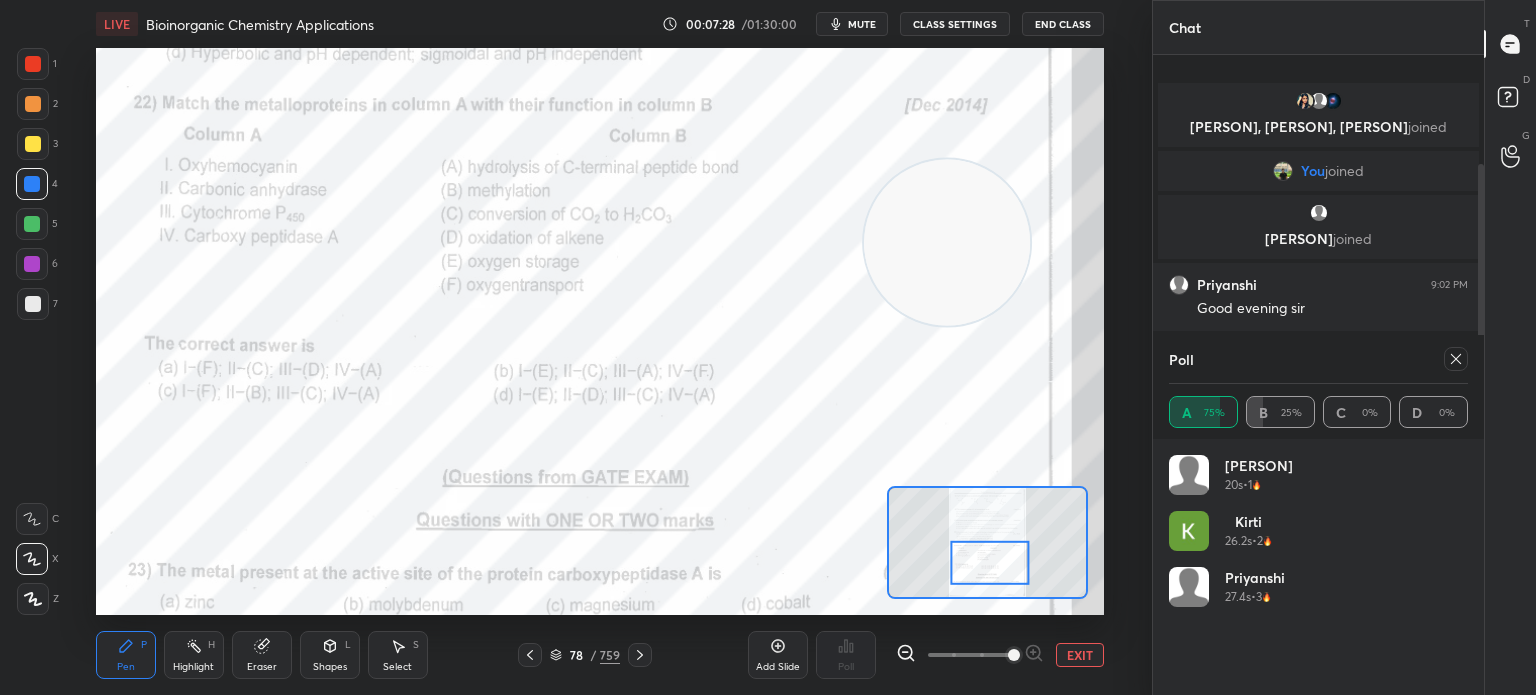 click at bounding box center [33, 104] 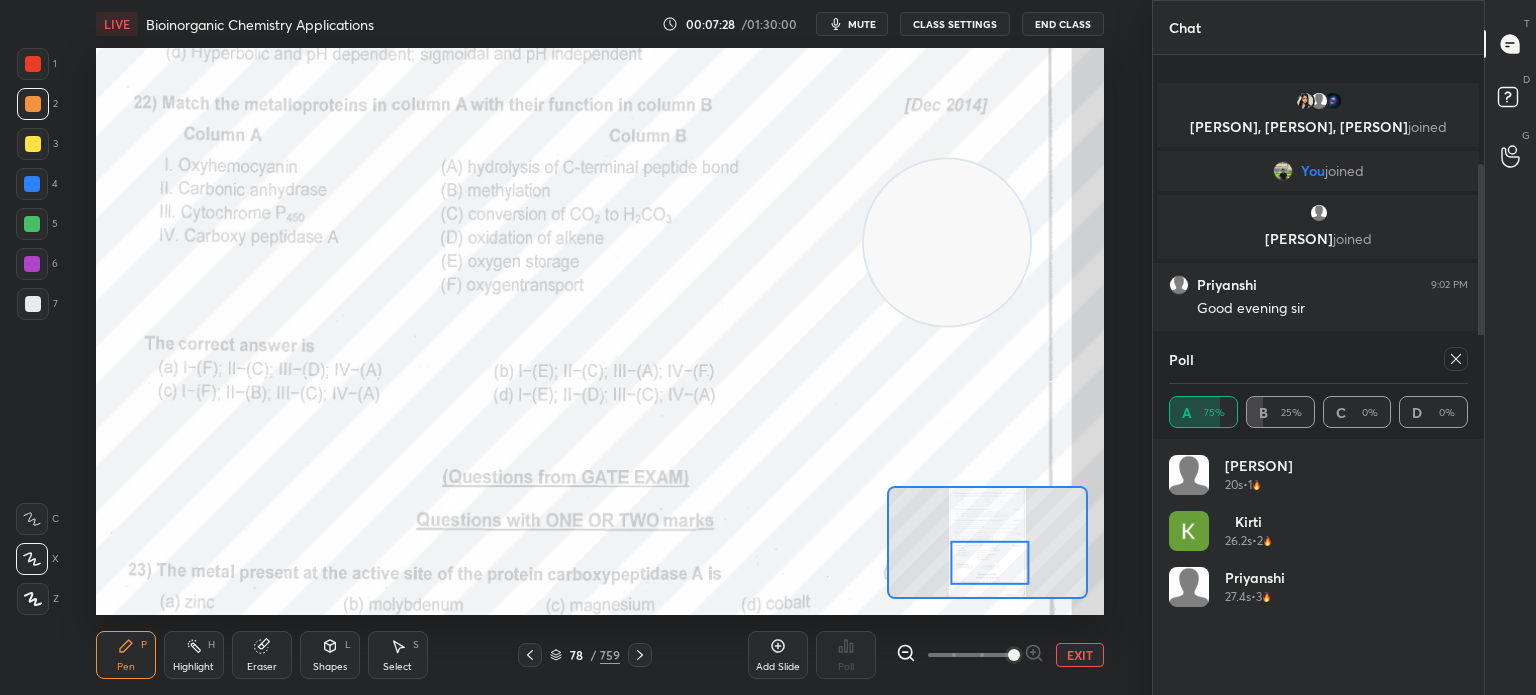 click at bounding box center (33, 104) 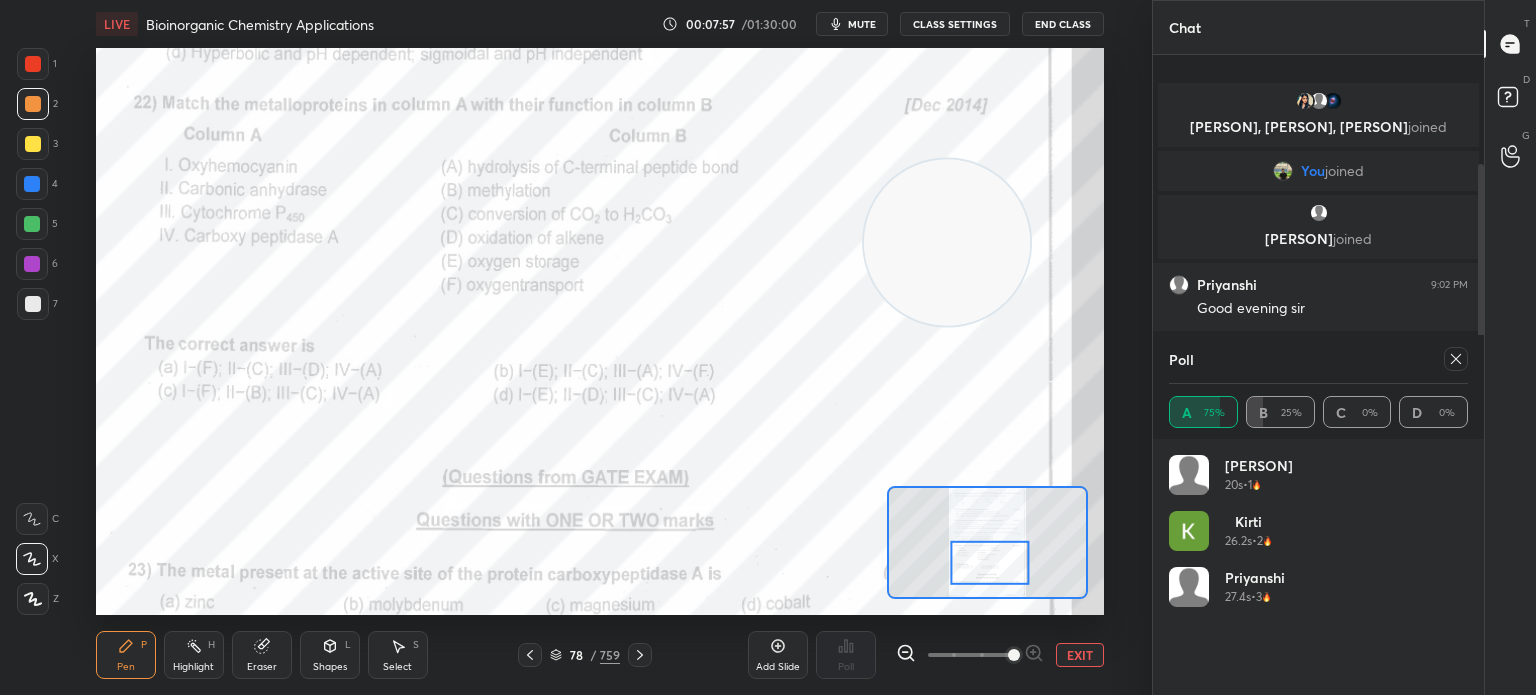 click on "1" at bounding box center (37, 68) 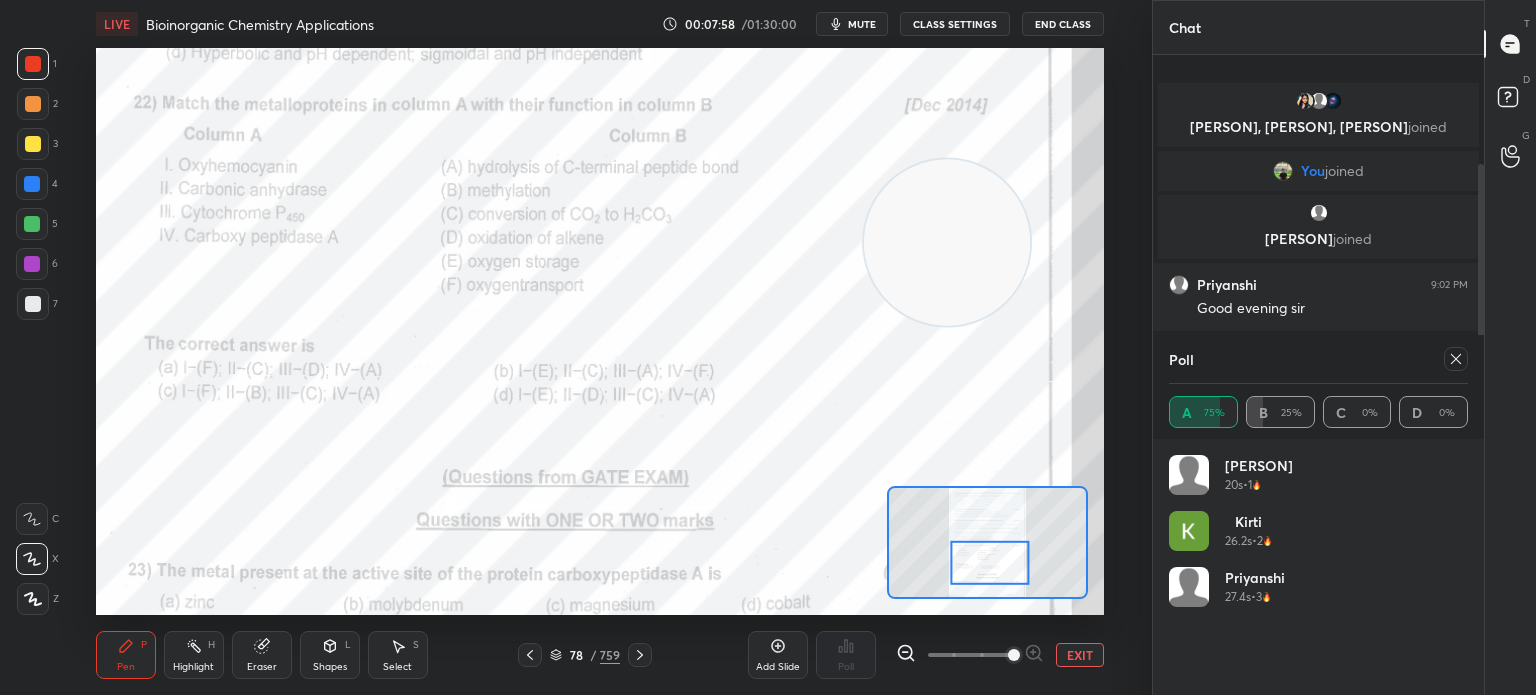 click at bounding box center [33, 64] 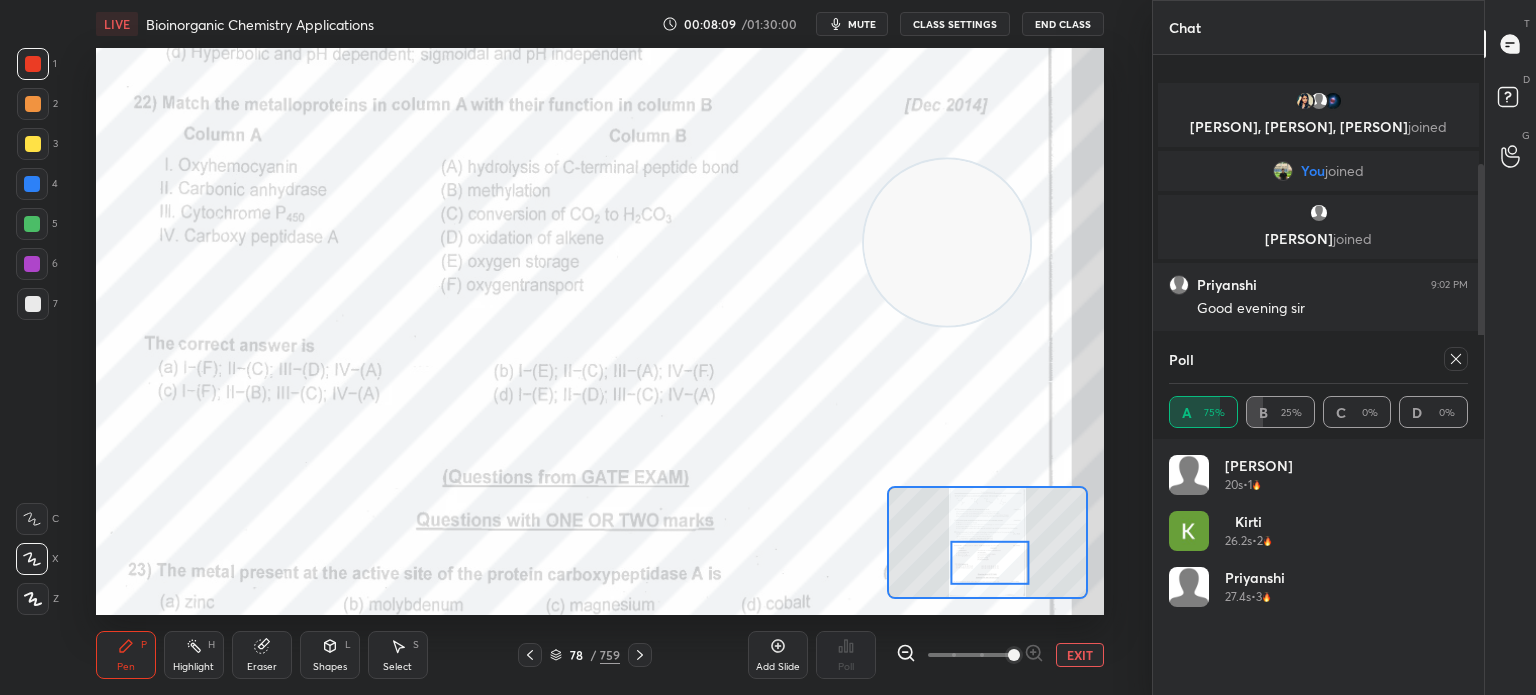 click 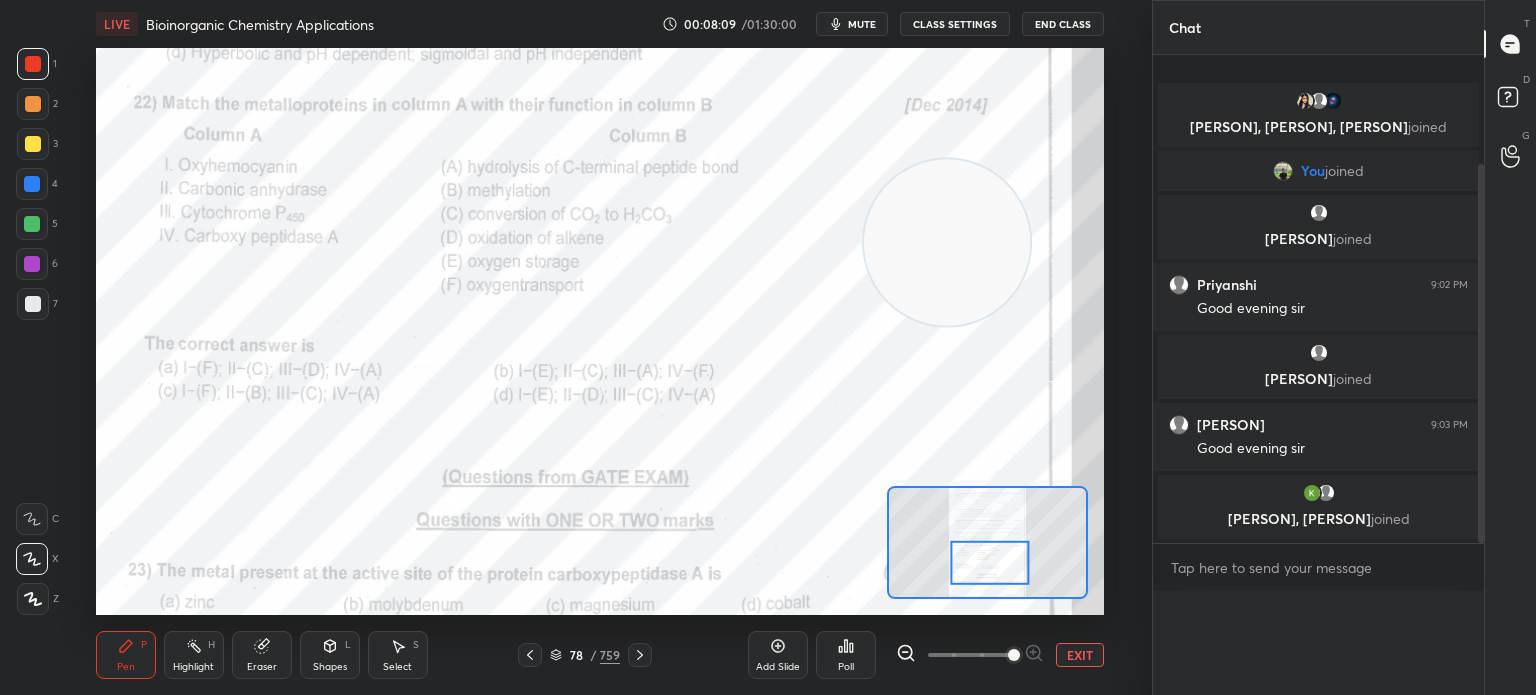 scroll, scrollTop: 120, scrollLeft: 293, axis: both 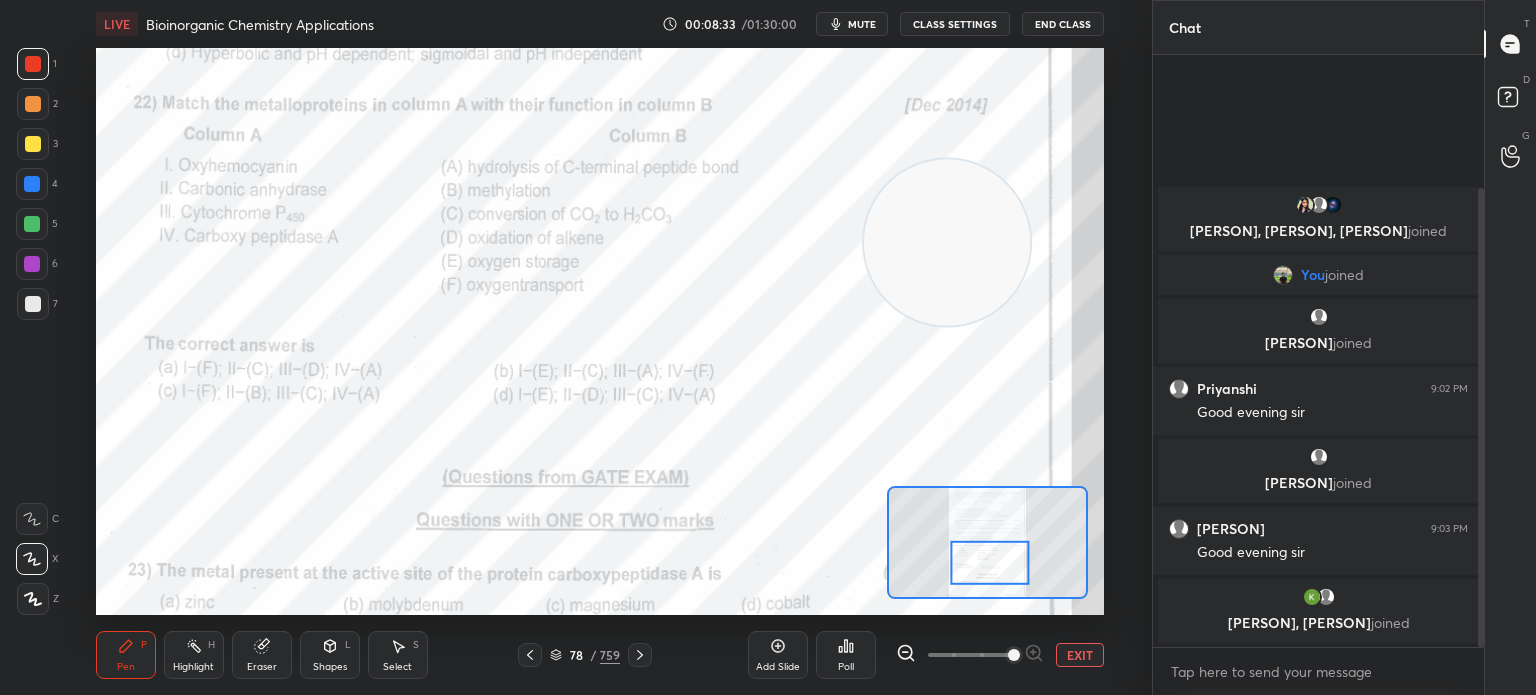 click at bounding box center [32, 184] 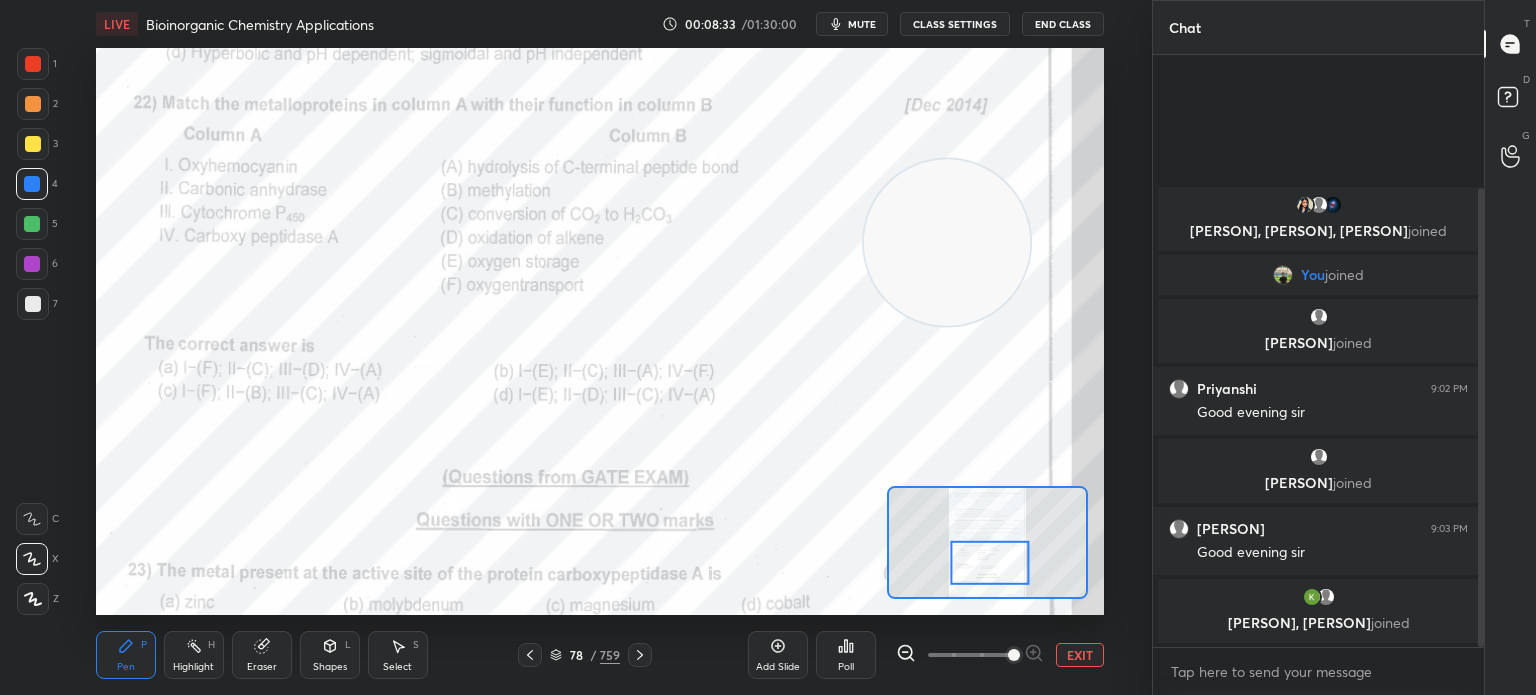 click at bounding box center [32, 184] 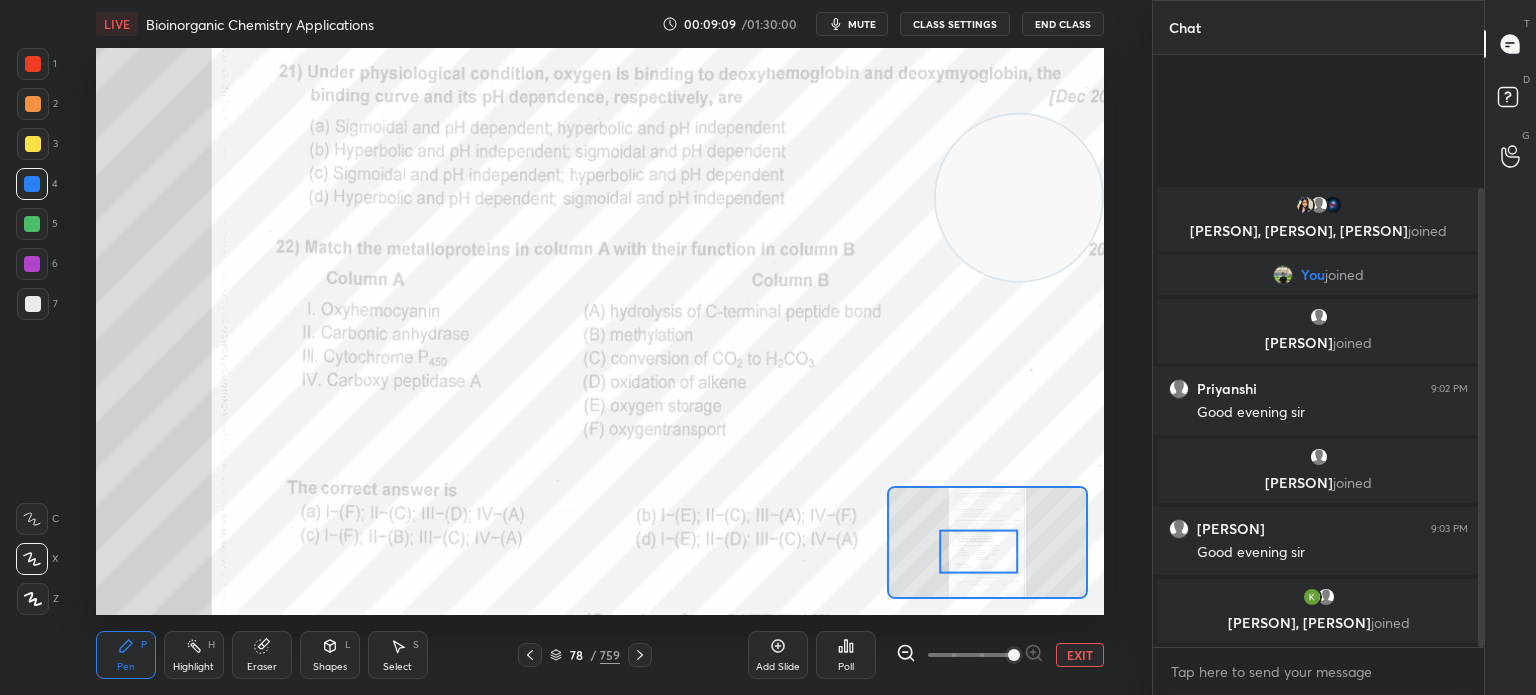 click on "mute" at bounding box center (862, 24) 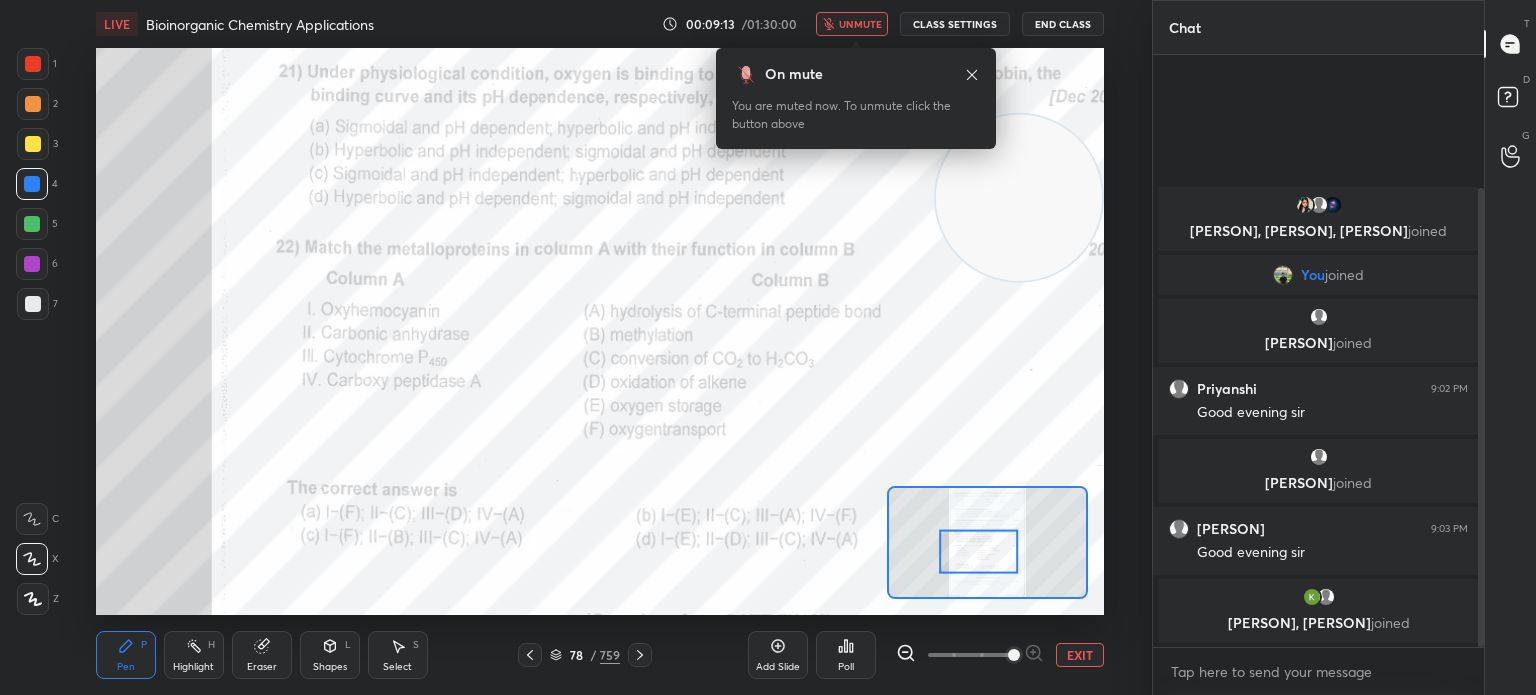 click on "unmute" at bounding box center (860, 24) 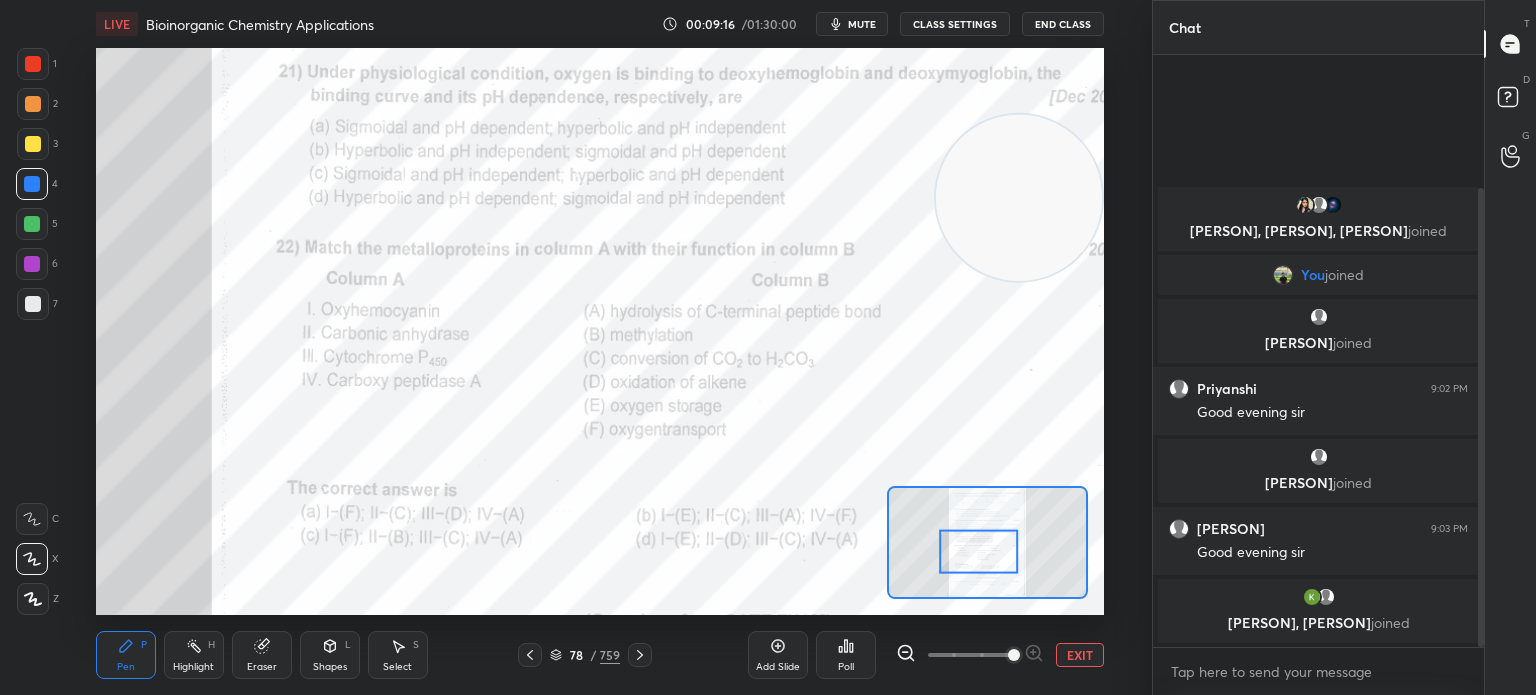 click 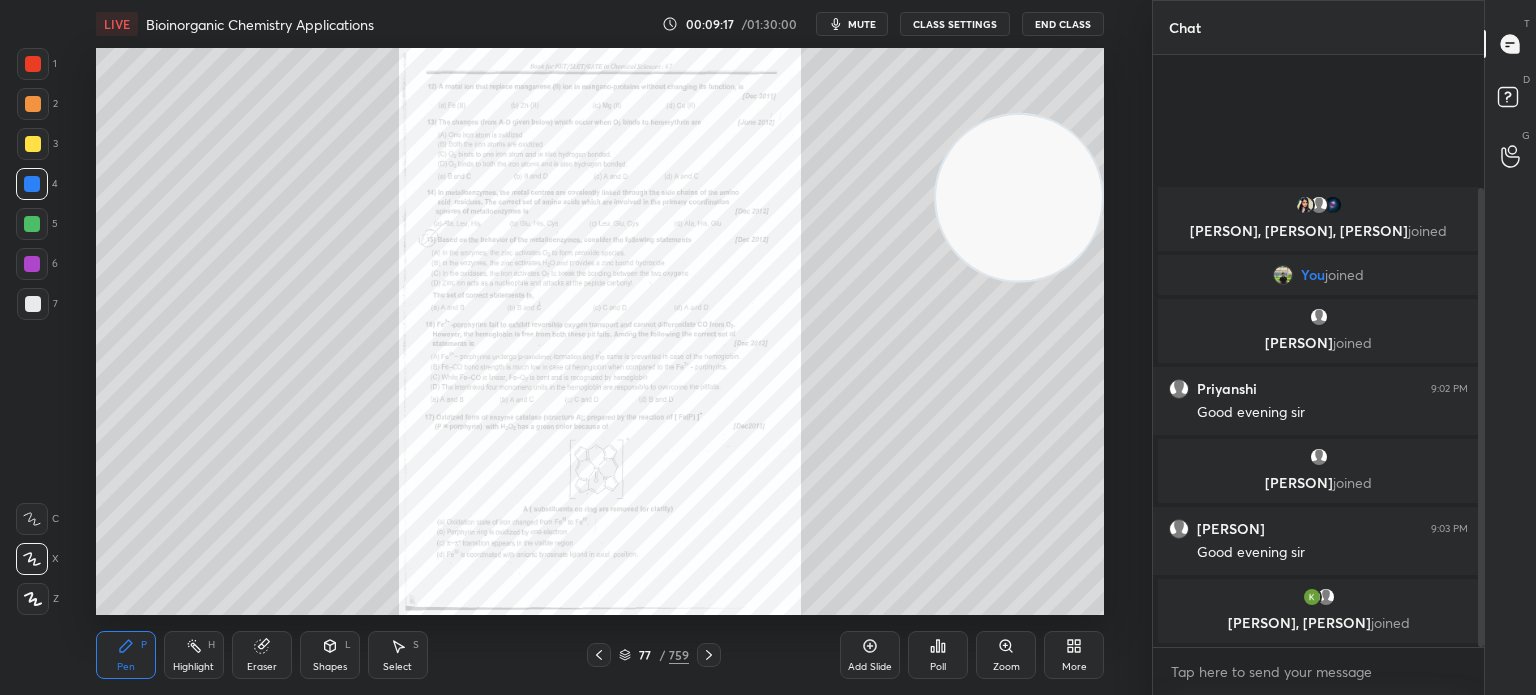 click 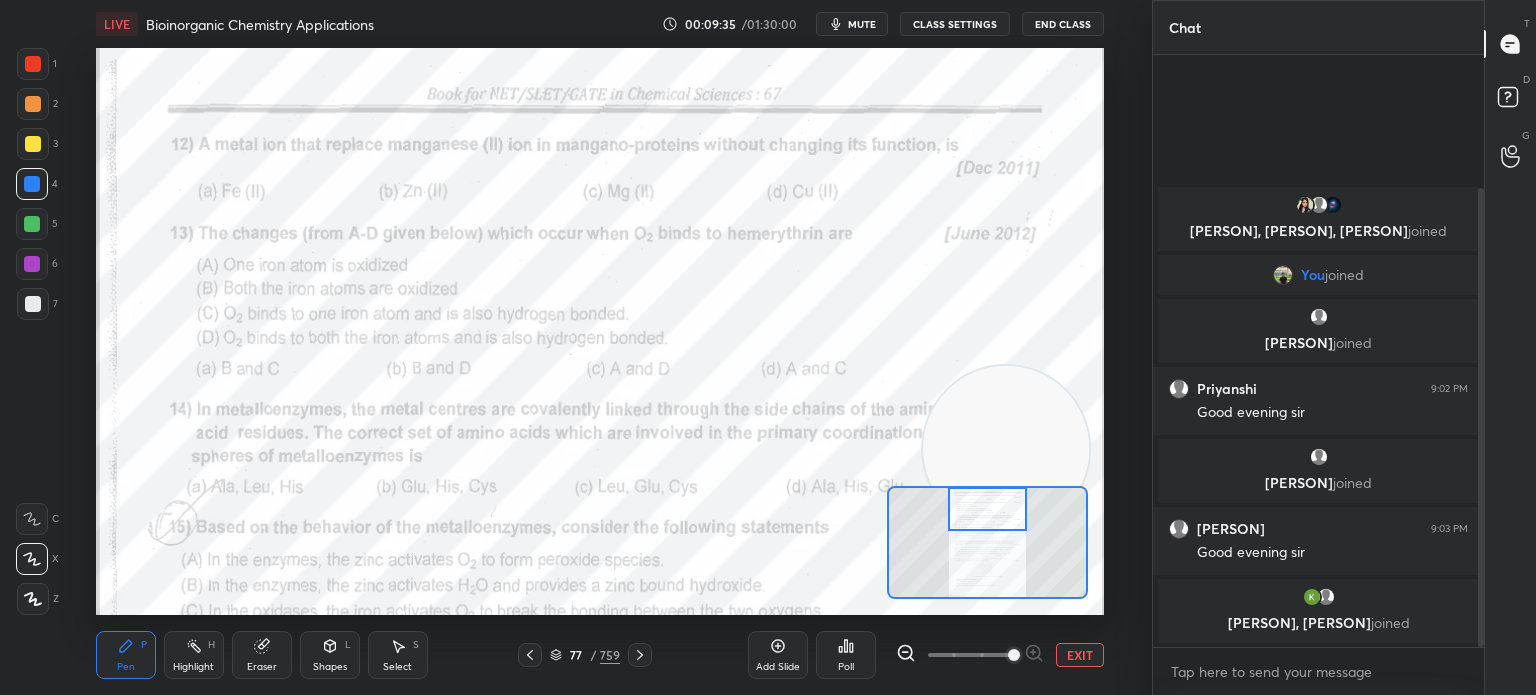 click at bounding box center (987, 509) 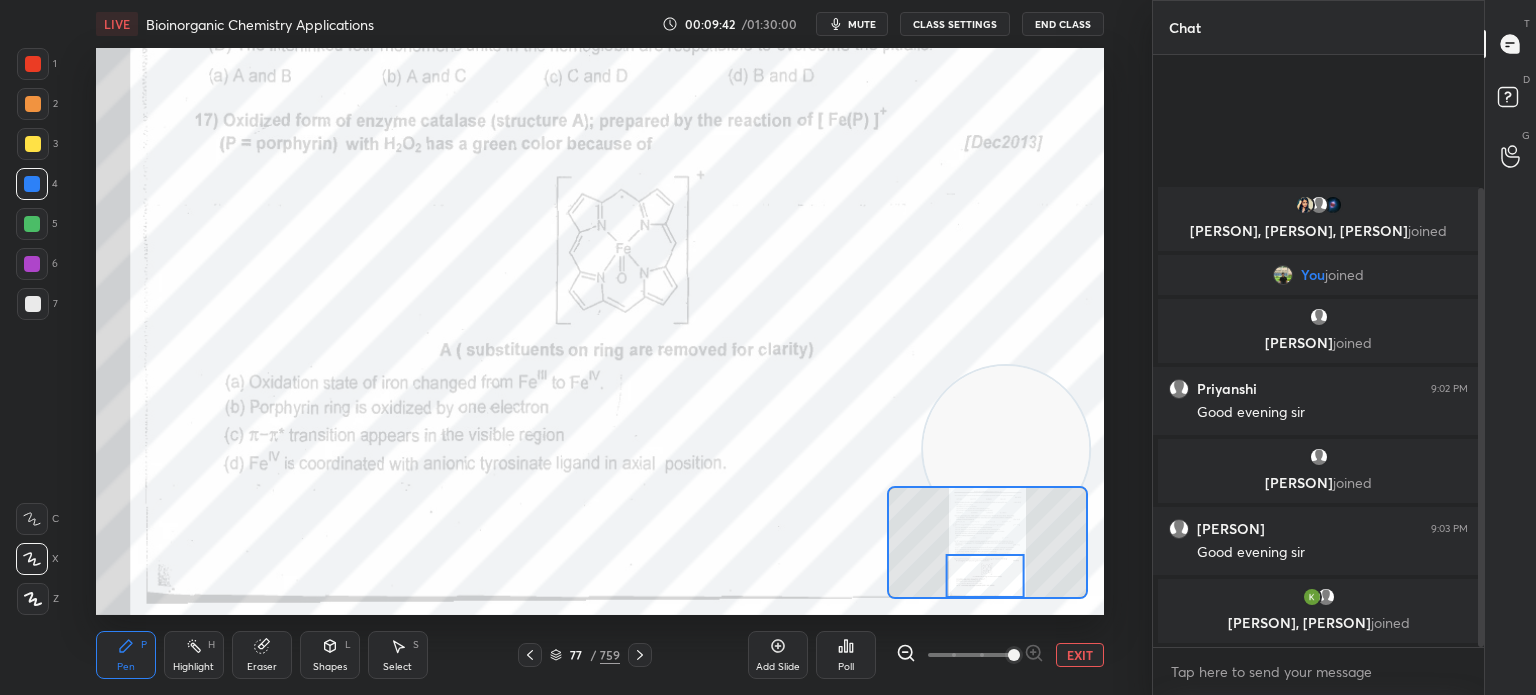 click 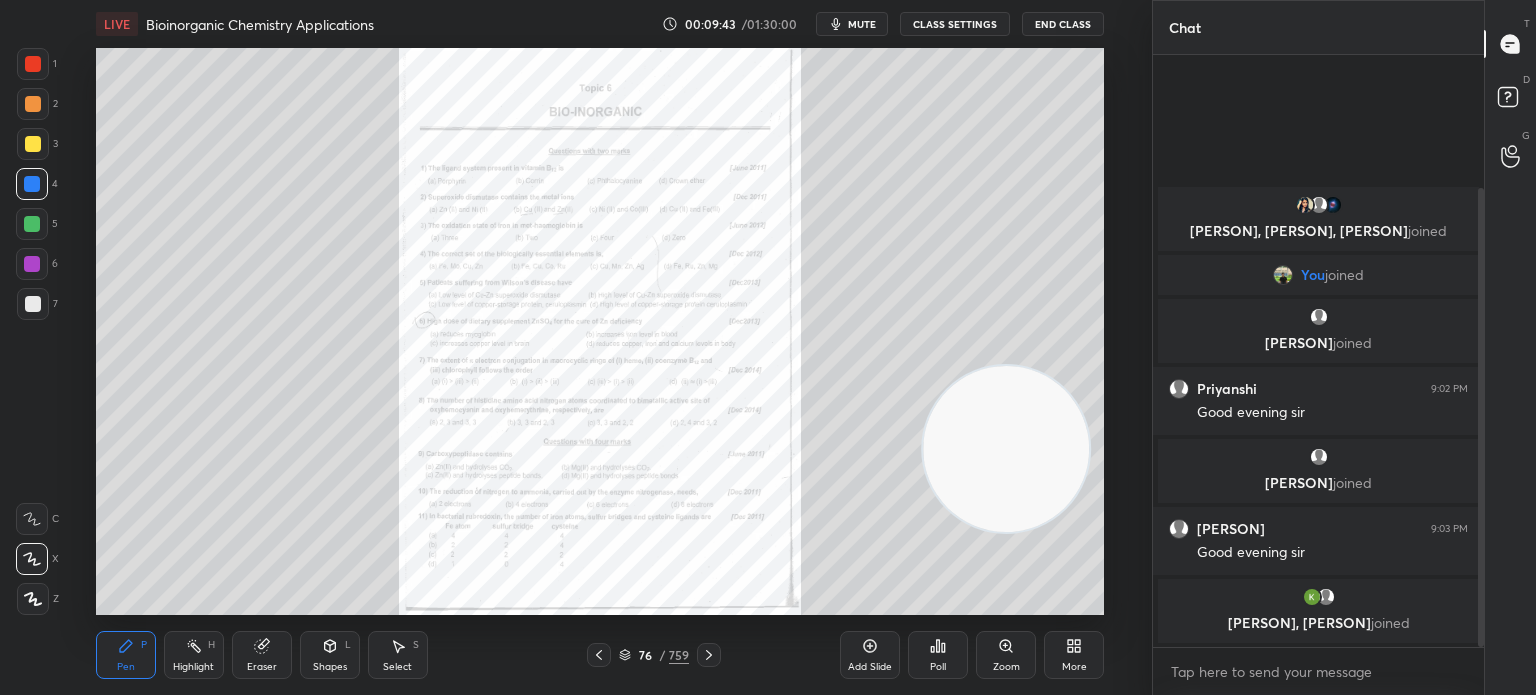 click on "Zoom" at bounding box center (1006, 655) 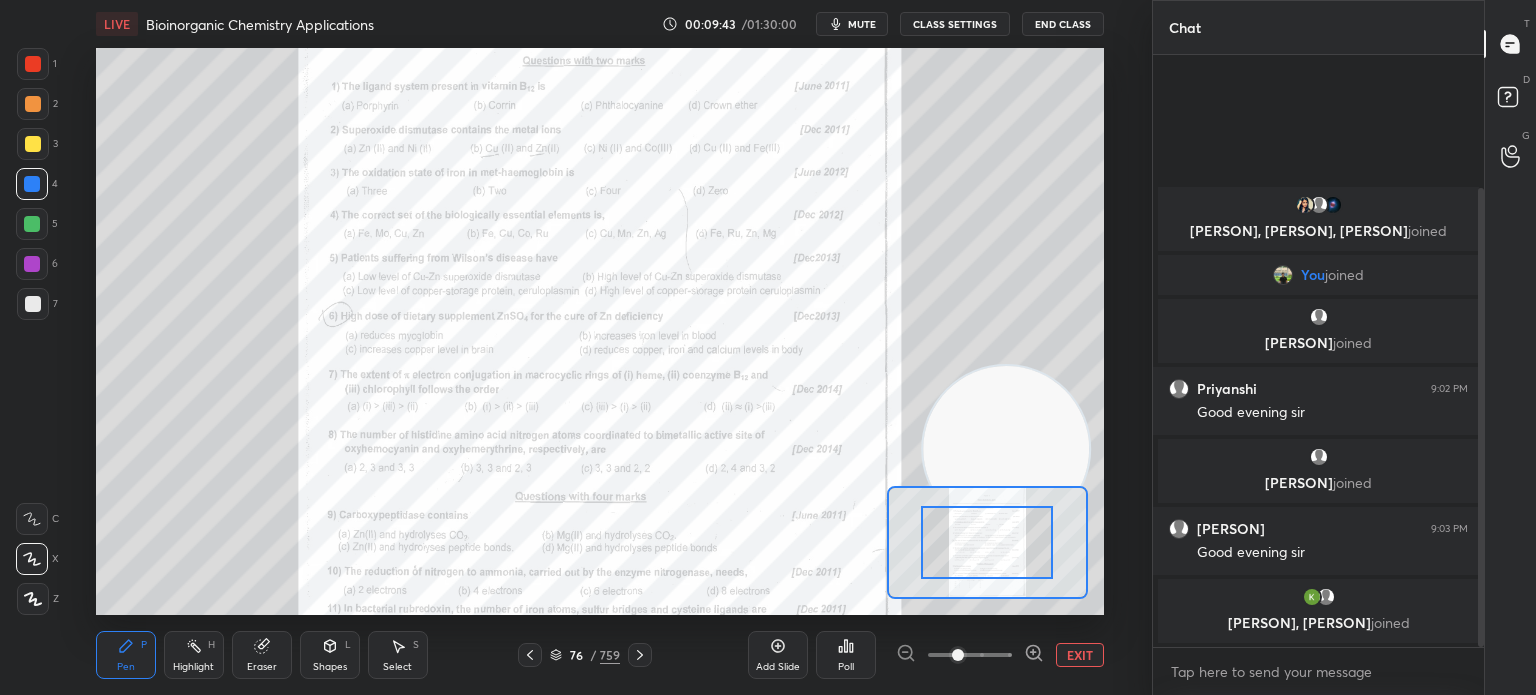 click at bounding box center (958, 655) 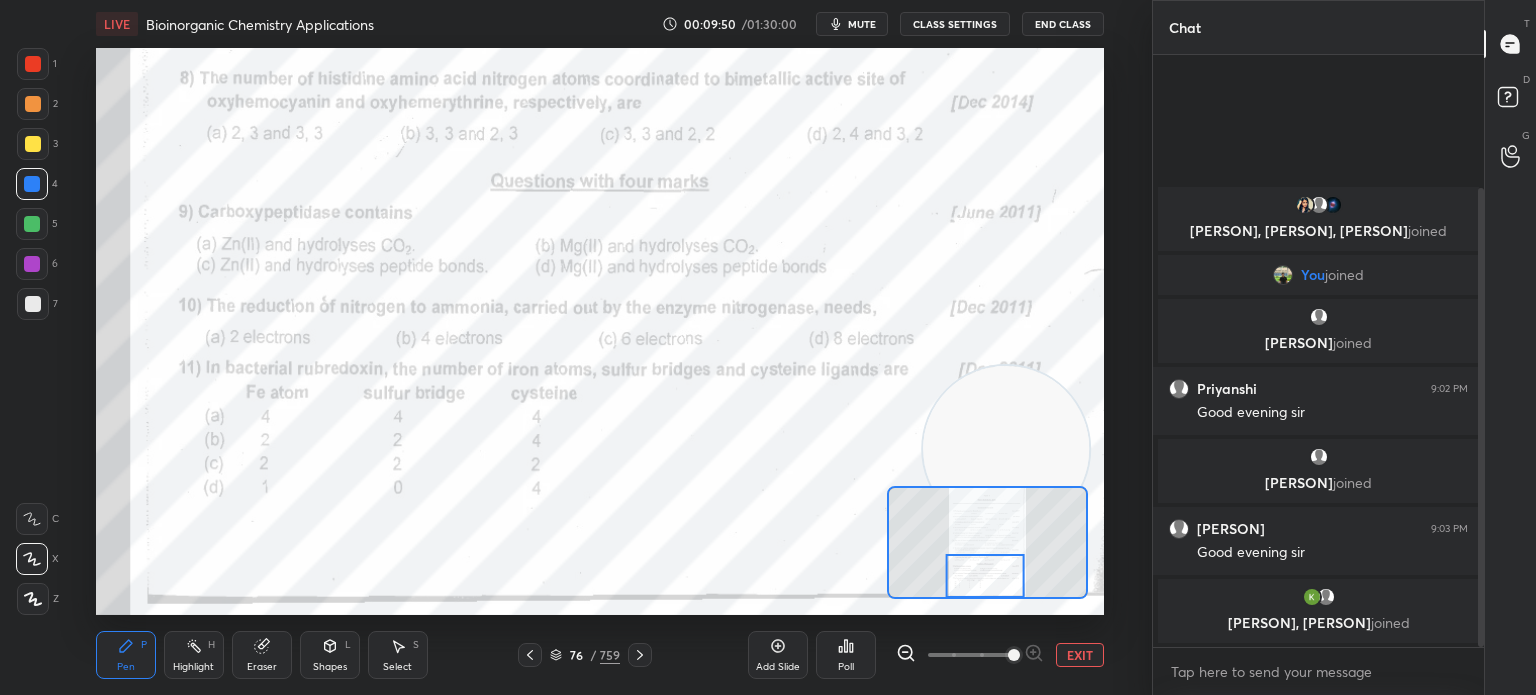 click on "Poll" at bounding box center (846, 655) 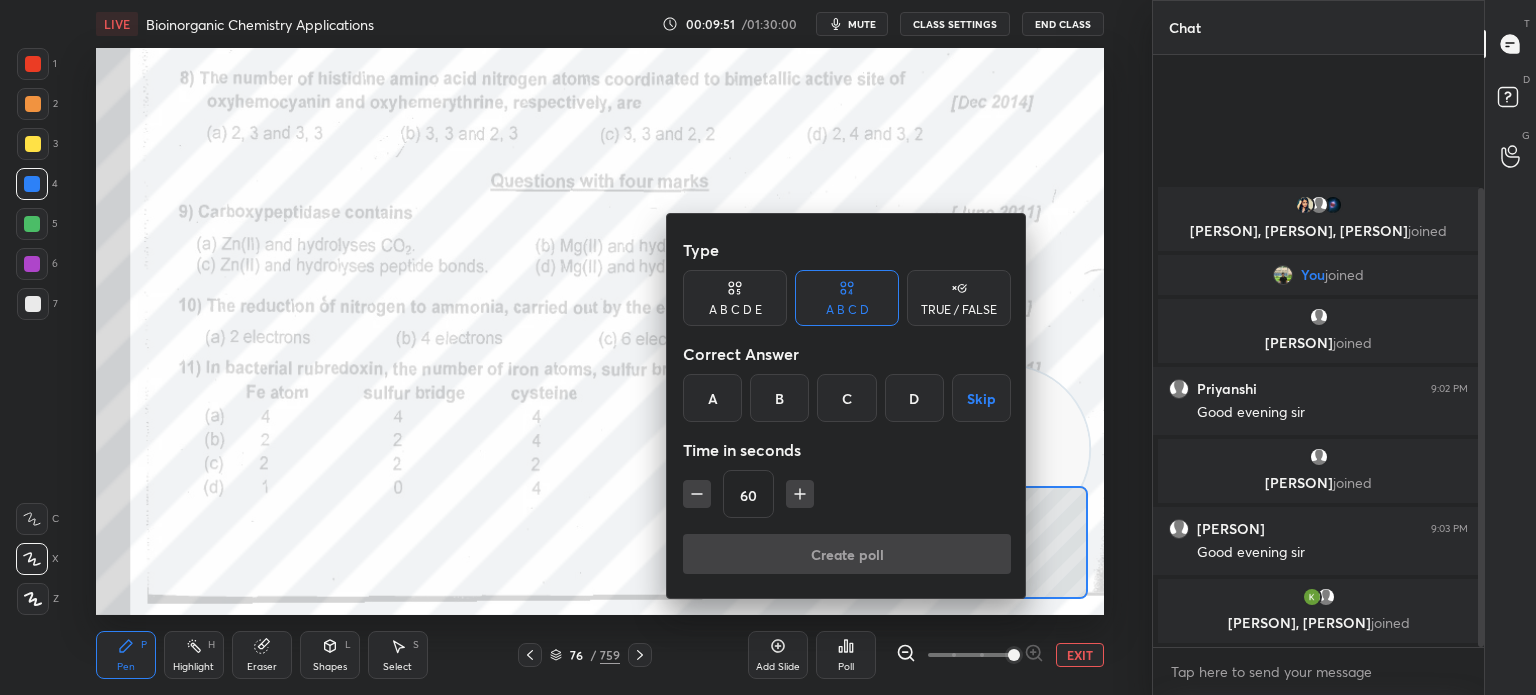 click on "C" at bounding box center [846, 398] 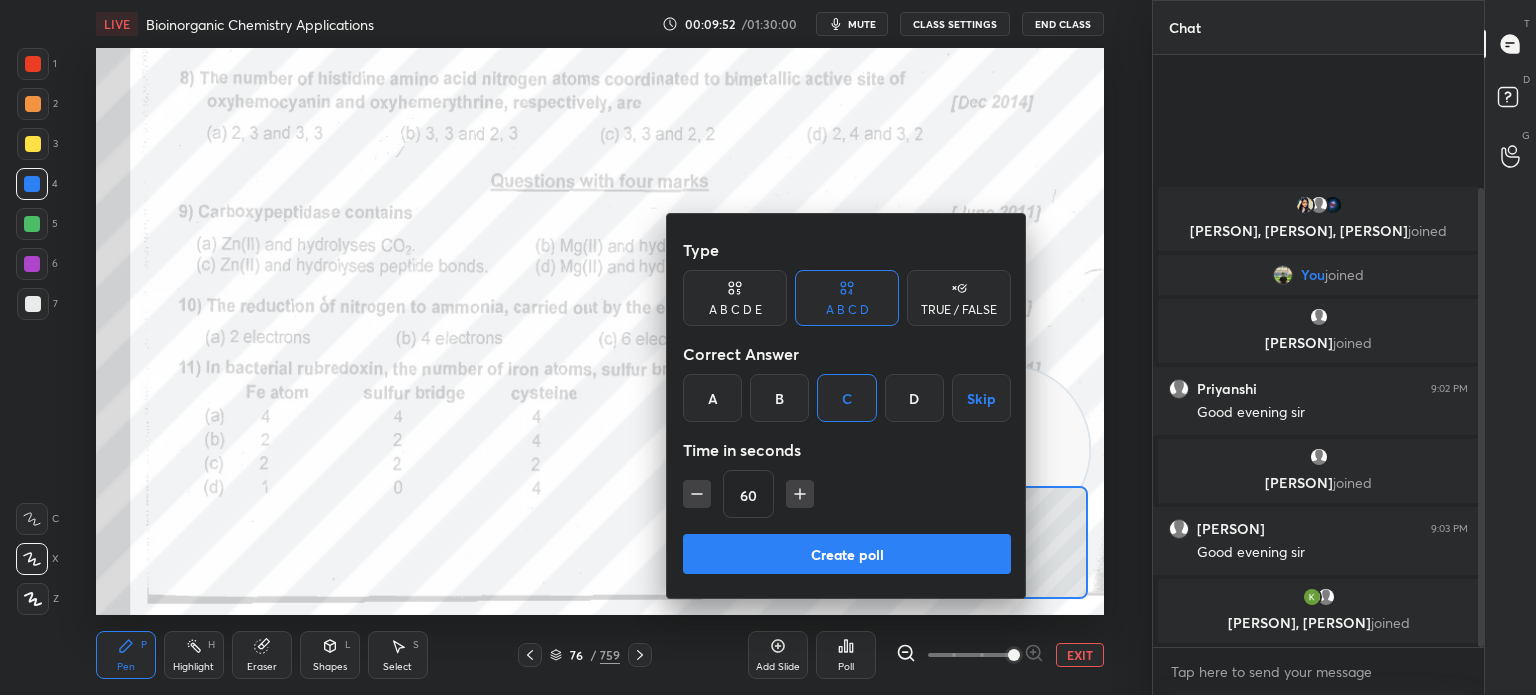 click on "Create poll" at bounding box center (847, 554) 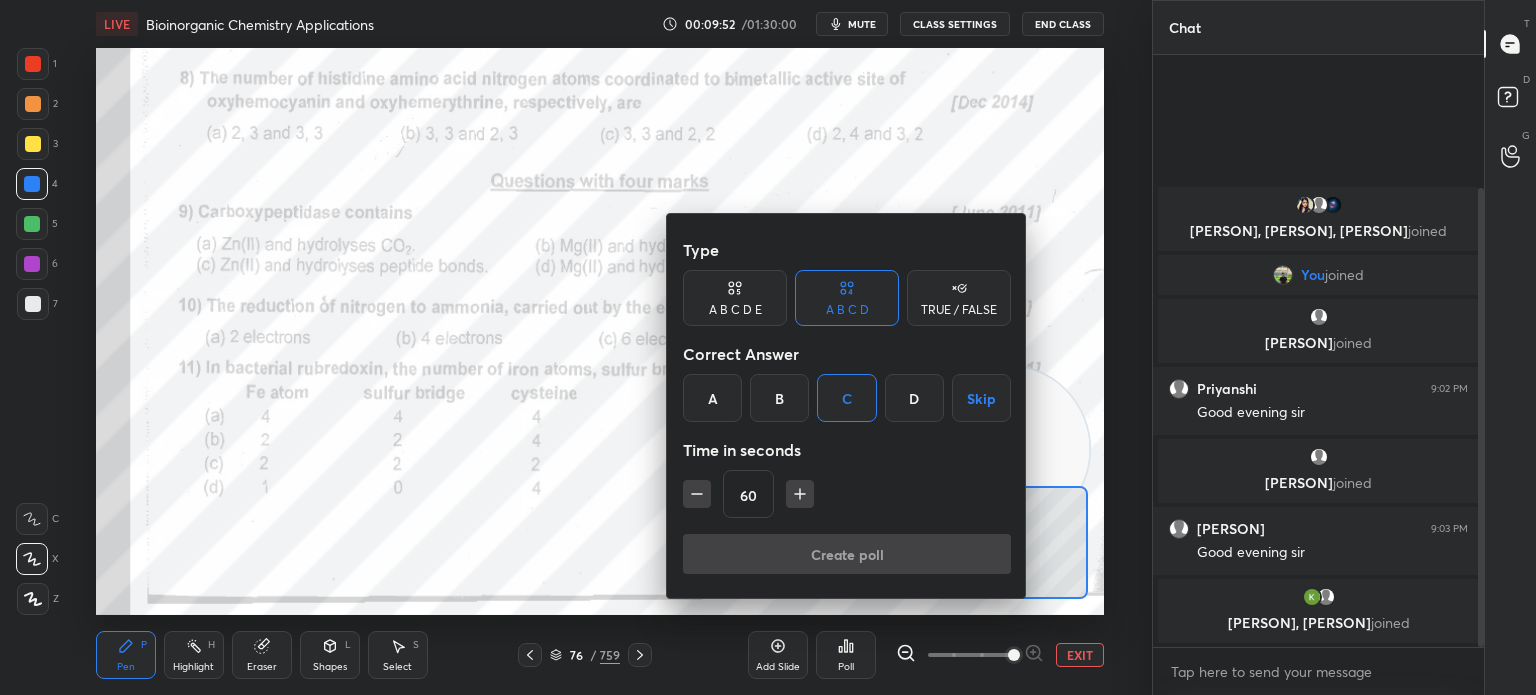 scroll, scrollTop: 535, scrollLeft: 325, axis: both 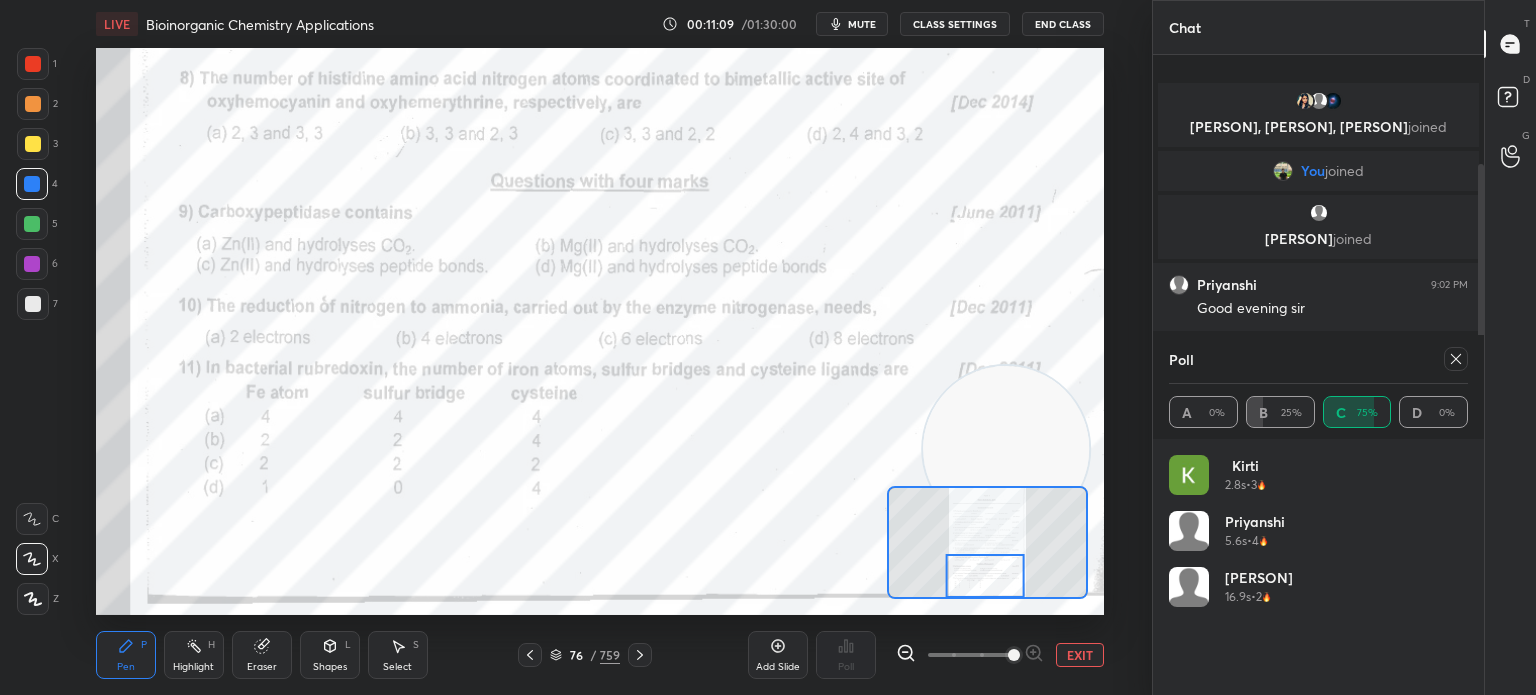 click on "EXIT" at bounding box center (1080, 655) 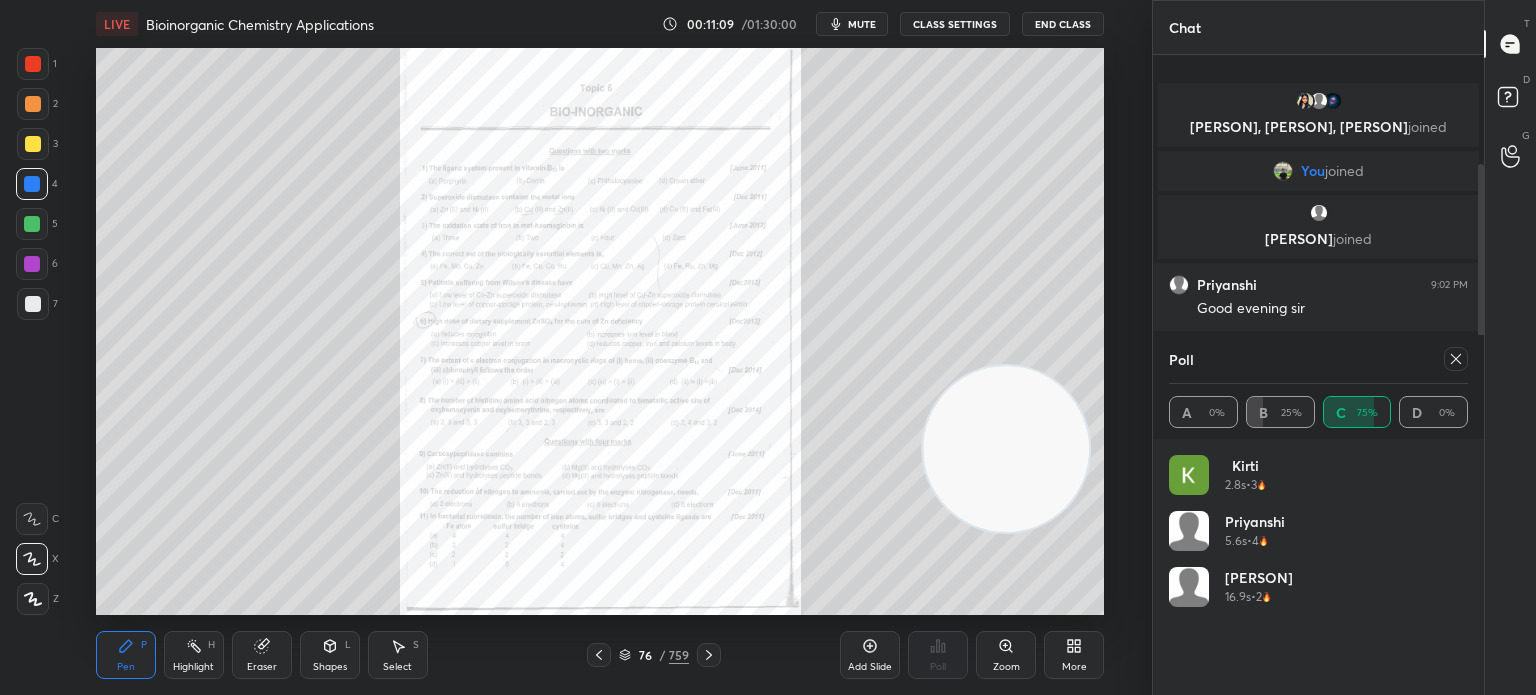click on "More" at bounding box center [1074, 655] 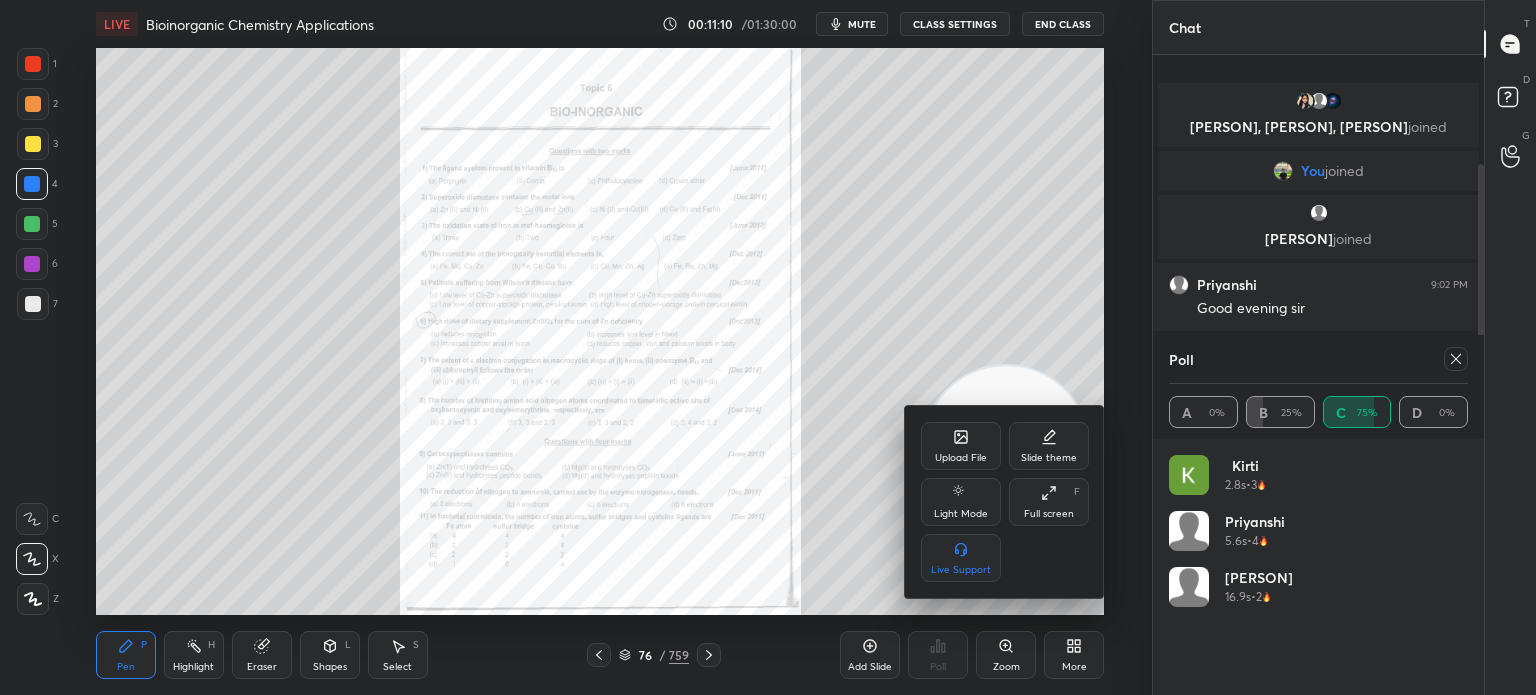 click on "Upload File" at bounding box center (961, 446) 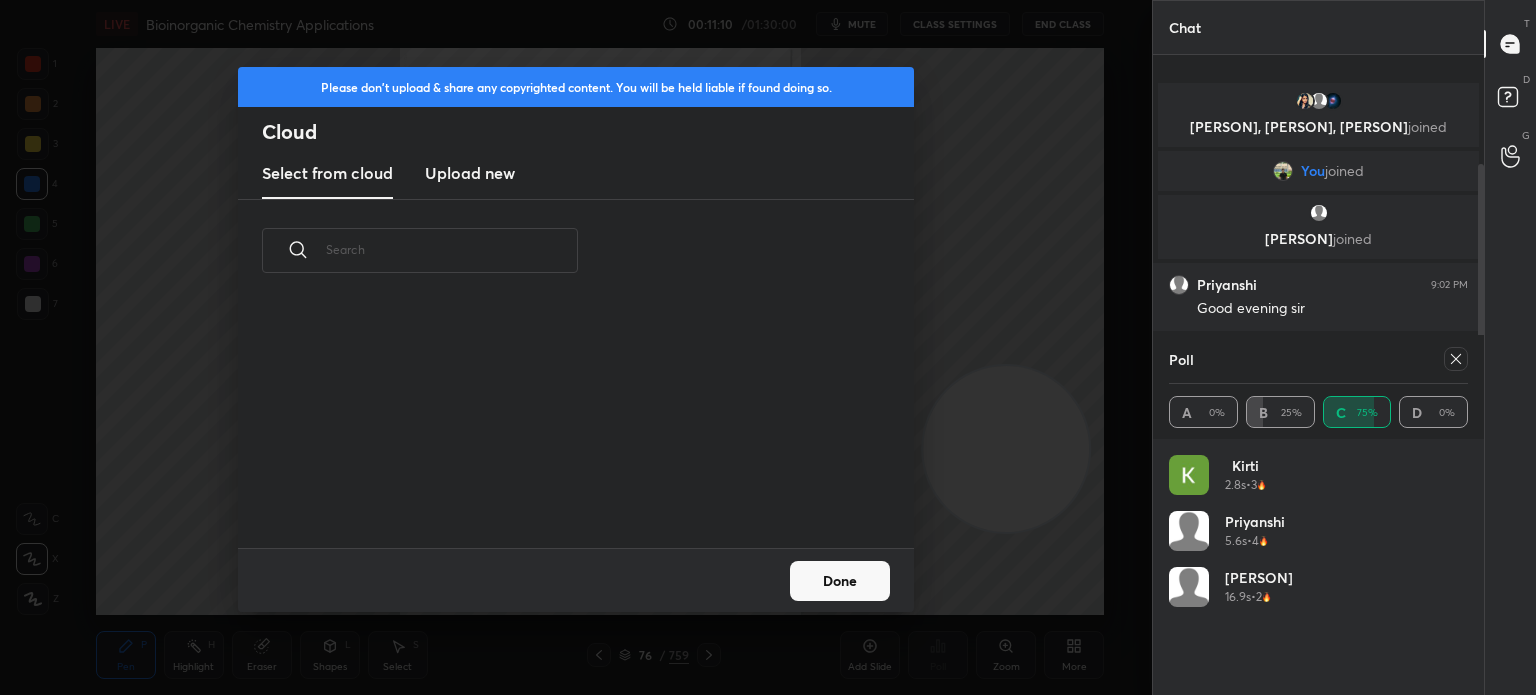 scroll, scrollTop: 5, scrollLeft: 10, axis: both 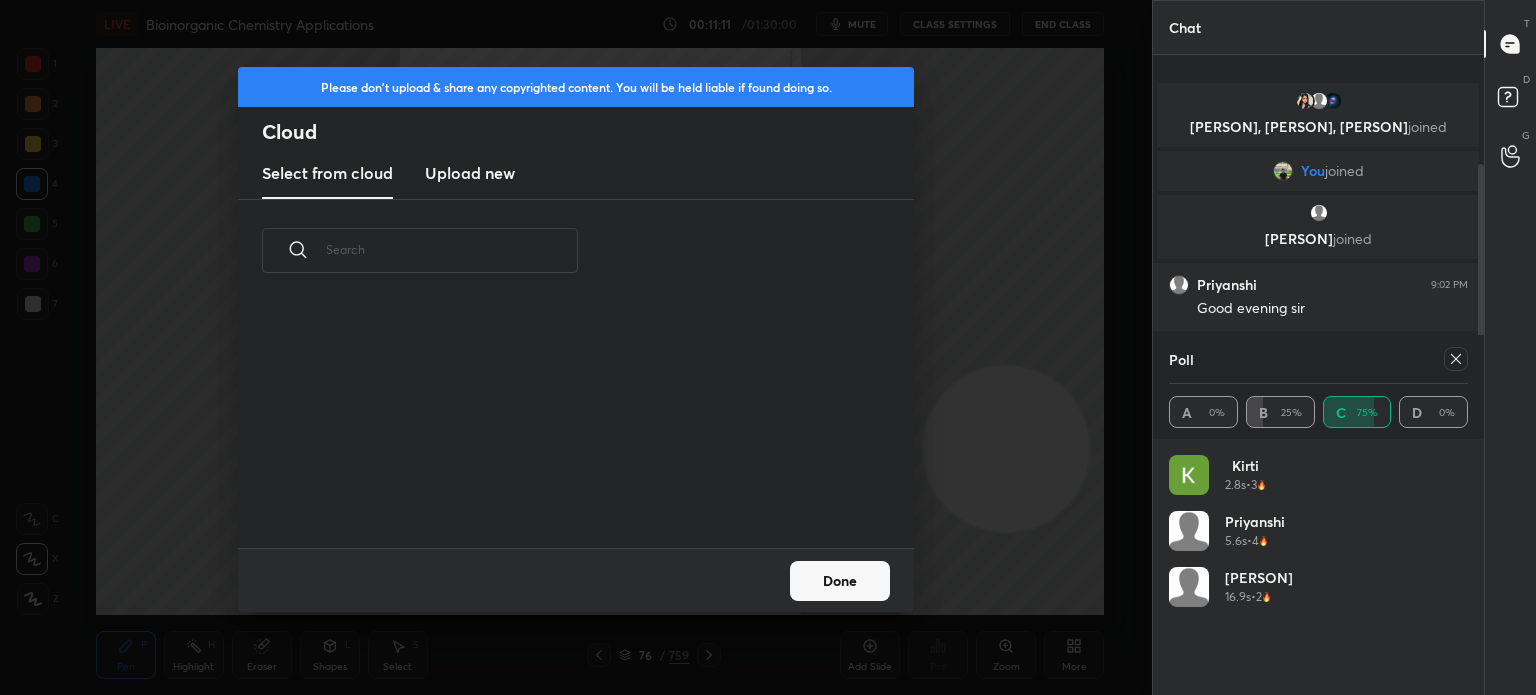 click on "Upload new" at bounding box center [470, 173] 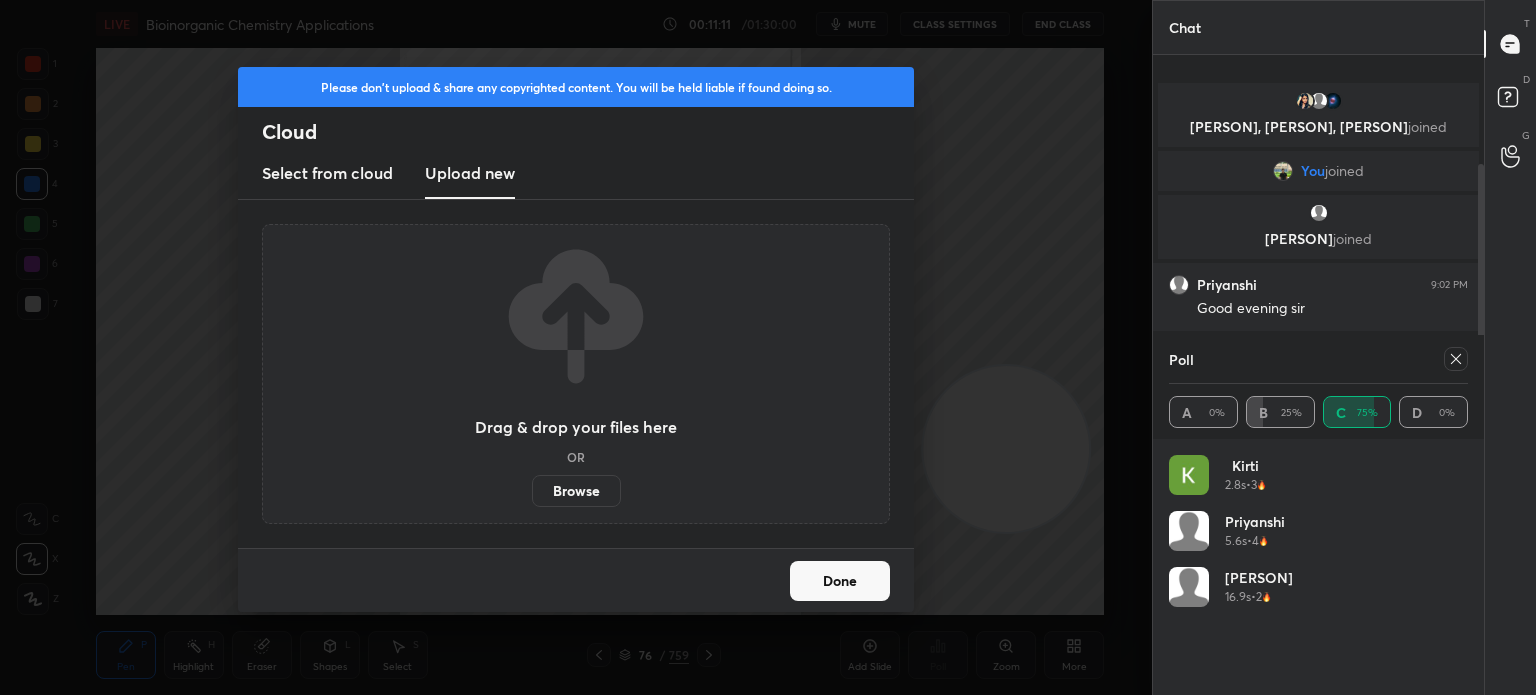 click on "Browse" at bounding box center (576, 491) 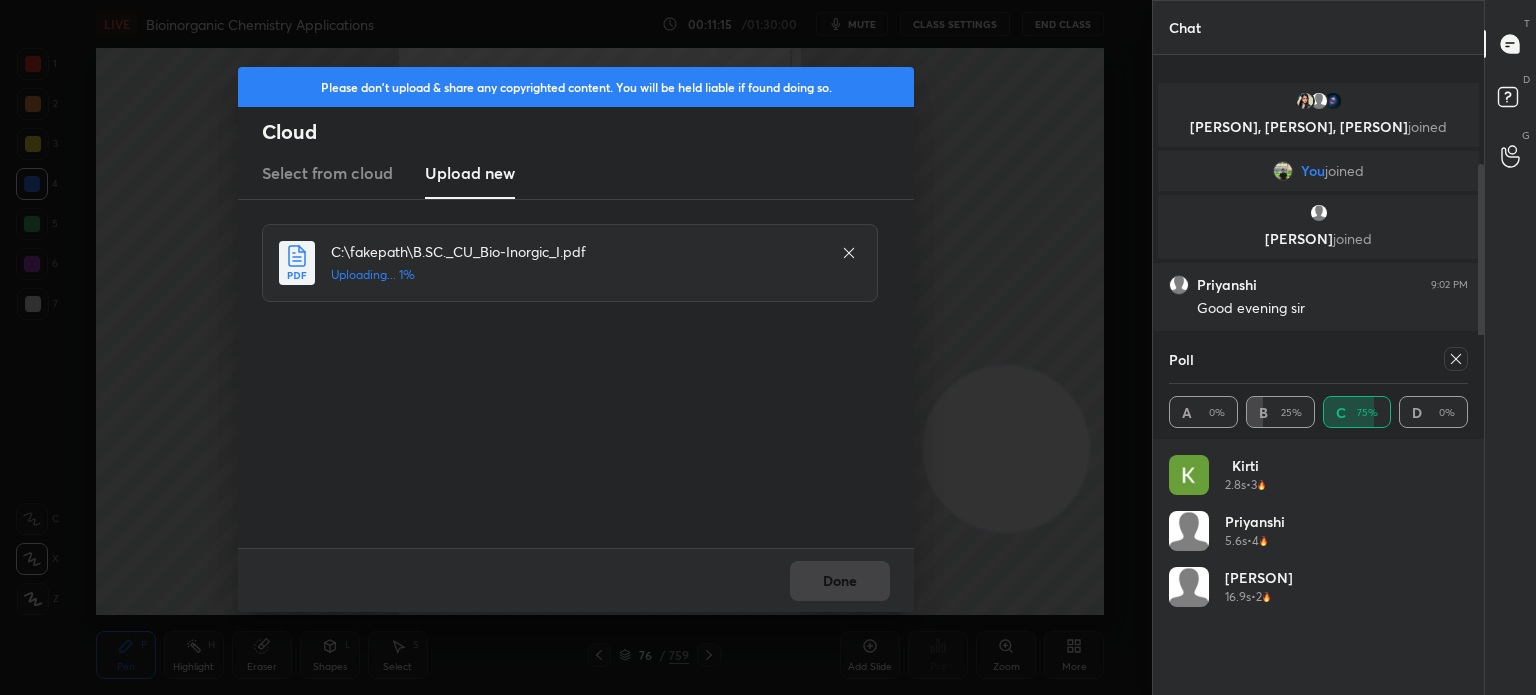 click on "Done" at bounding box center [576, 580] 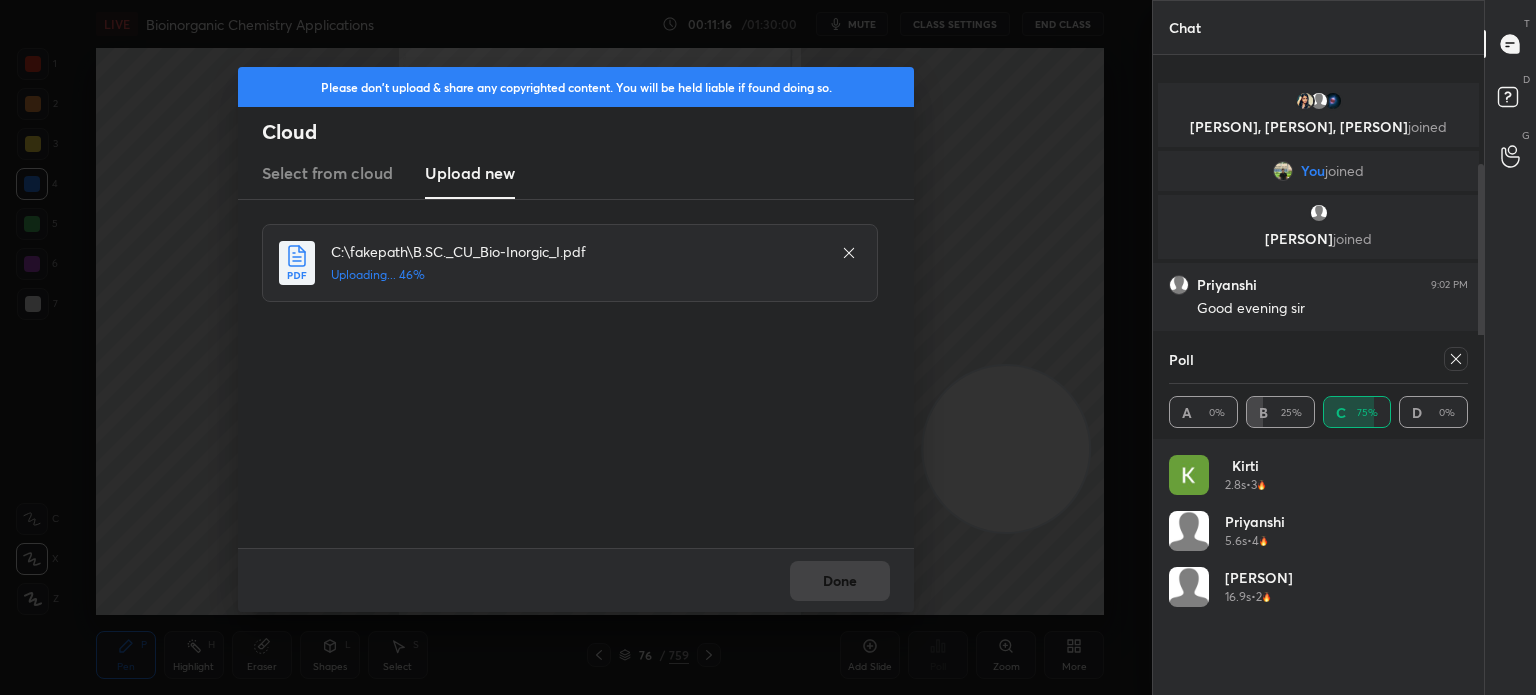 click on "Done" at bounding box center (576, 580) 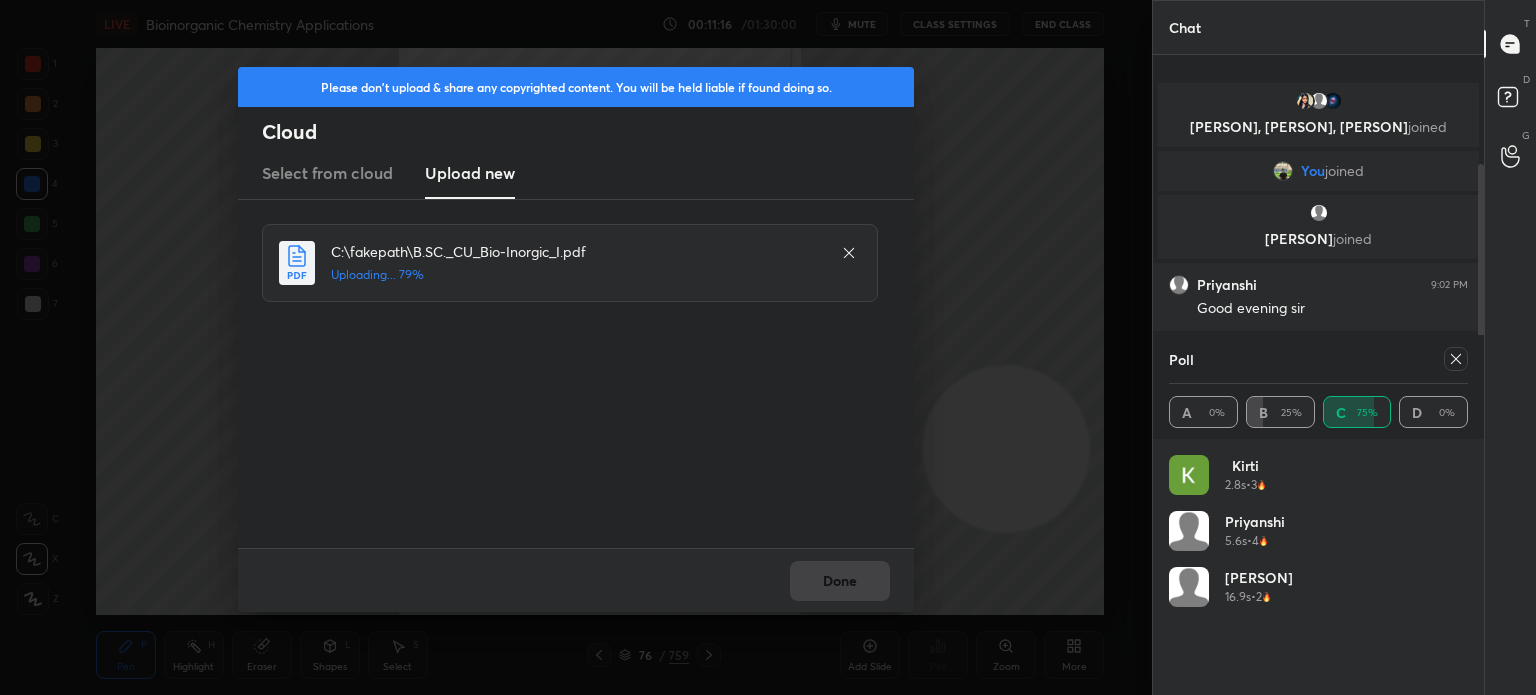 click on "Done" at bounding box center (576, 580) 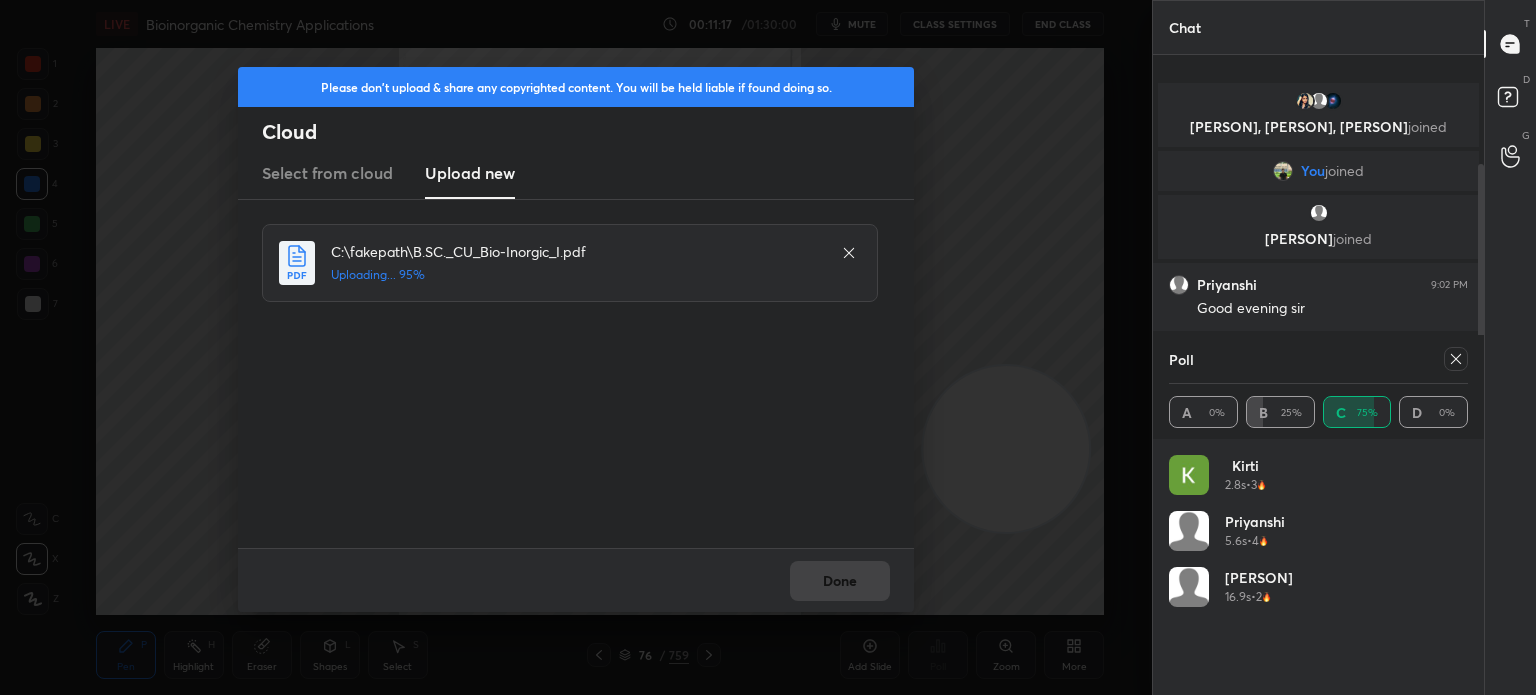 click on "Done" at bounding box center (576, 580) 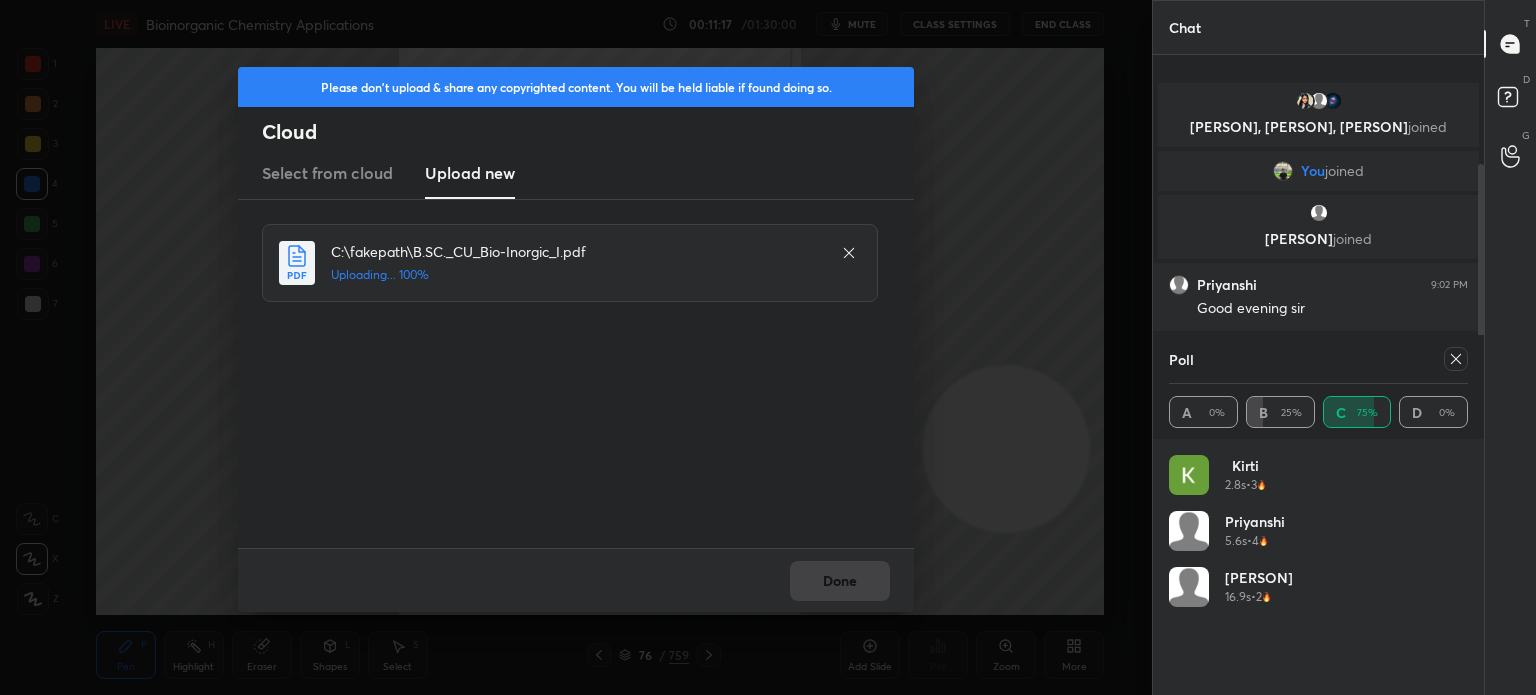 click on "Done" at bounding box center [576, 580] 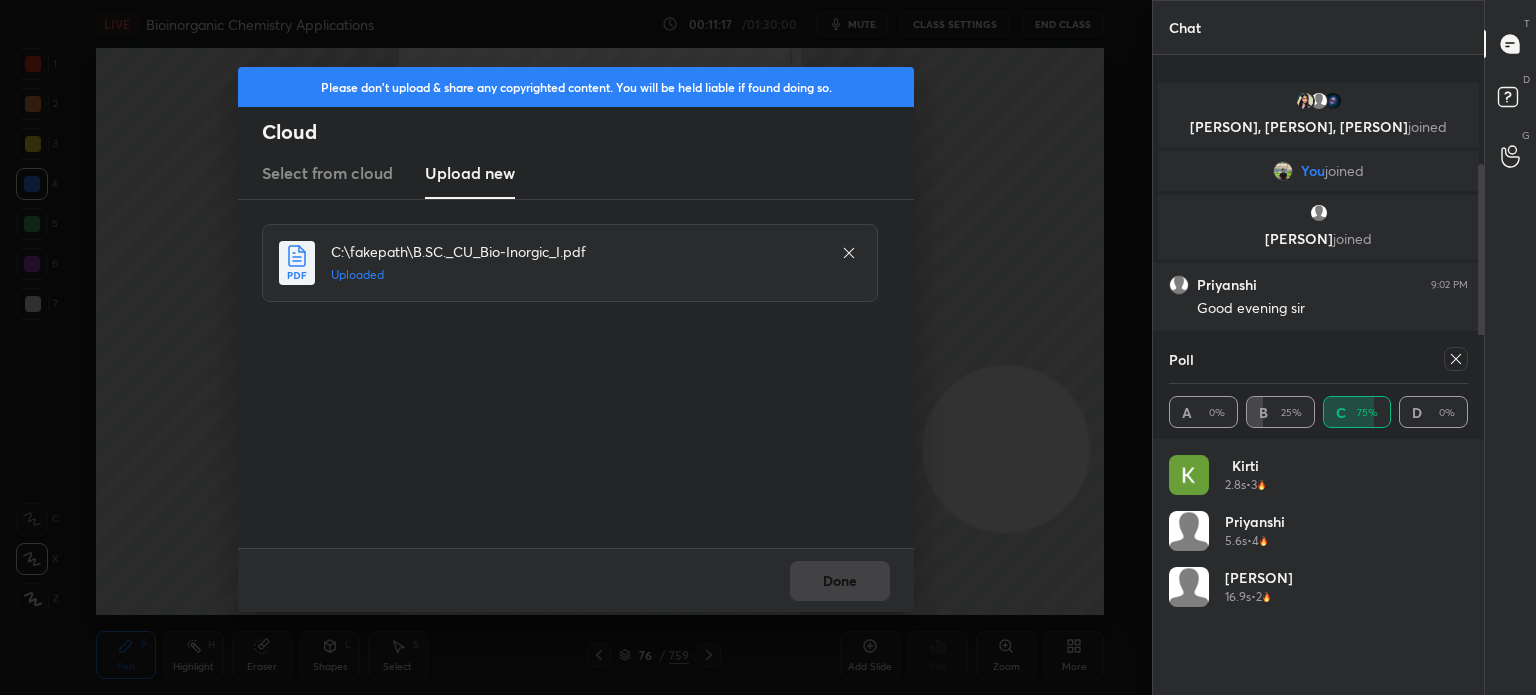 click on "Done" at bounding box center [576, 580] 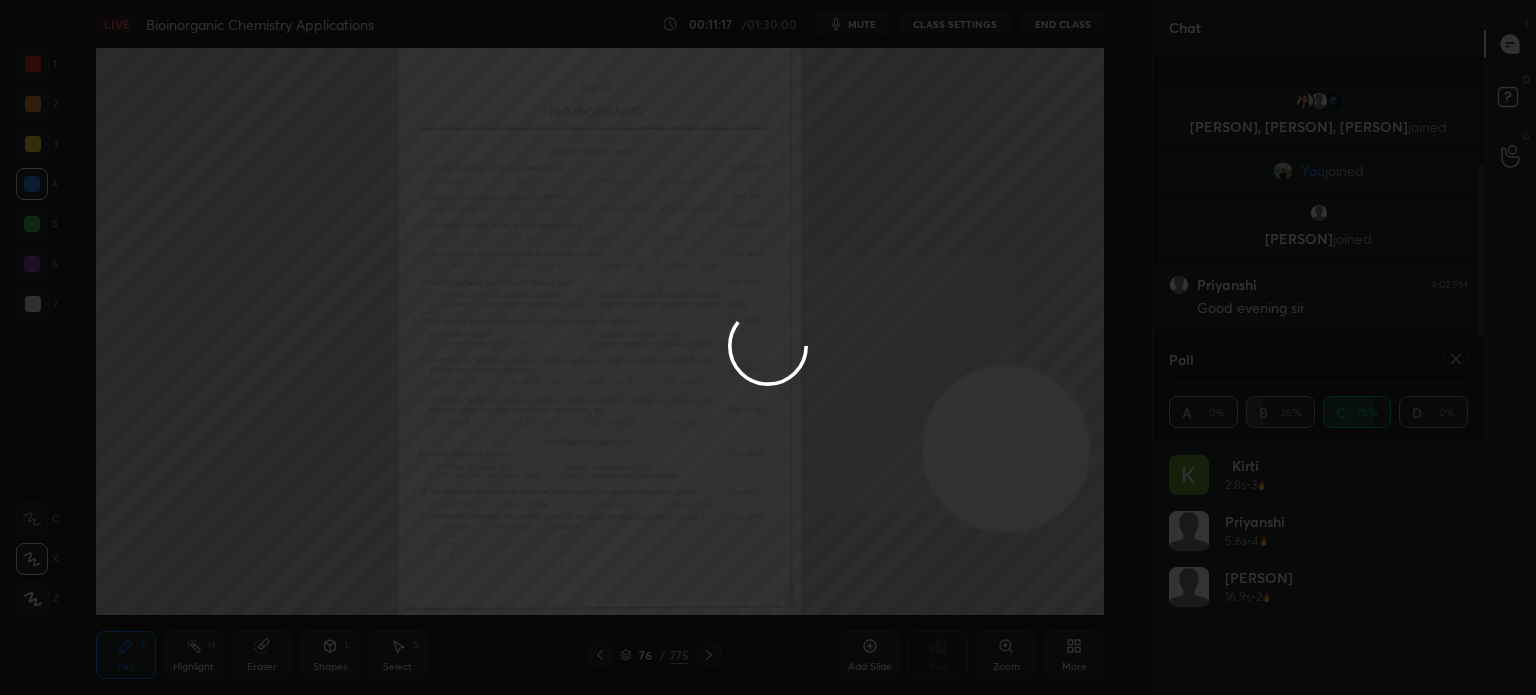 click on "Done" at bounding box center (840, 581) 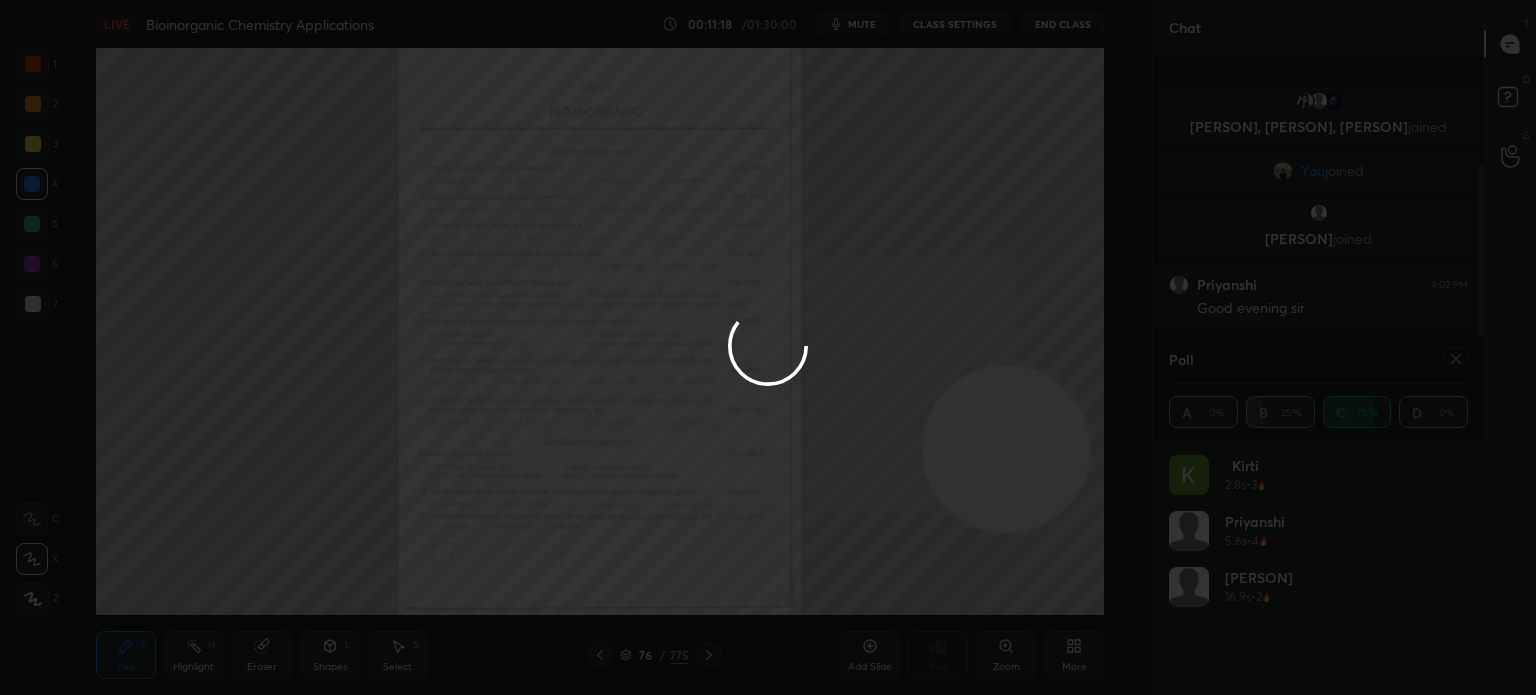 click at bounding box center (768, 347) 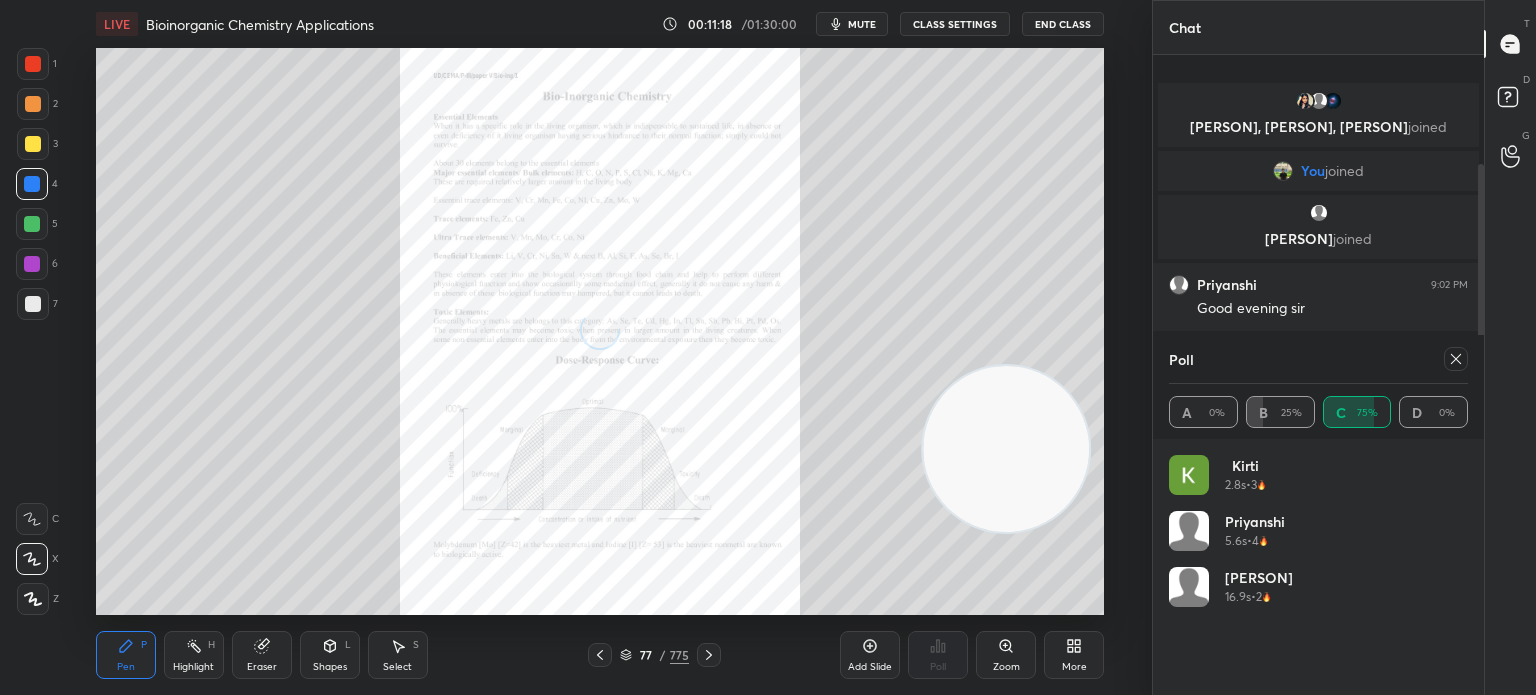 click on "Zoom" at bounding box center (1006, 655) 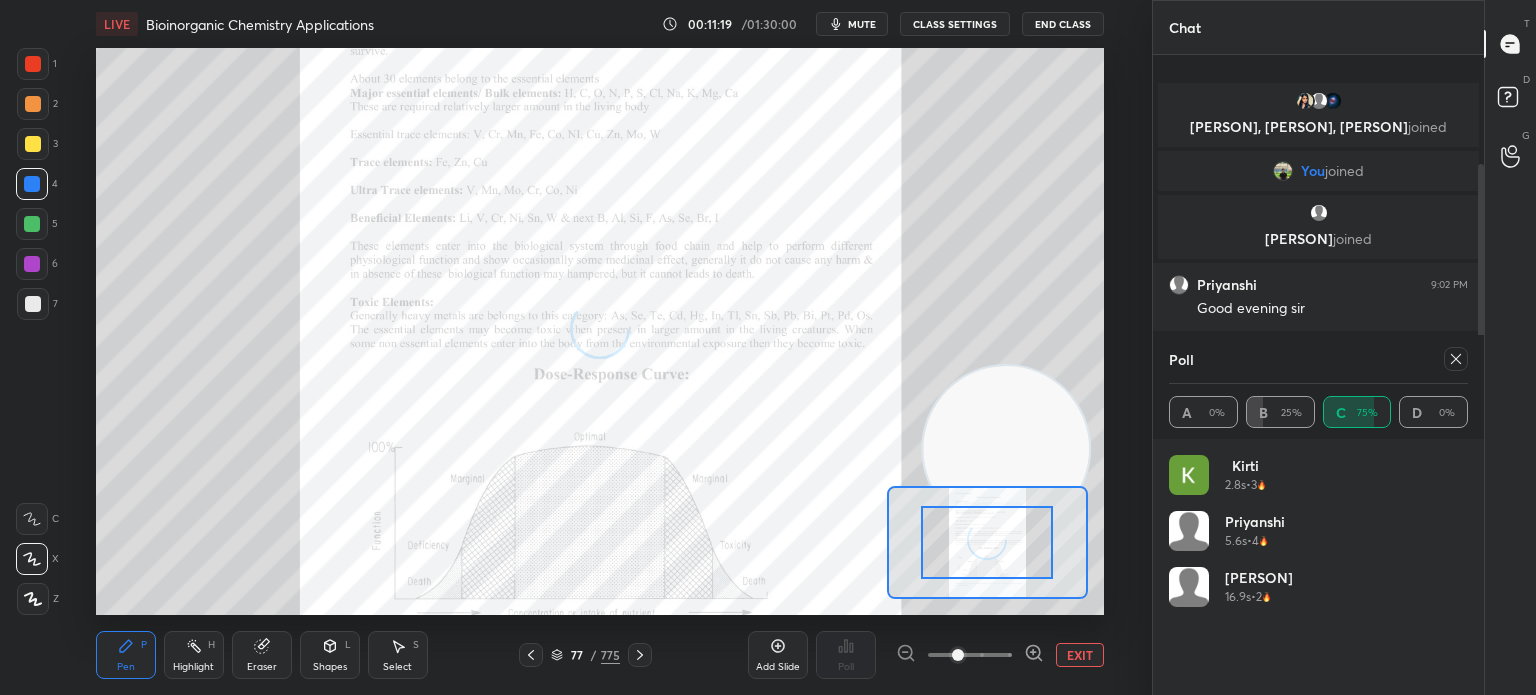 click at bounding box center [958, 655] 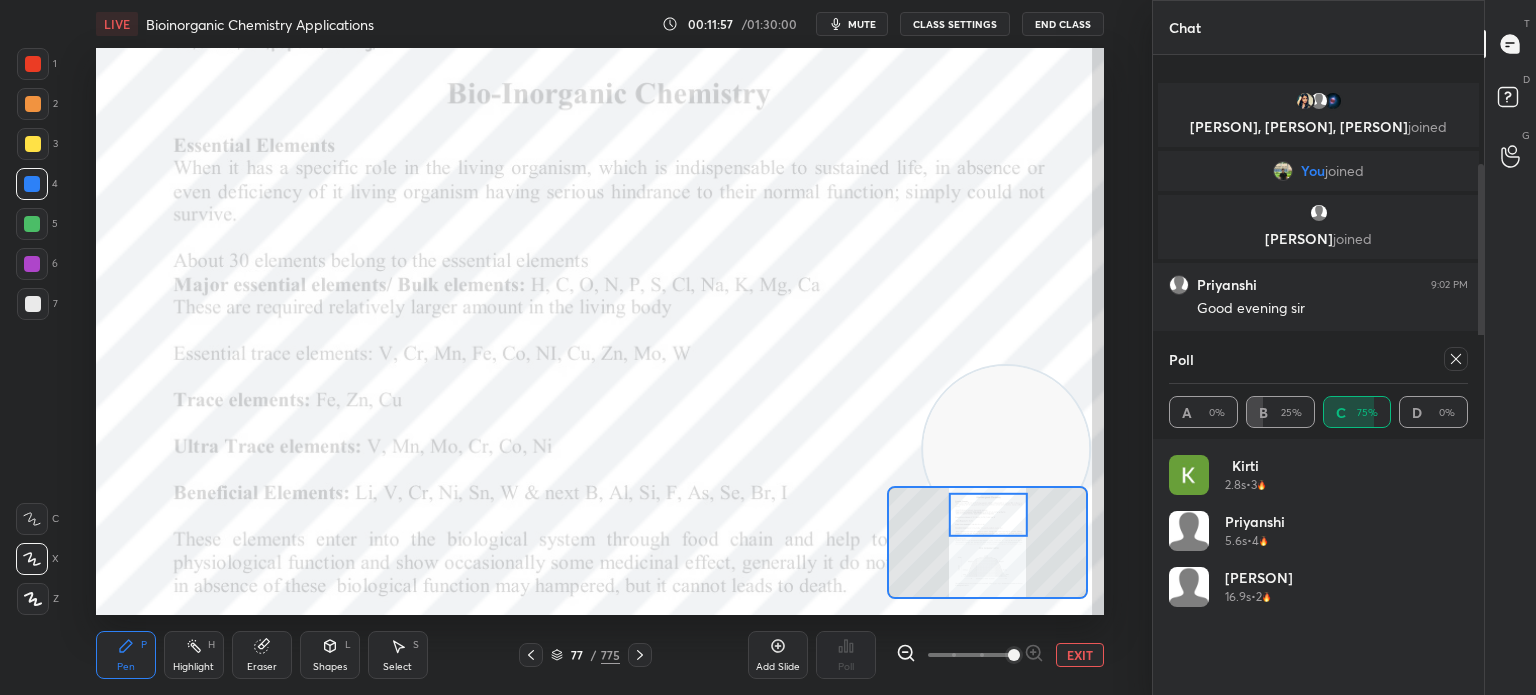 click on "Poll A 0% B 25% C 75% D 0%" at bounding box center [1318, 387] 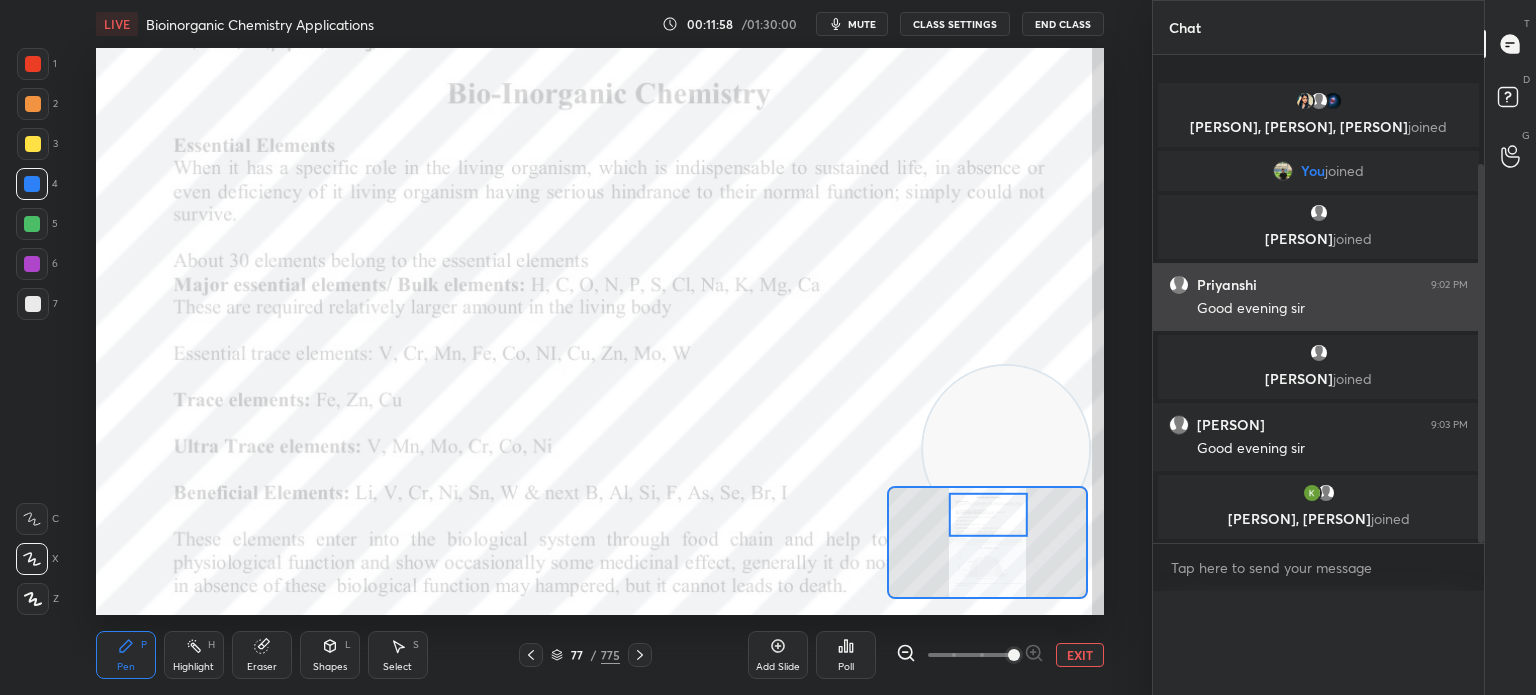 scroll, scrollTop: 0, scrollLeft: 0, axis: both 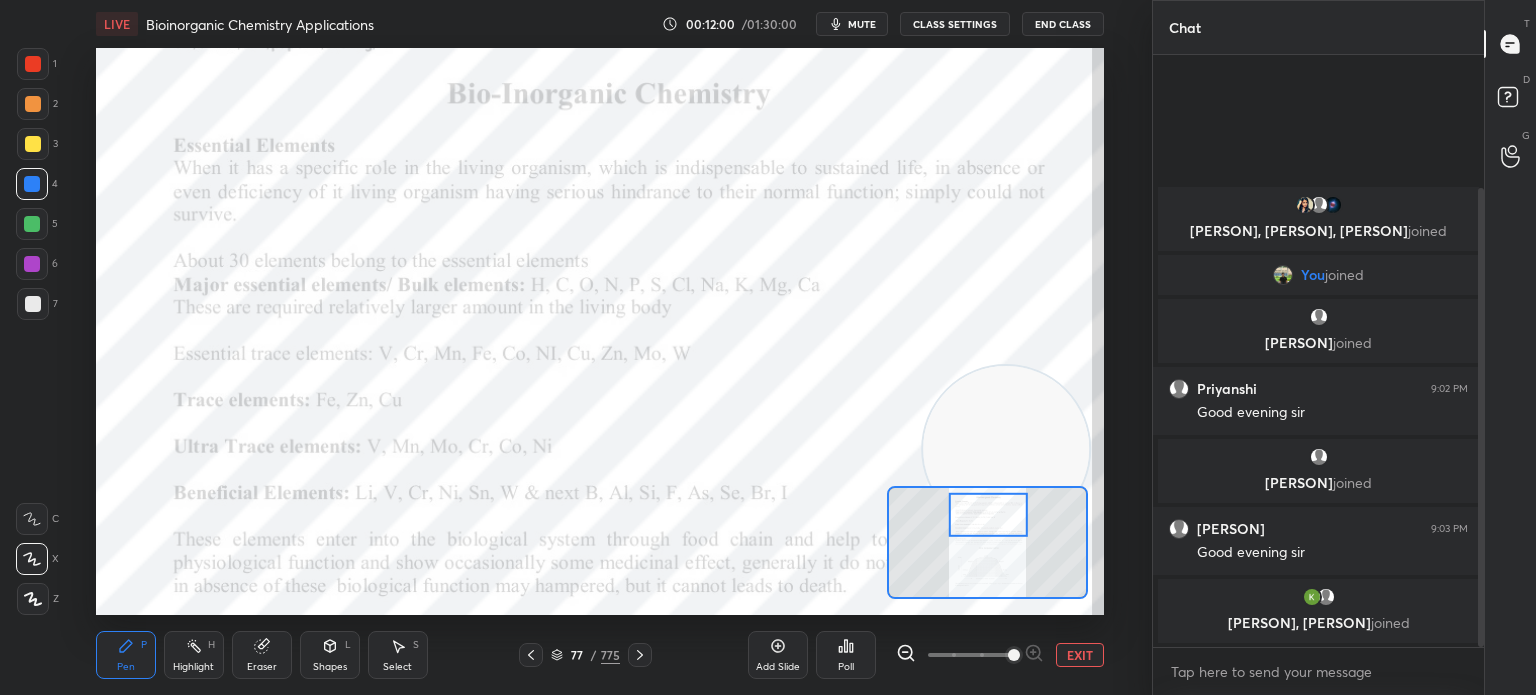 click on "Highlight H" at bounding box center [194, 655] 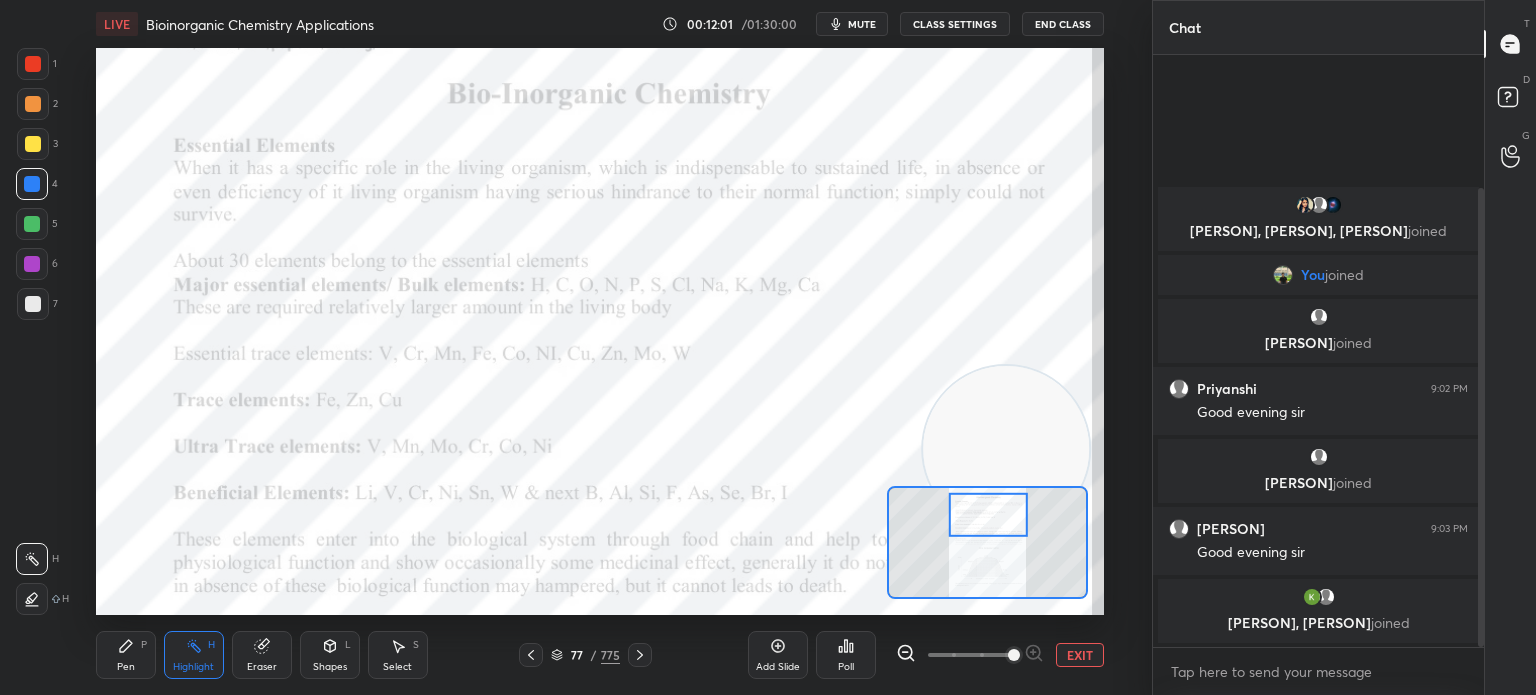 click at bounding box center (33, 64) 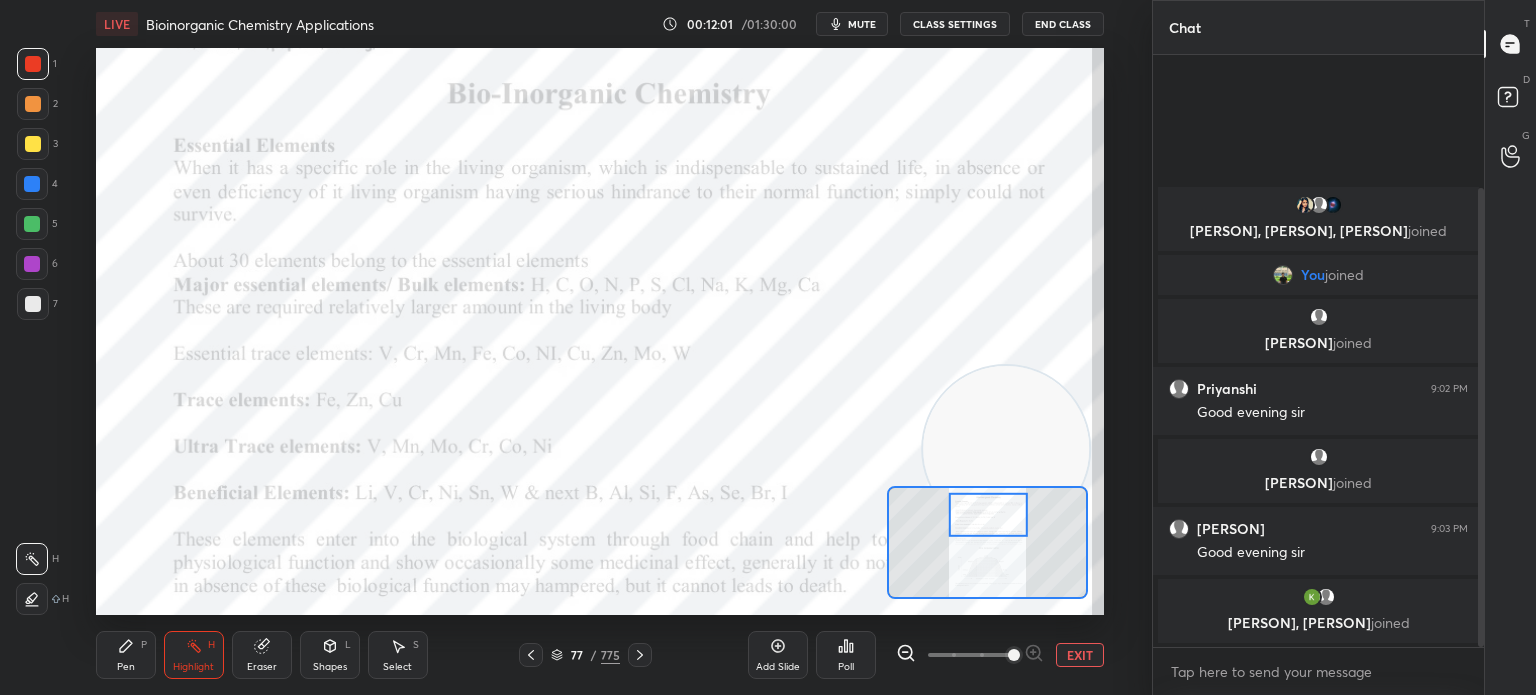 click at bounding box center (33, 64) 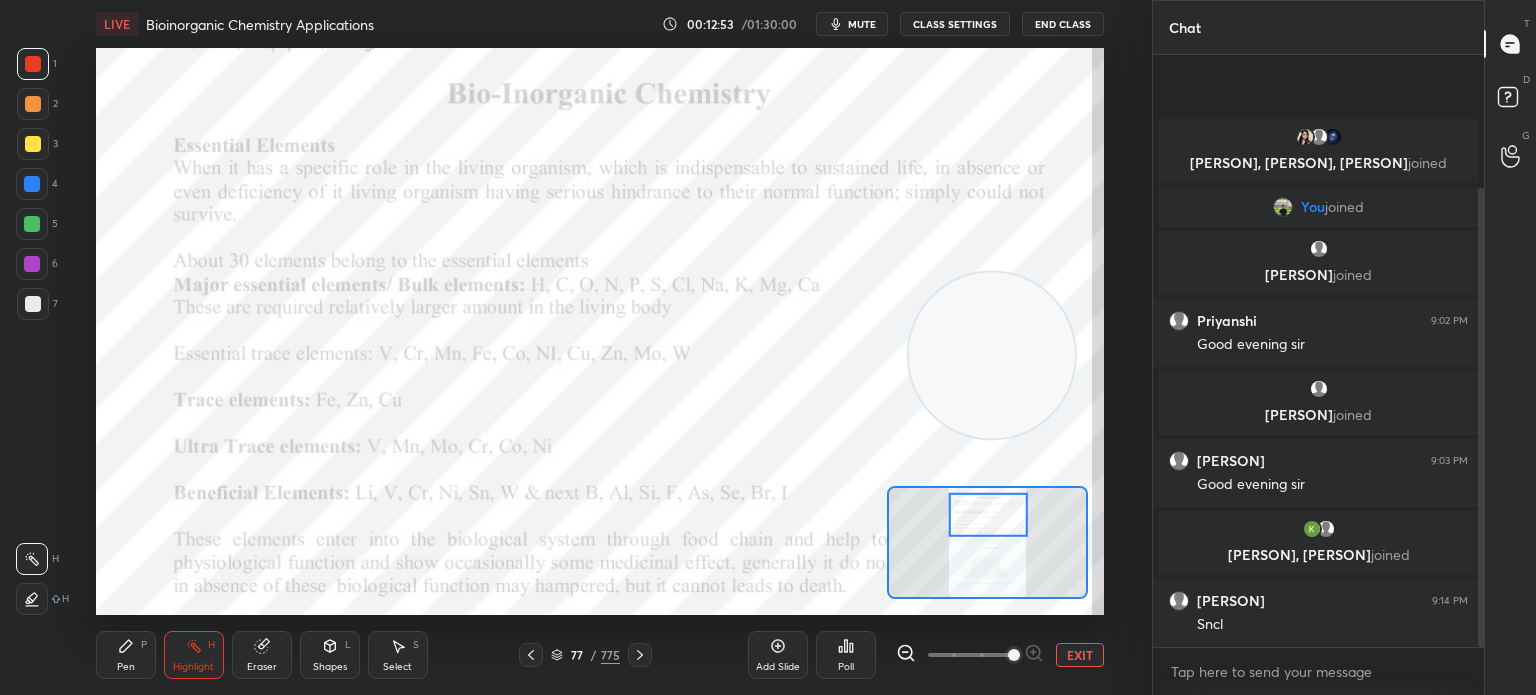 click on "Highlight H" at bounding box center (194, 655) 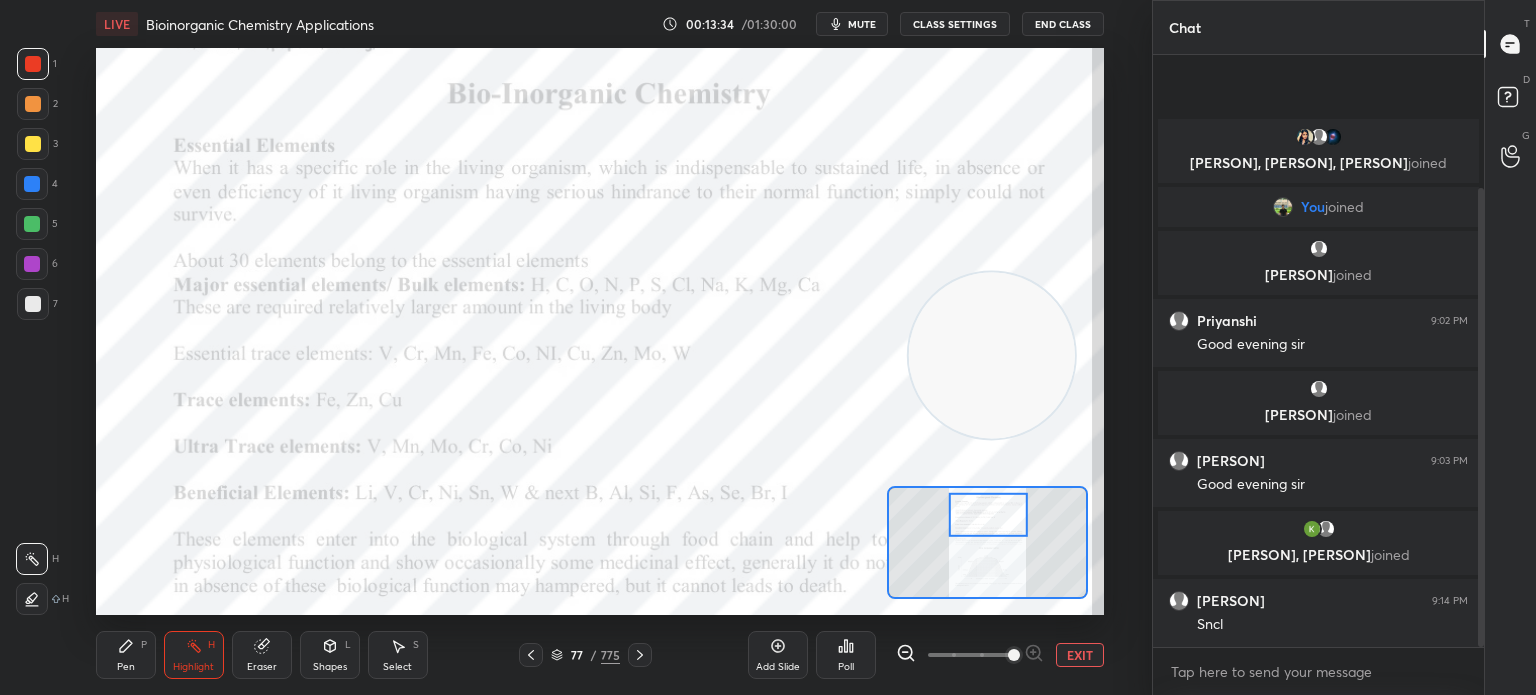 click on "Pen P Highlight H Eraser Shapes L Select S 77 / 775 Add Slide Poll EXIT" at bounding box center [600, 655] 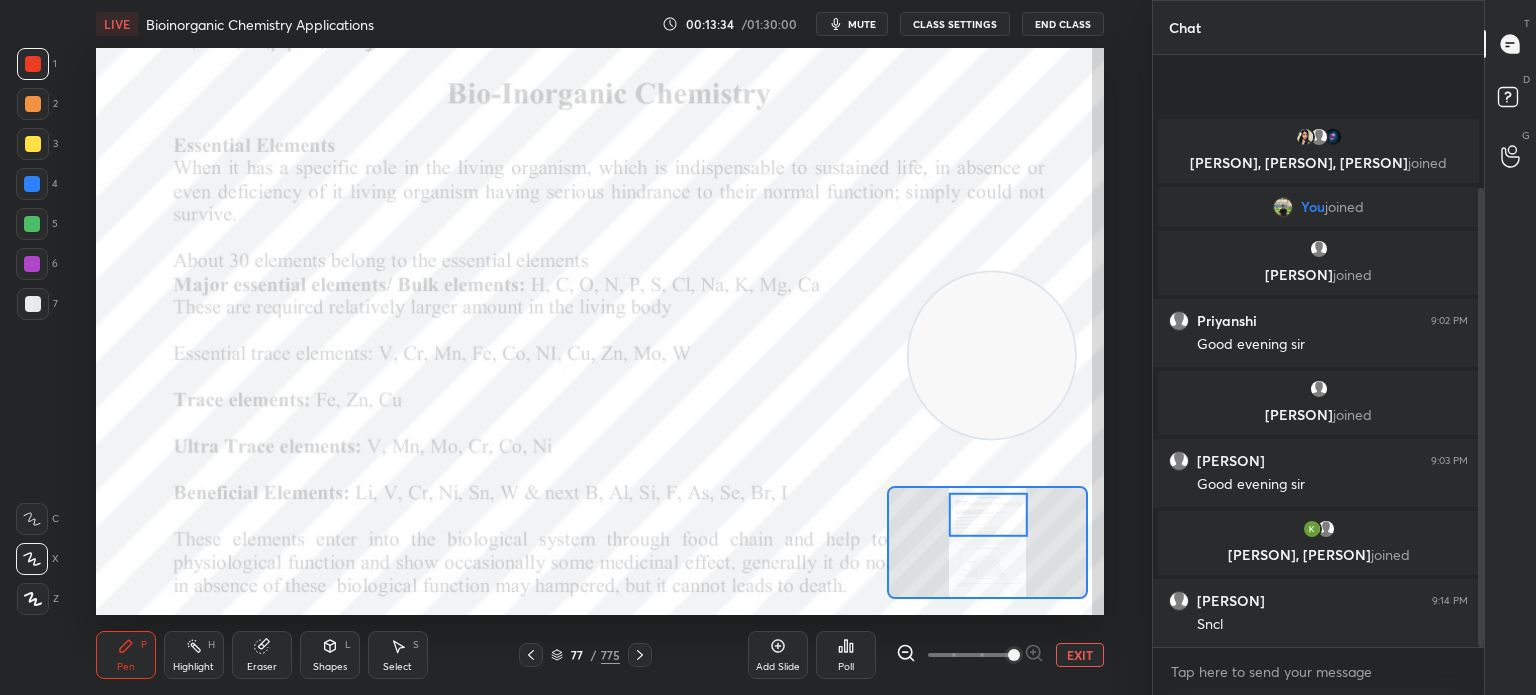 click on "Pen" at bounding box center (126, 667) 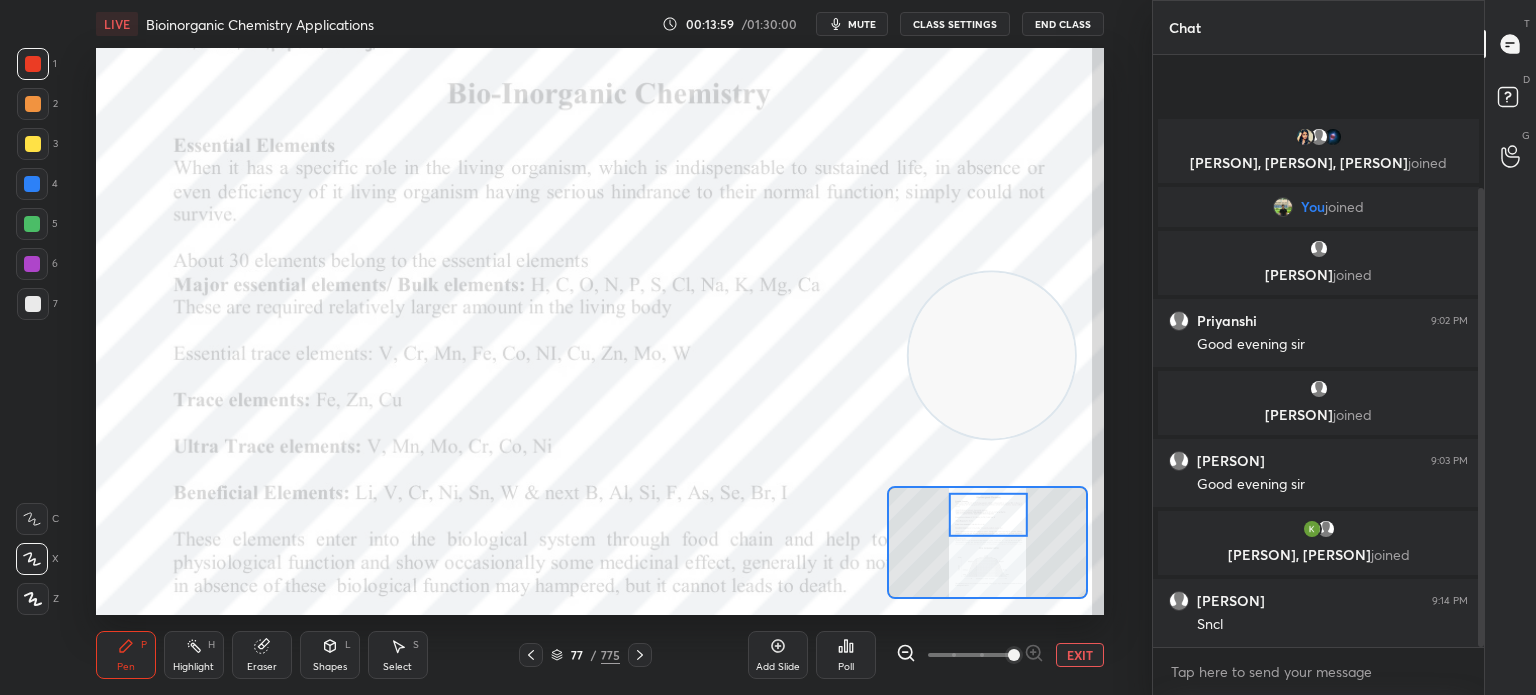 click on "mute" at bounding box center [862, 24] 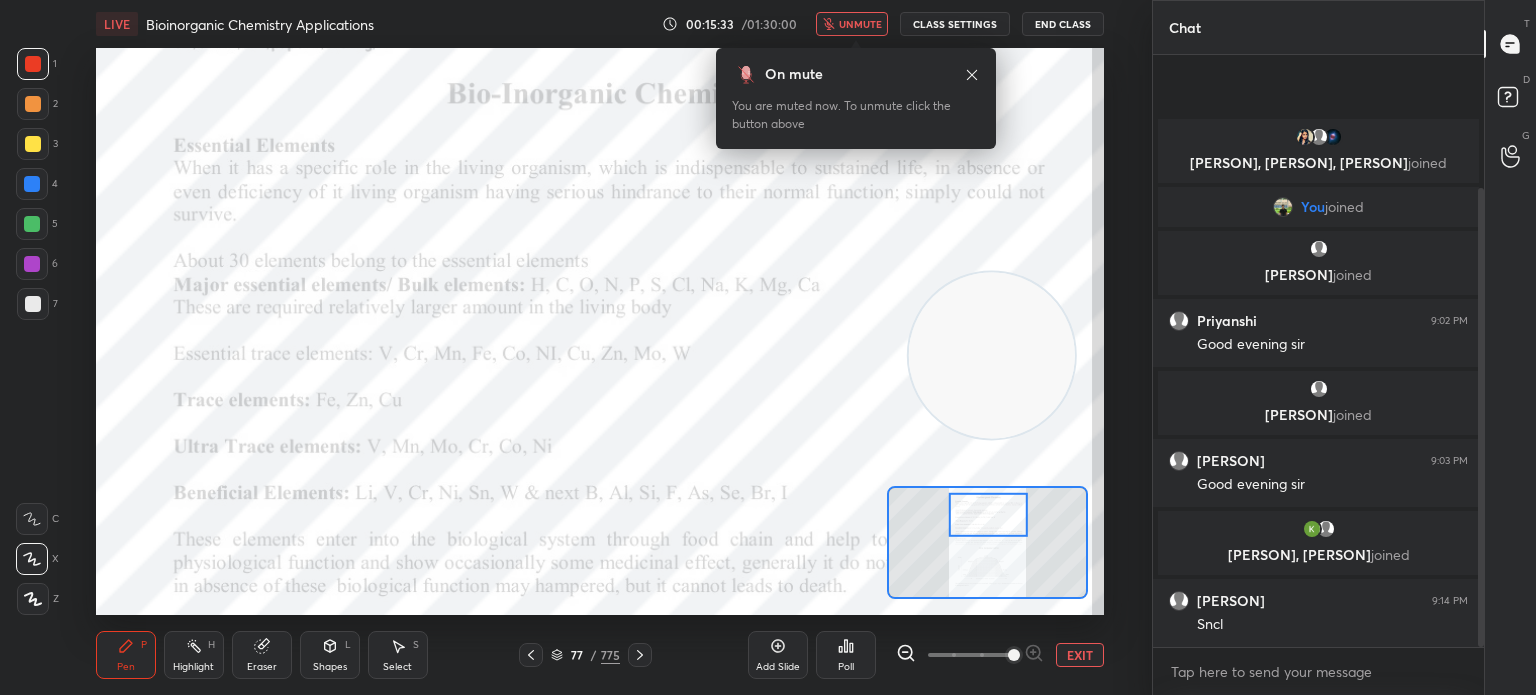 click on "unmute" at bounding box center (860, 24) 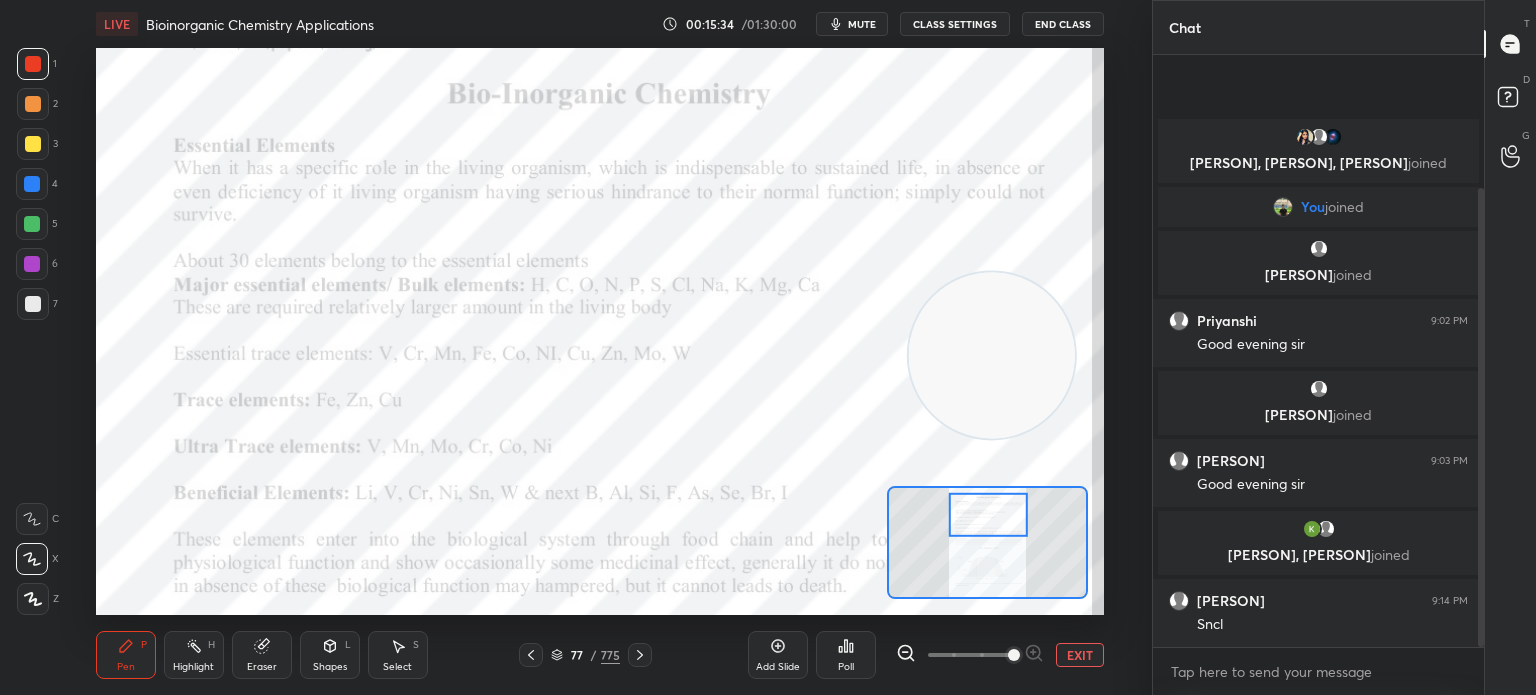 click on "Highlight H" at bounding box center [194, 655] 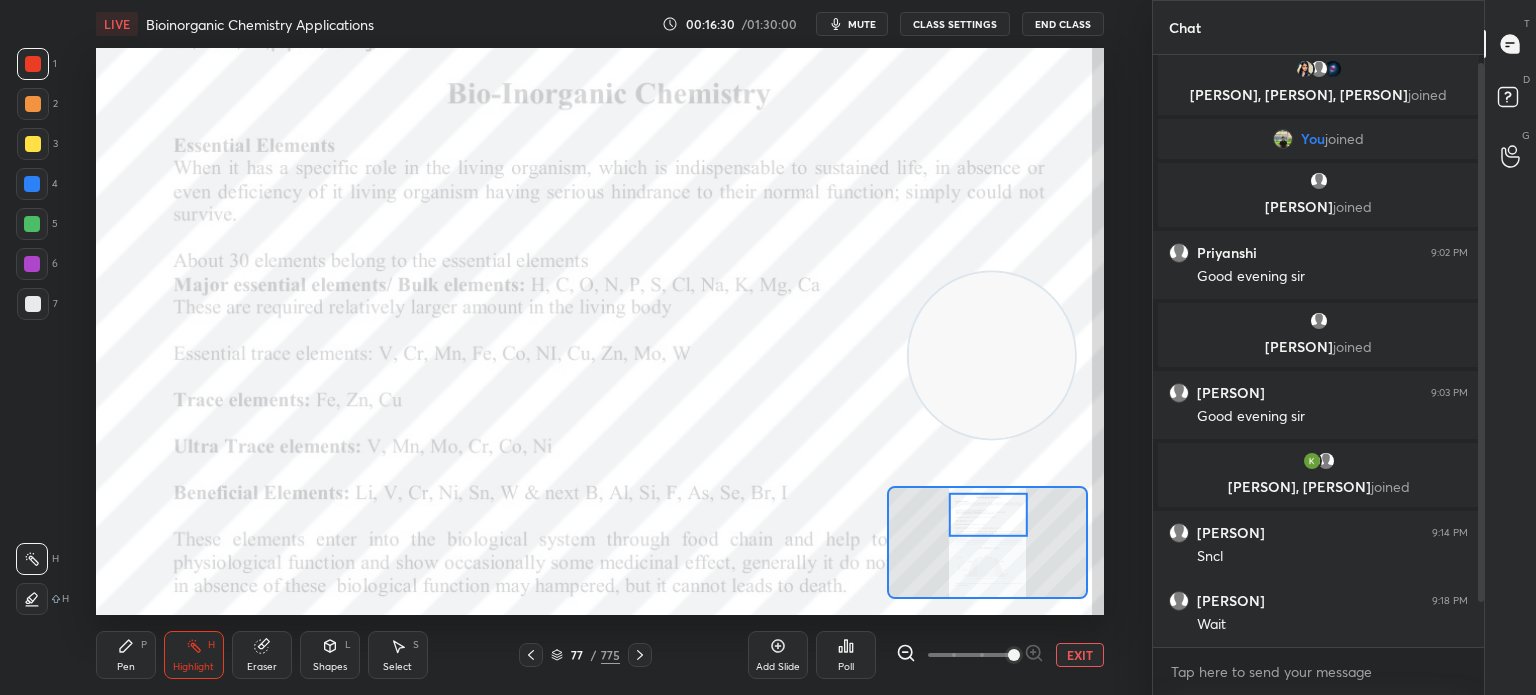 scroll, scrollTop: 76, scrollLeft: 0, axis: vertical 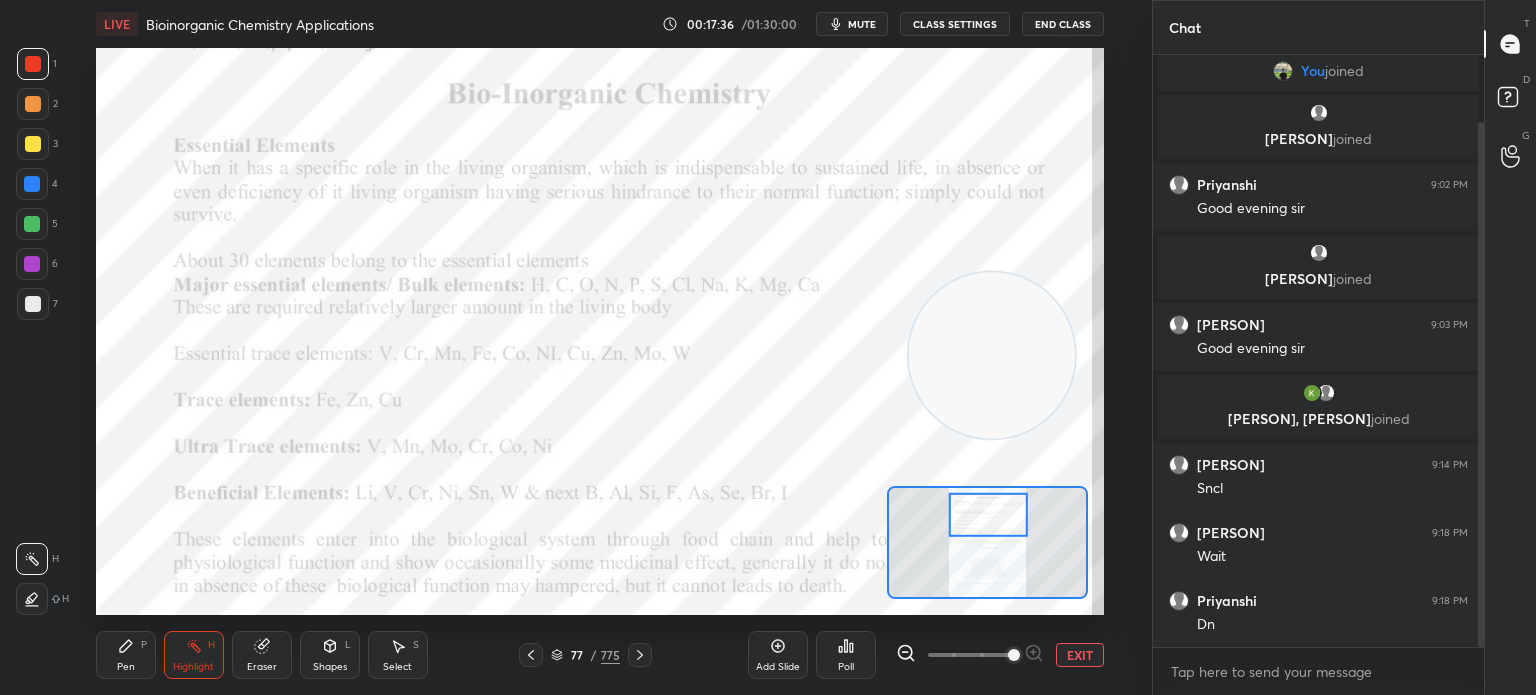 click at bounding box center [992, 355] 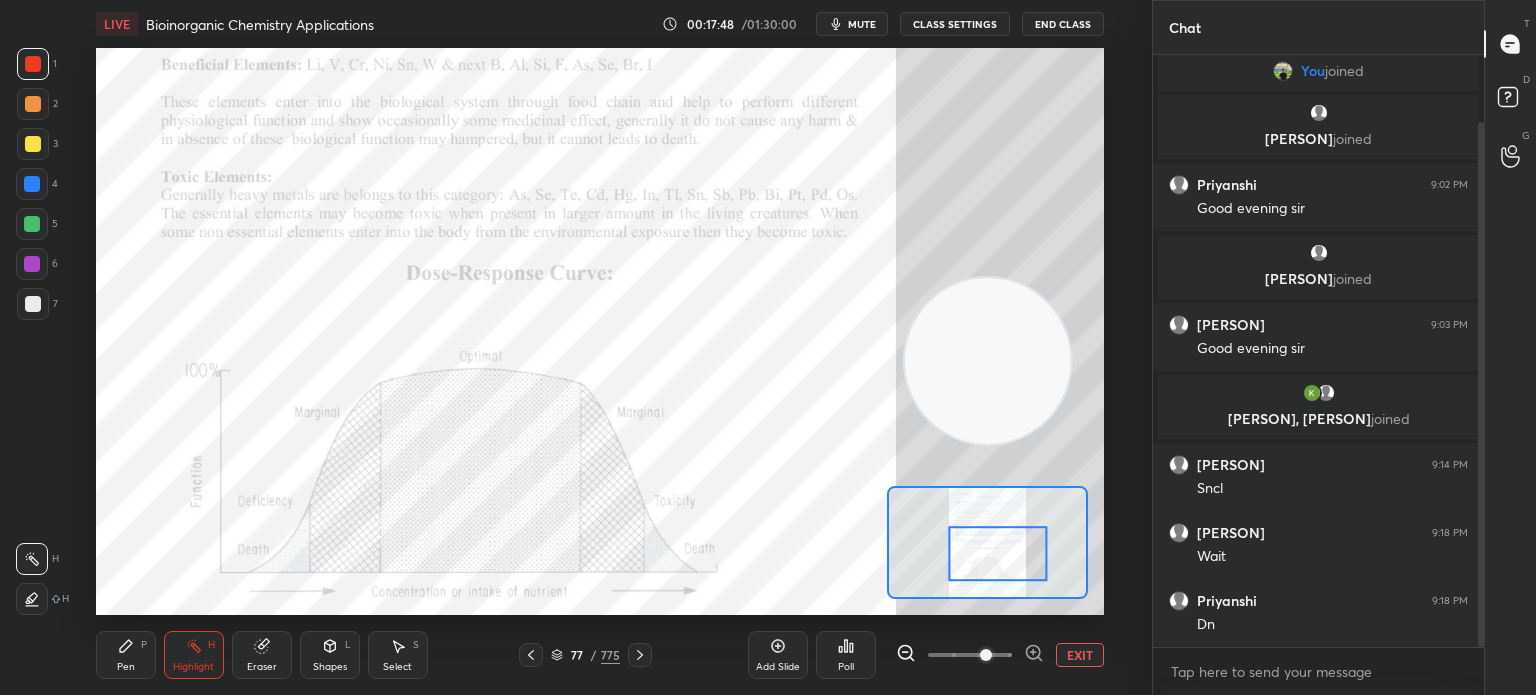 click at bounding box center (997, 553) 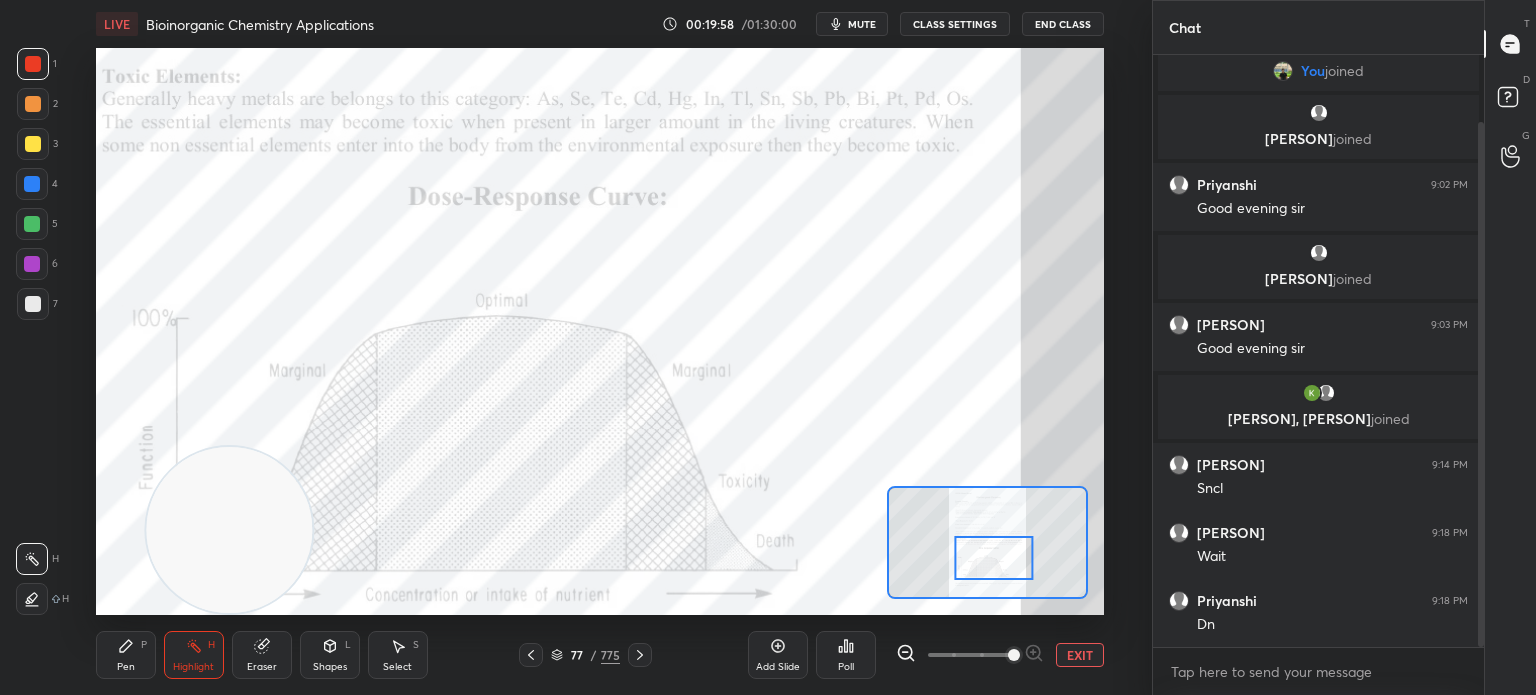 click on "Pen" at bounding box center [126, 667] 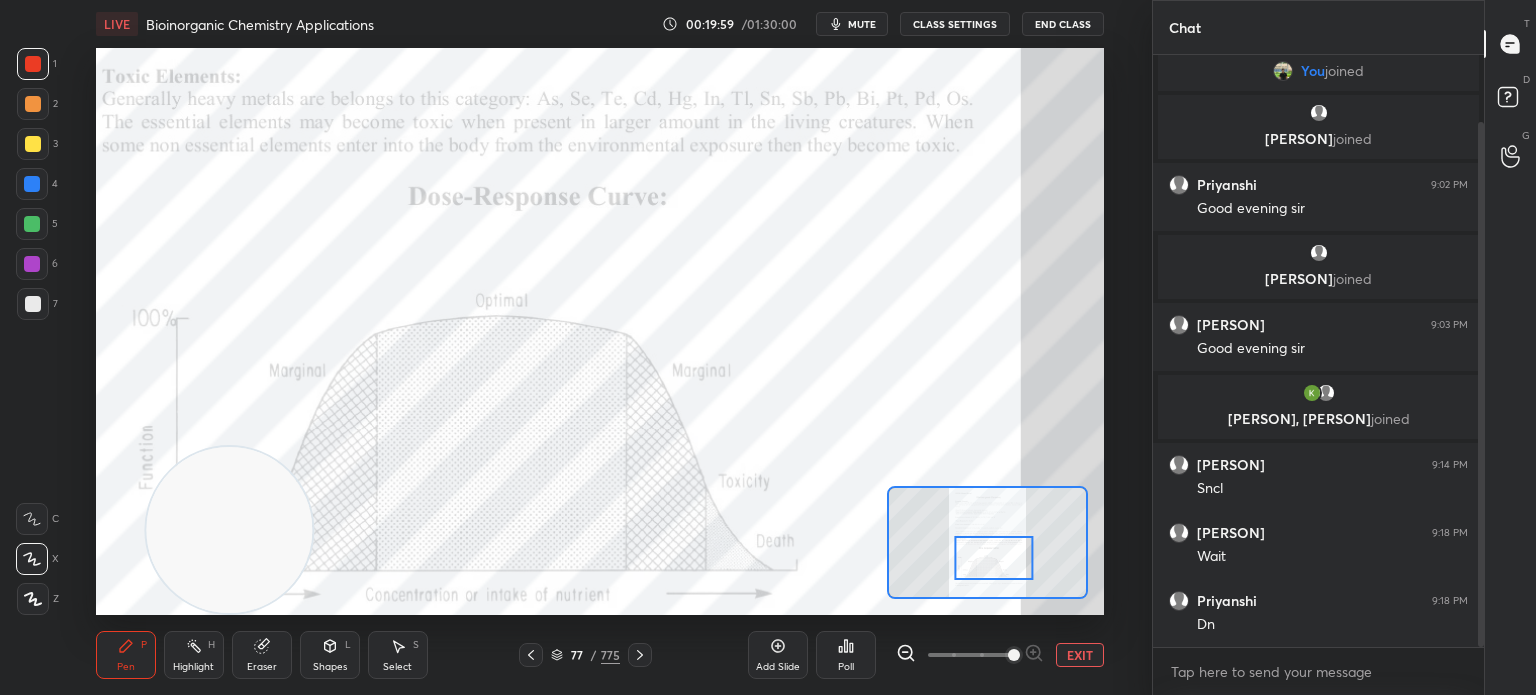 click 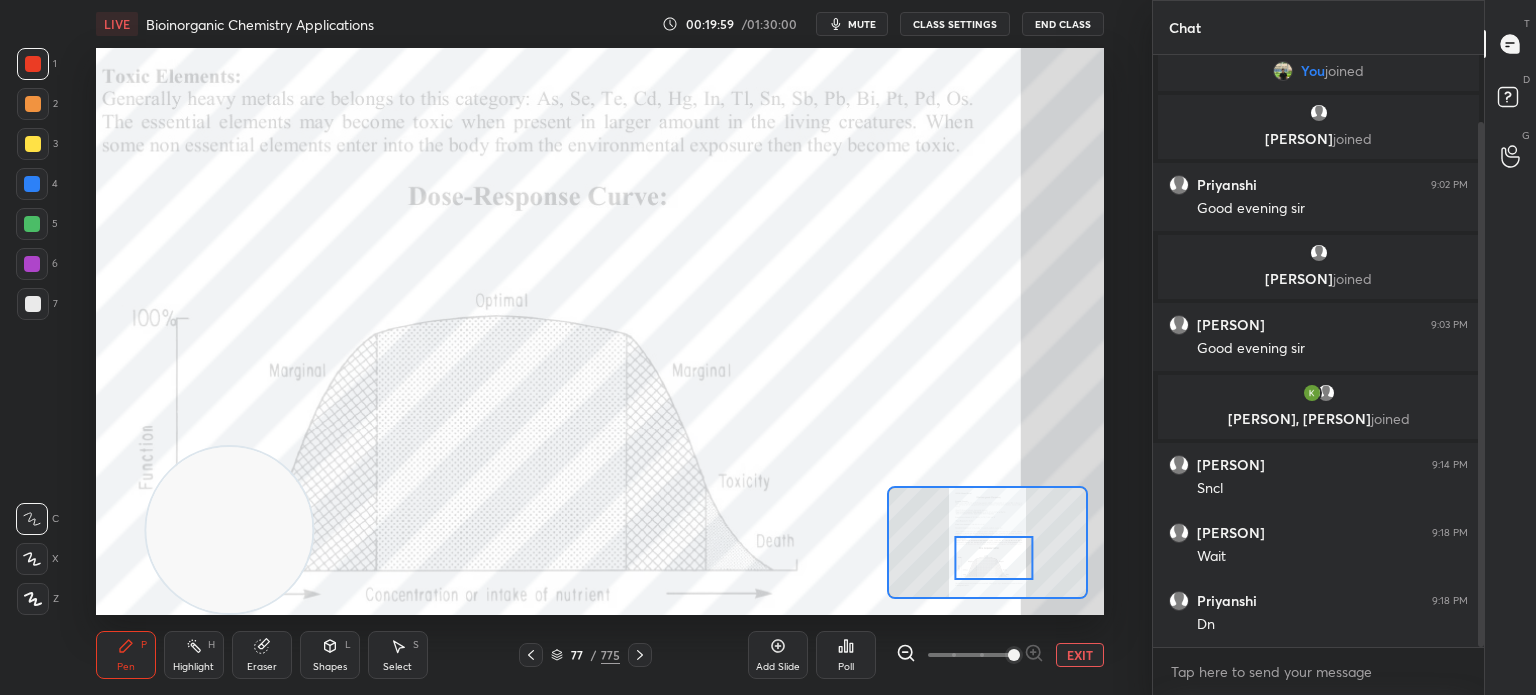 click 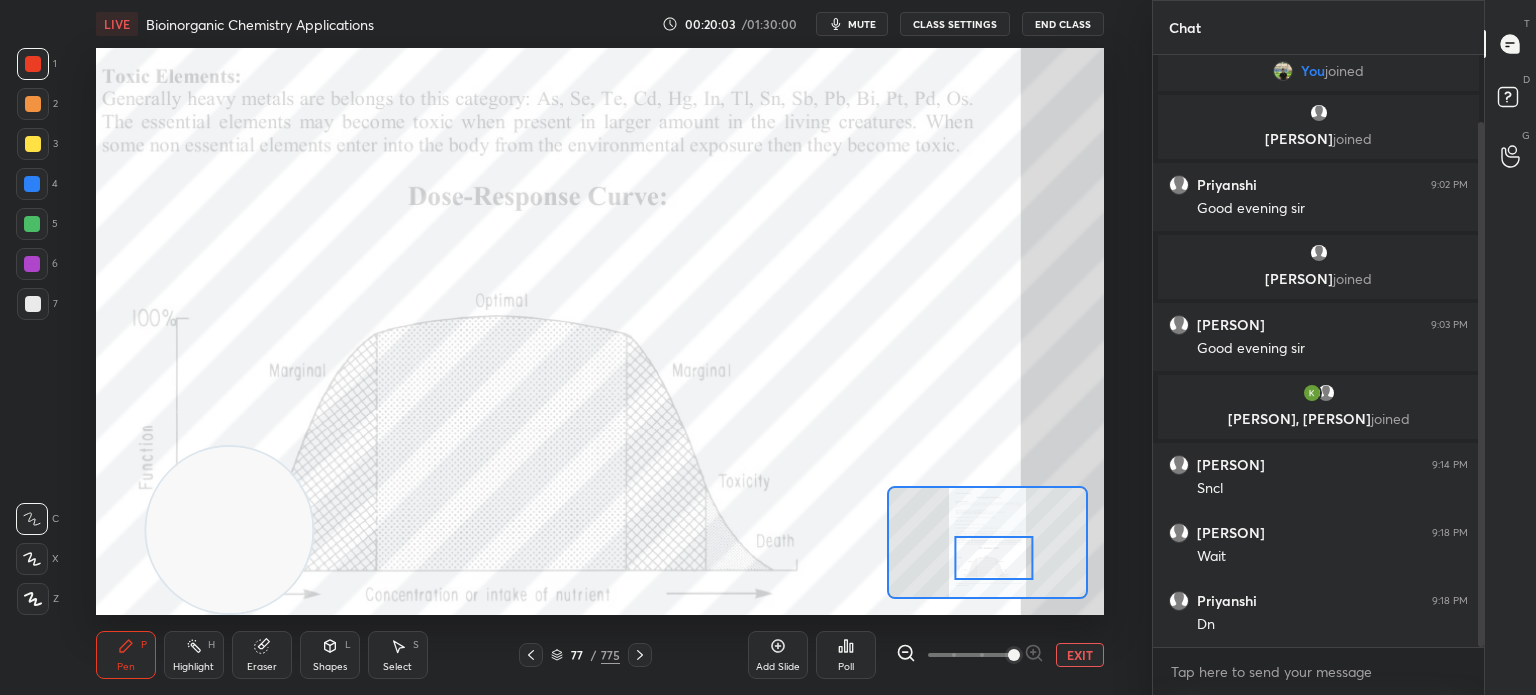 click on "Eraser" at bounding box center (262, 655) 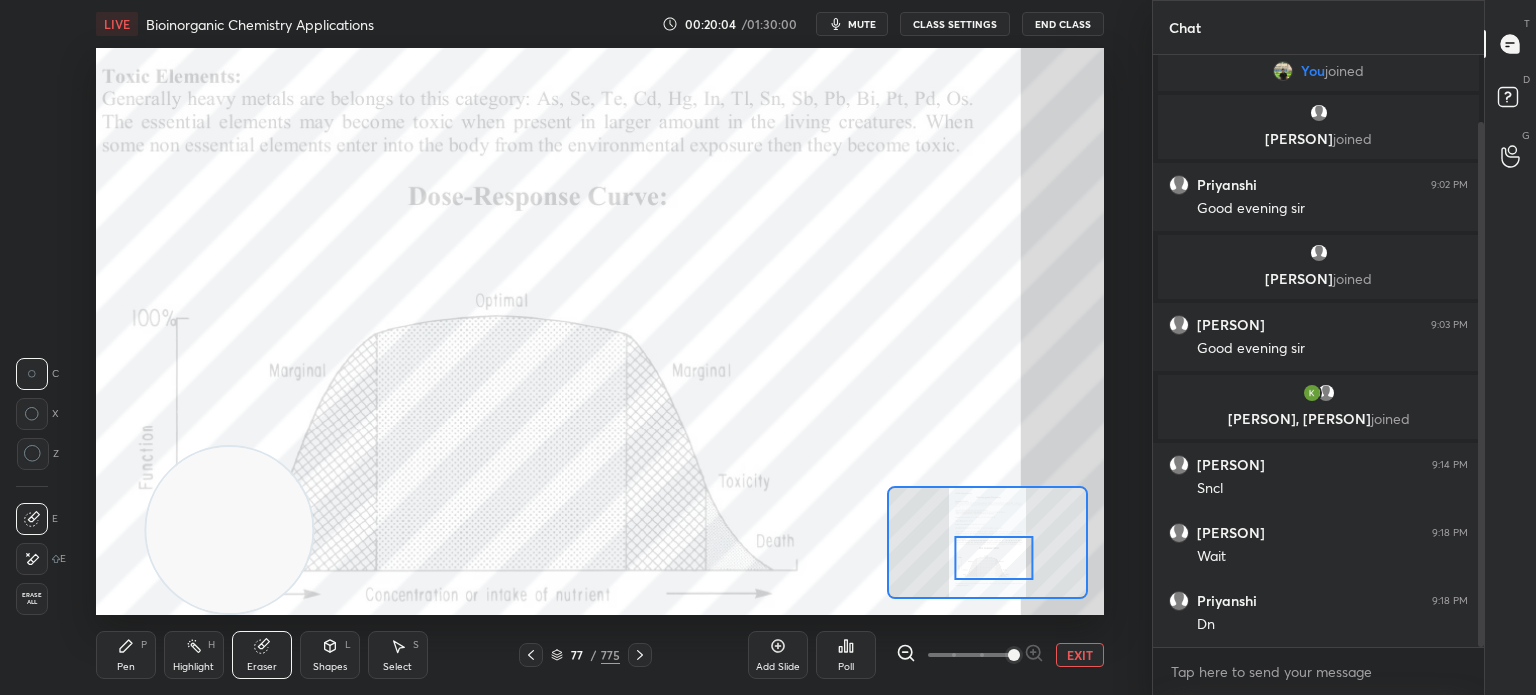 click on "Pen" at bounding box center (126, 667) 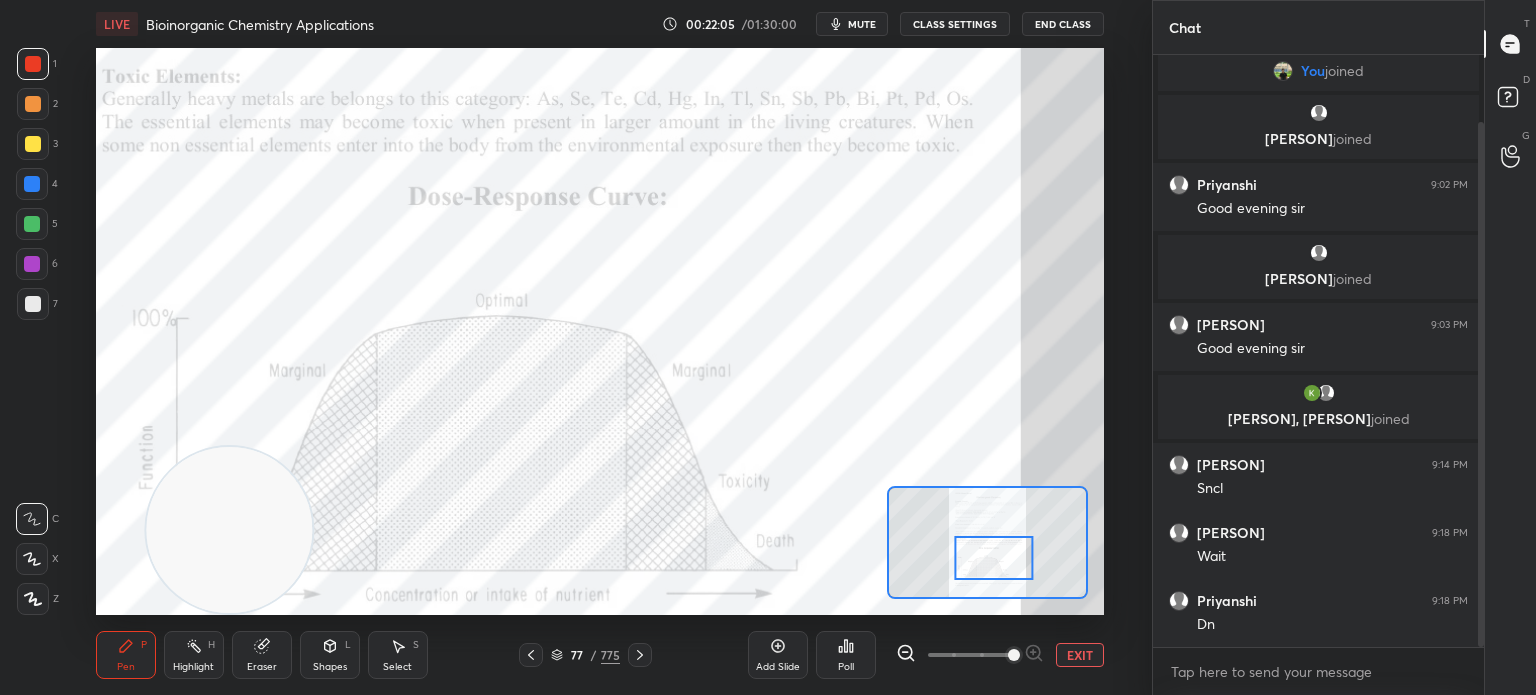 click on "Eraser" at bounding box center (262, 655) 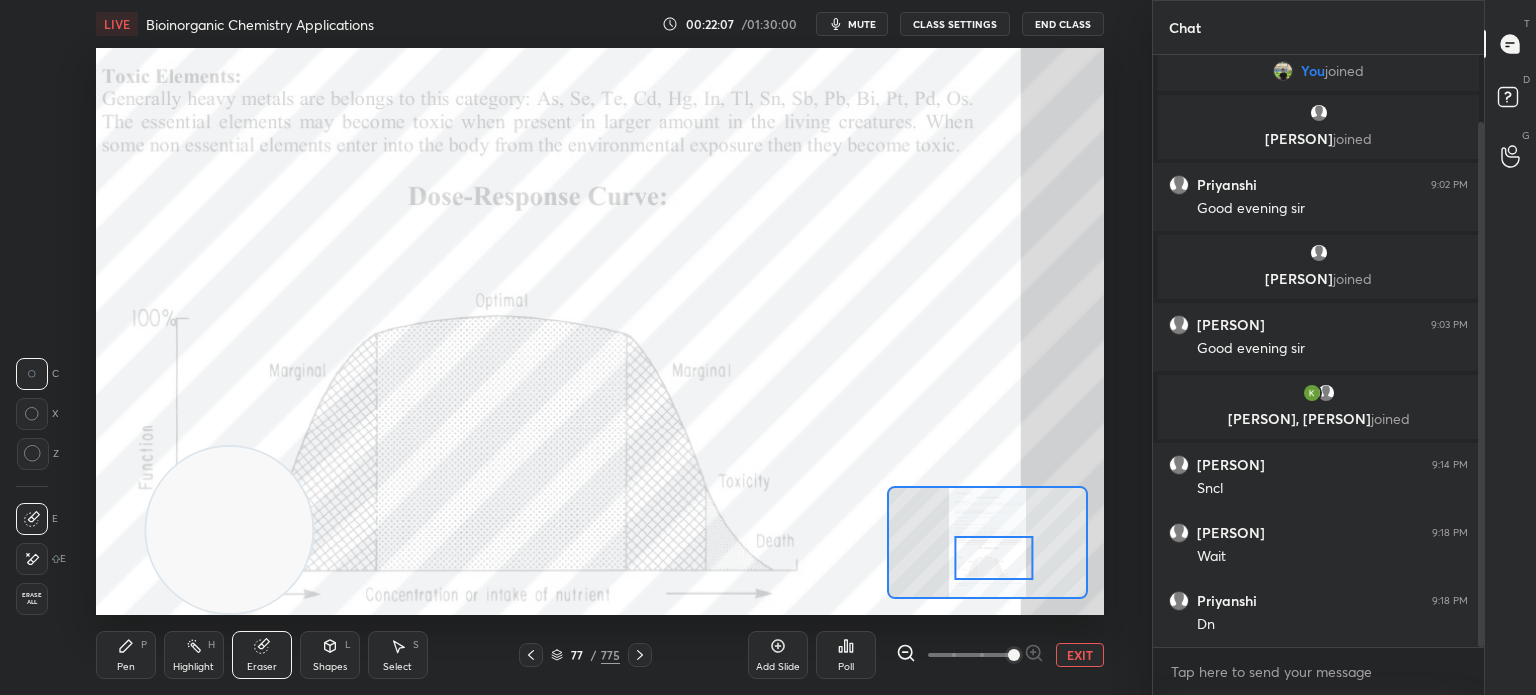 click on "Pen P" at bounding box center [126, 655] 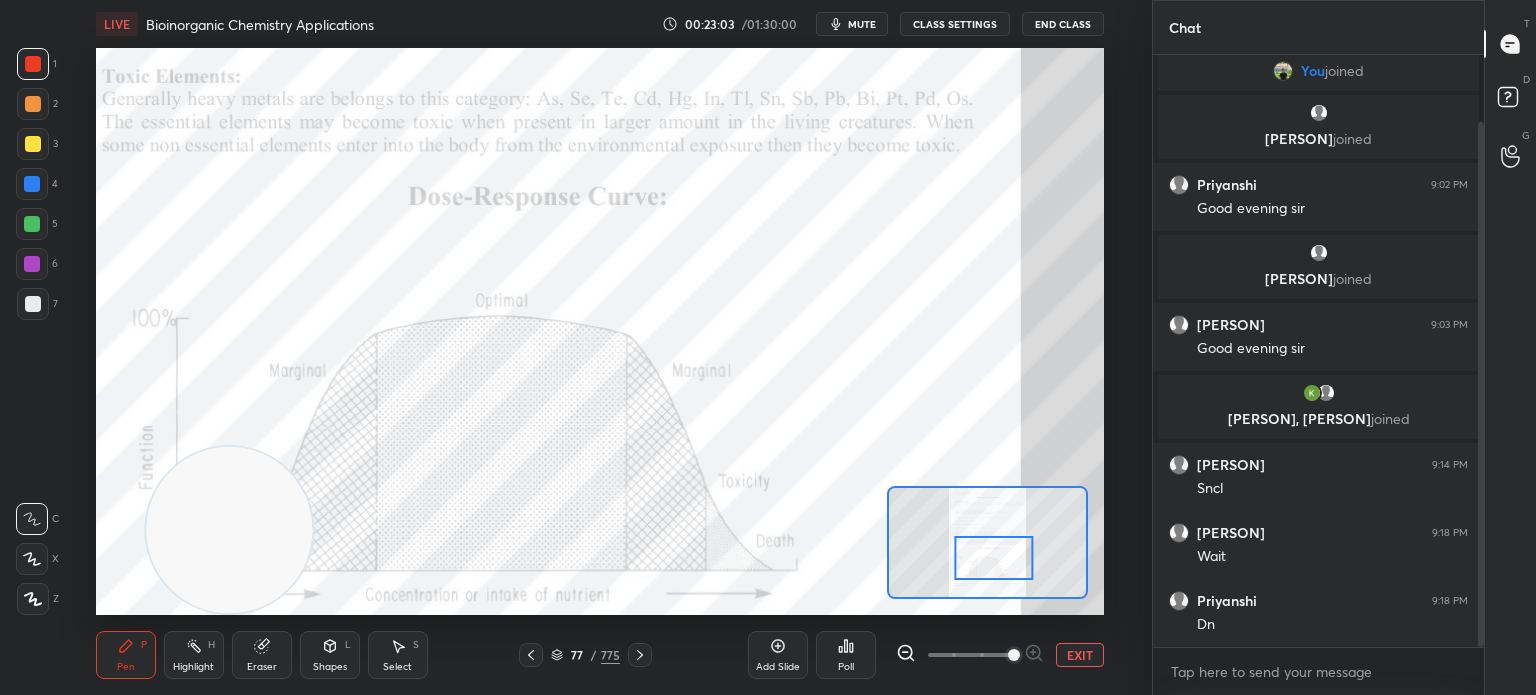 click on "Highlight" at bounding box center [193, 667] 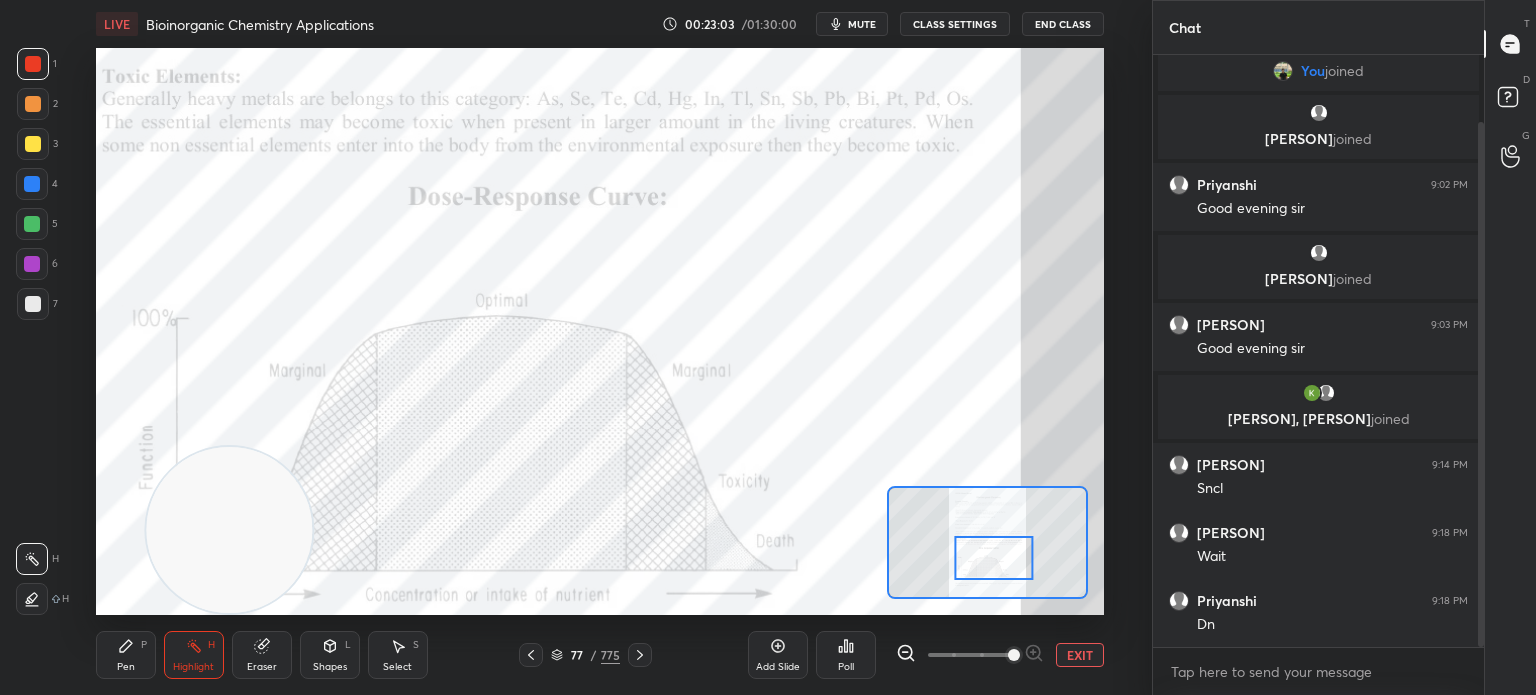 click on "Highlight" at bounding box center [193, 667] 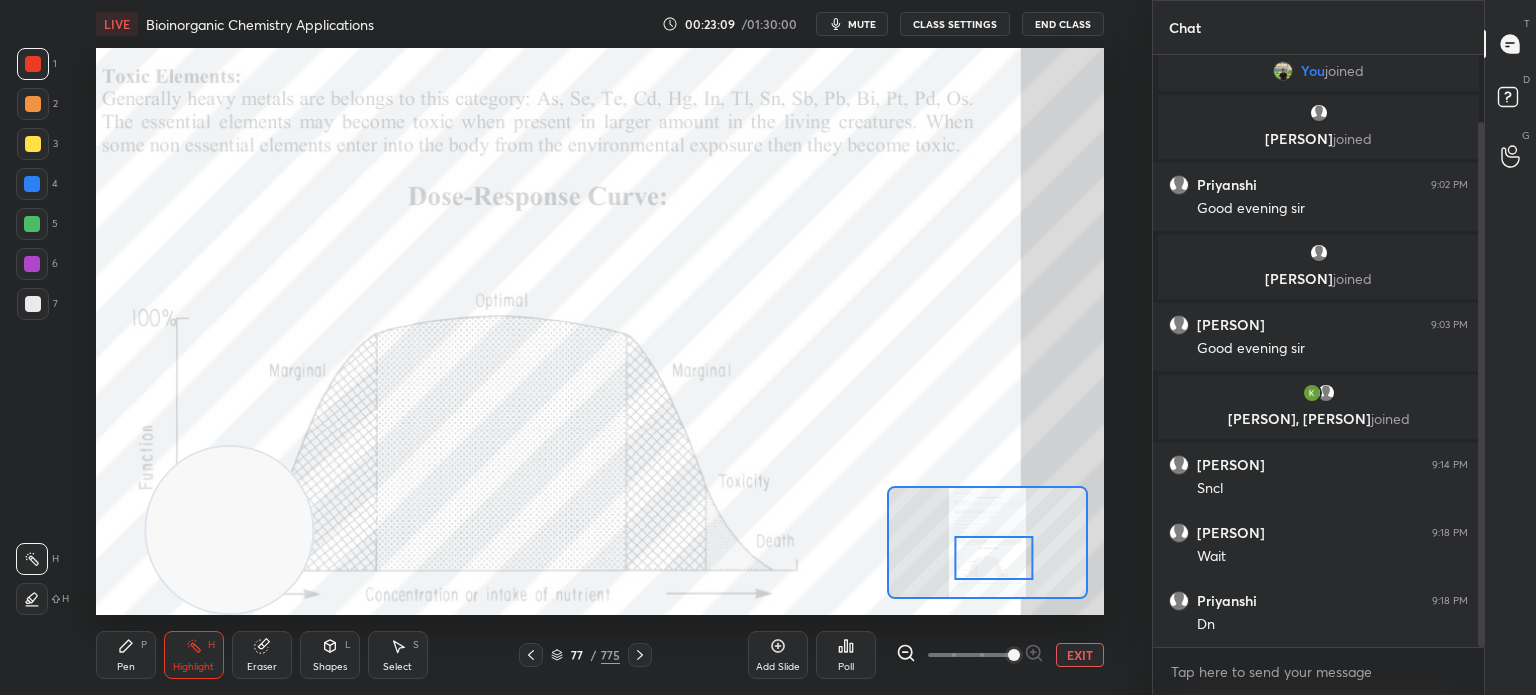 click on "Pen P" at bounding box center [126, 655] 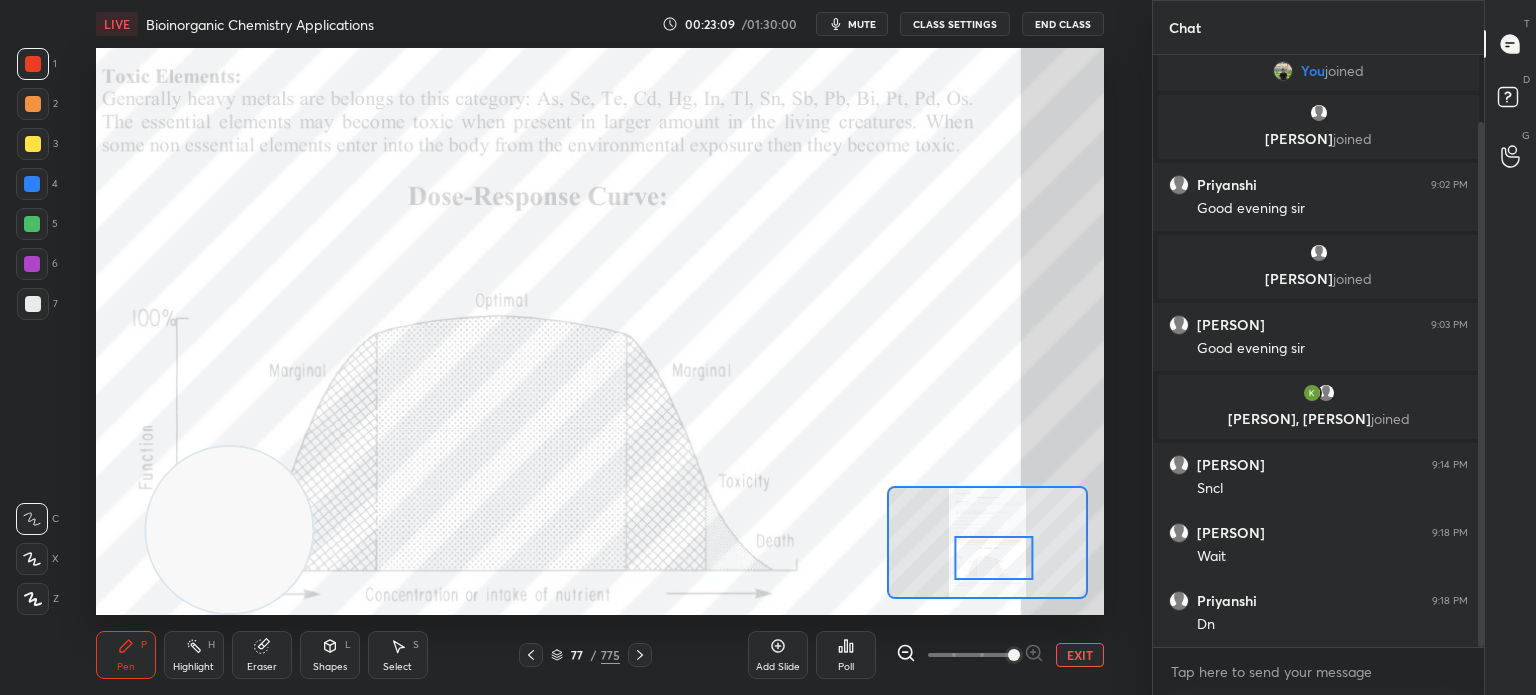 click 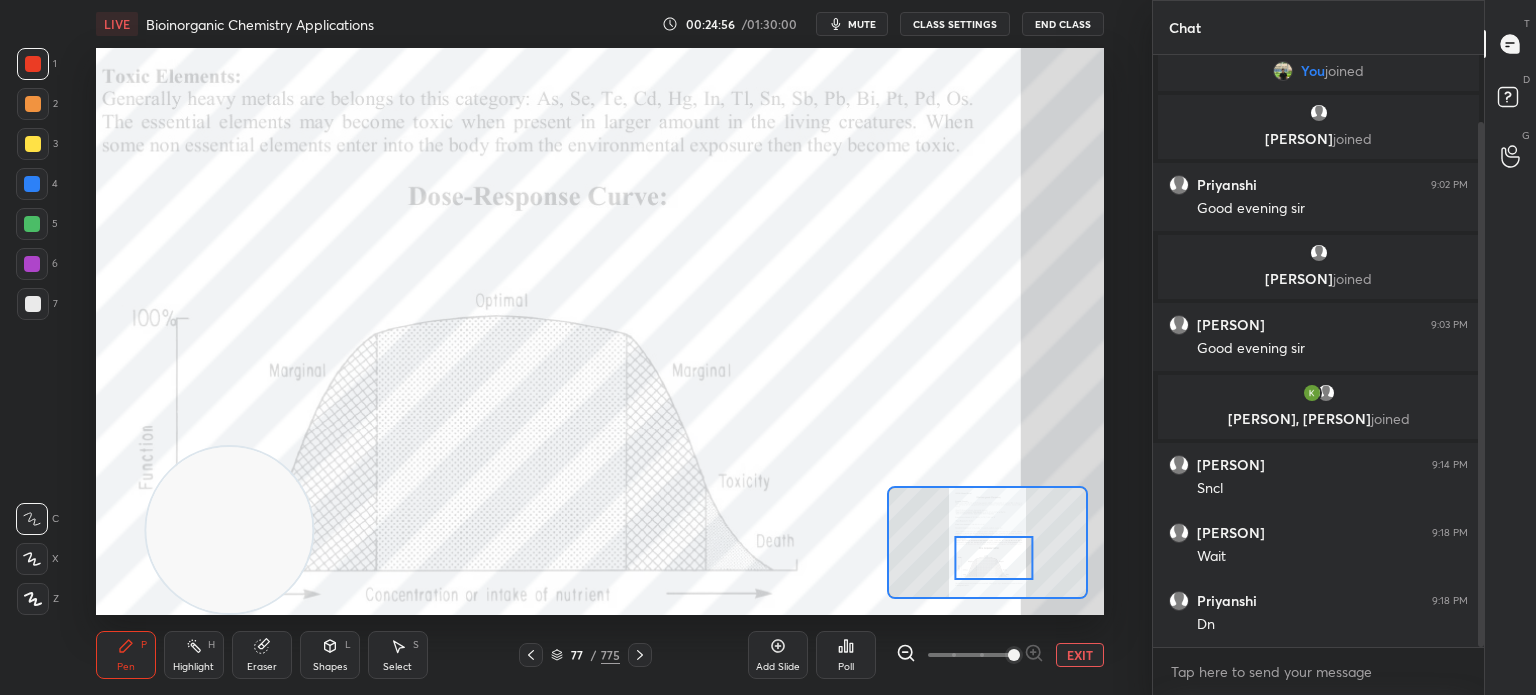 scroll, scrollTop: 144, scrollLeft: 0, axis: vertical 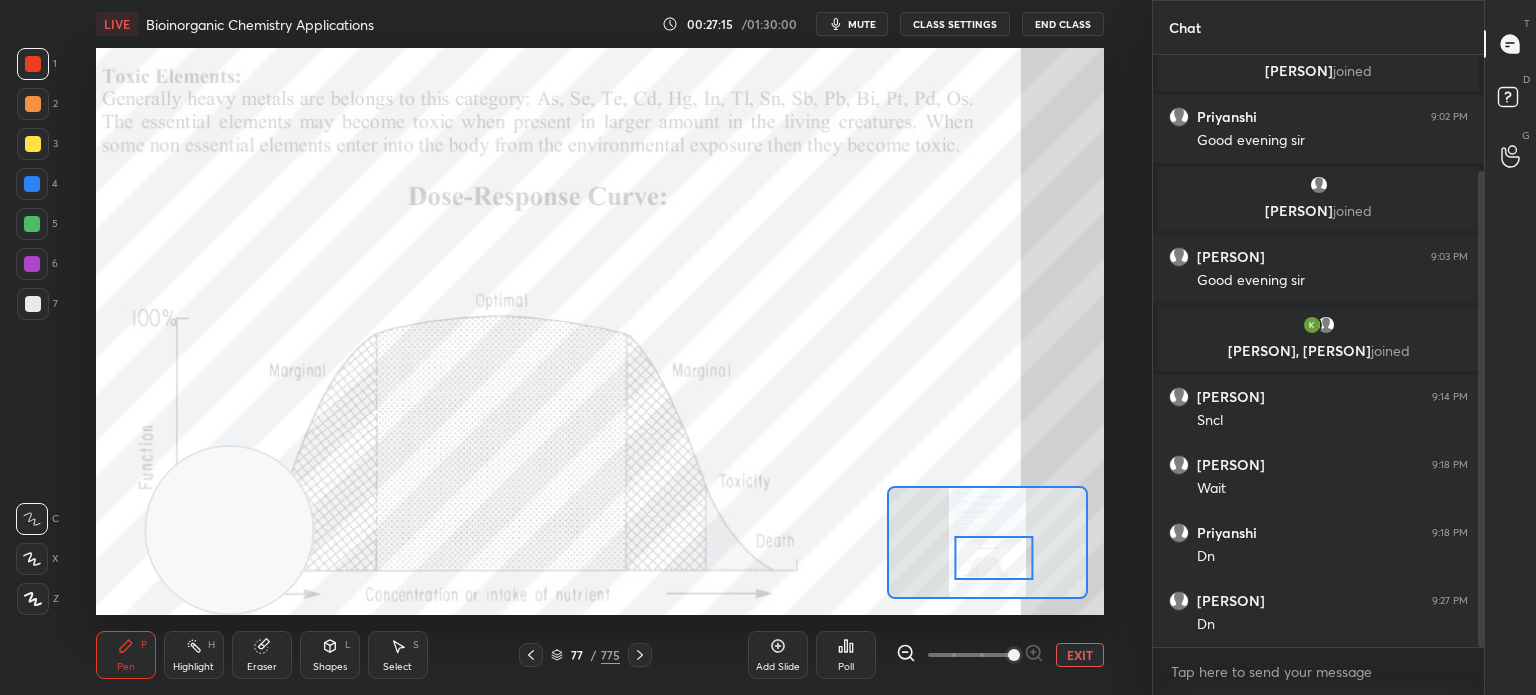 click on "4" at bounding box center (37, 188) 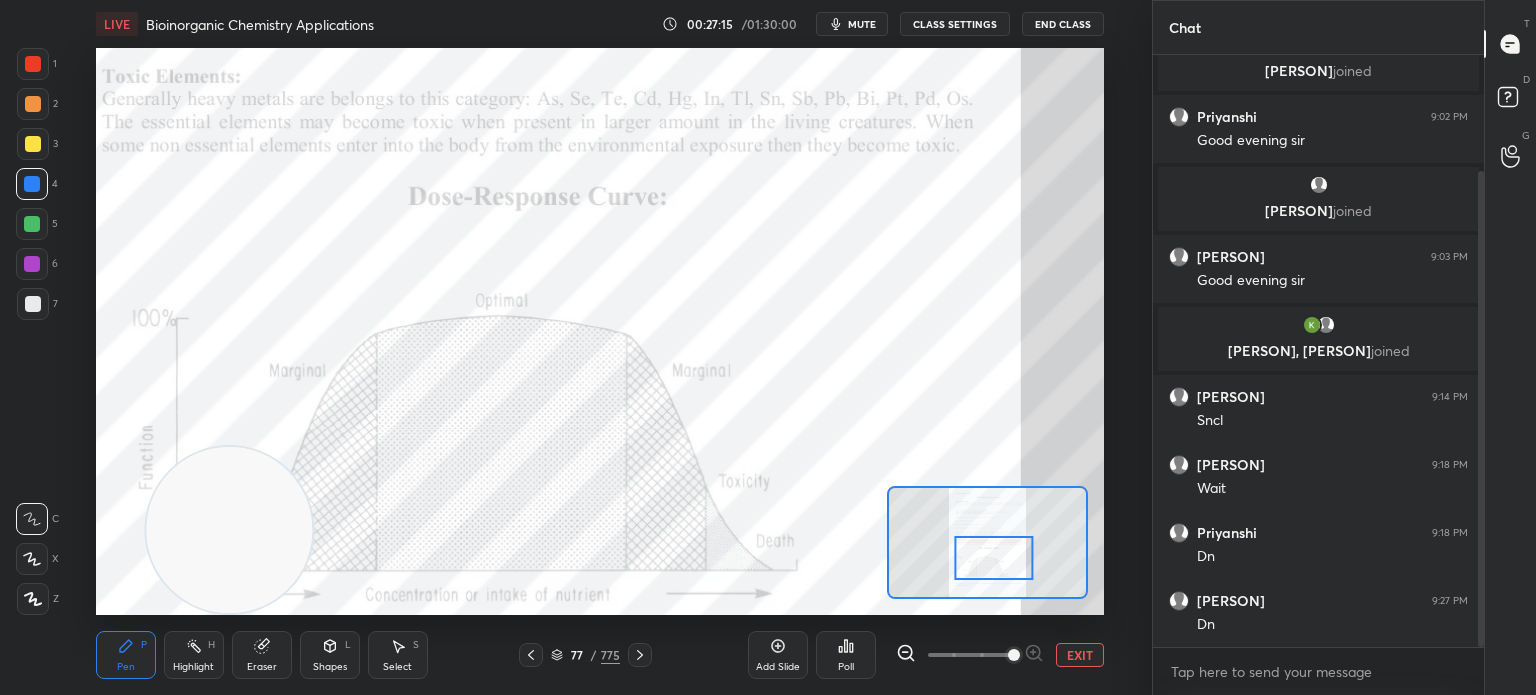 click on "4" at bounding box center (37, 188) 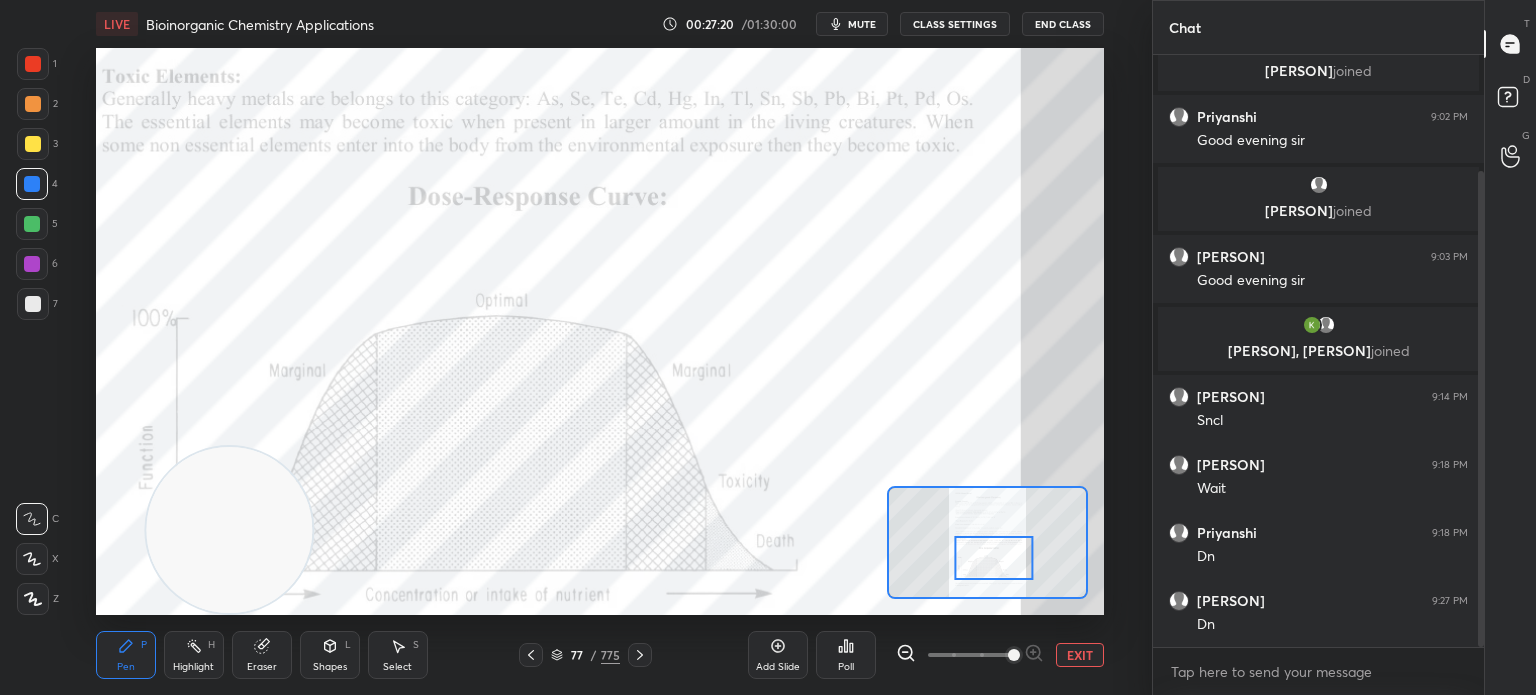 scroll, scrollTop: 6, scrollLeft: 6, axis: both 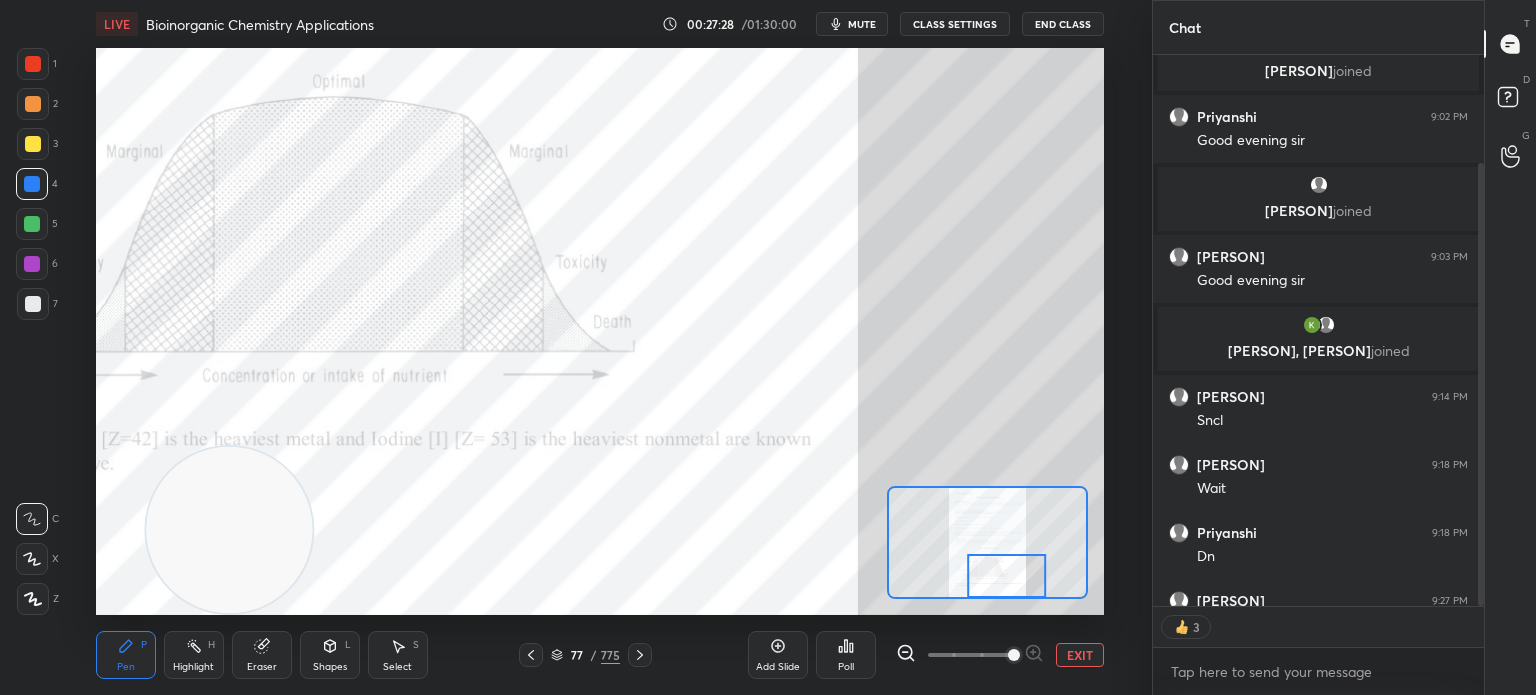 click at bounding box center [640, 655] 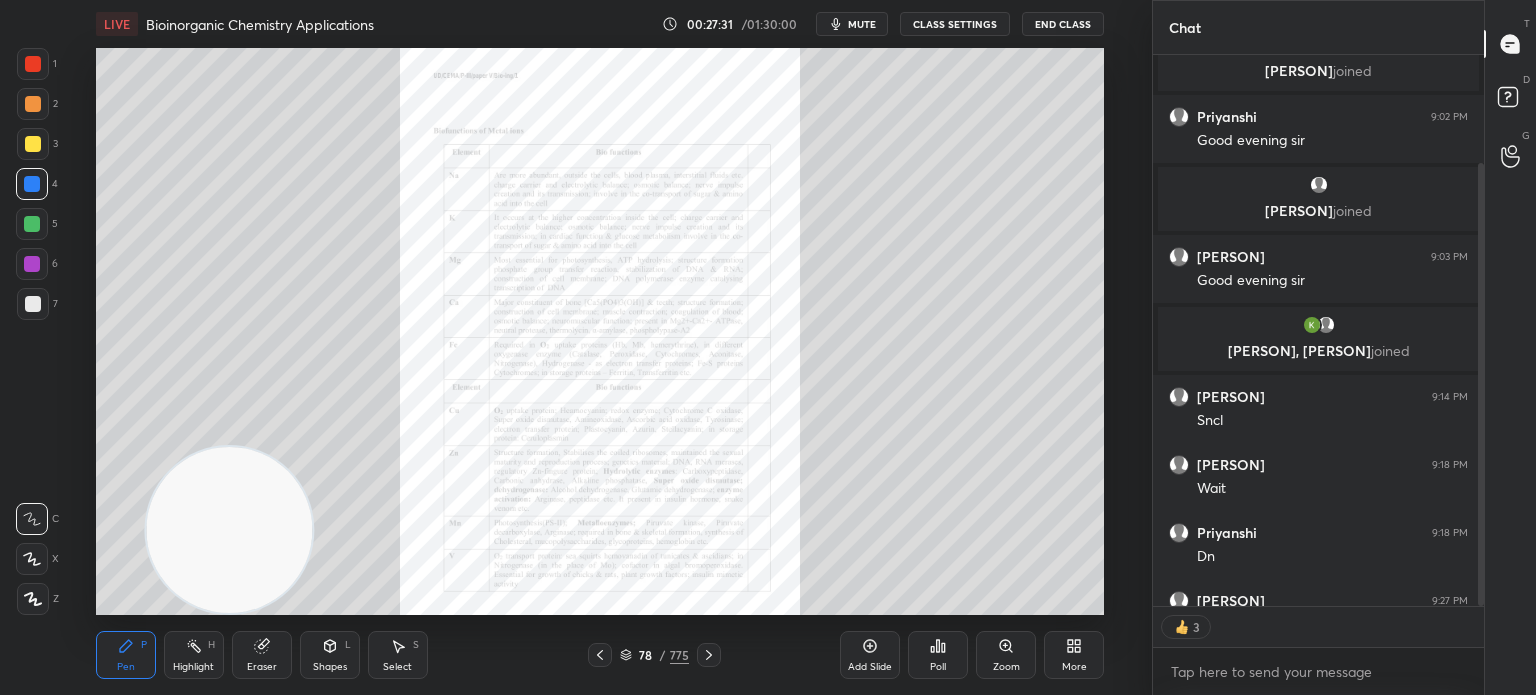 click on "Zoom" at bounding box center [1006, 655] 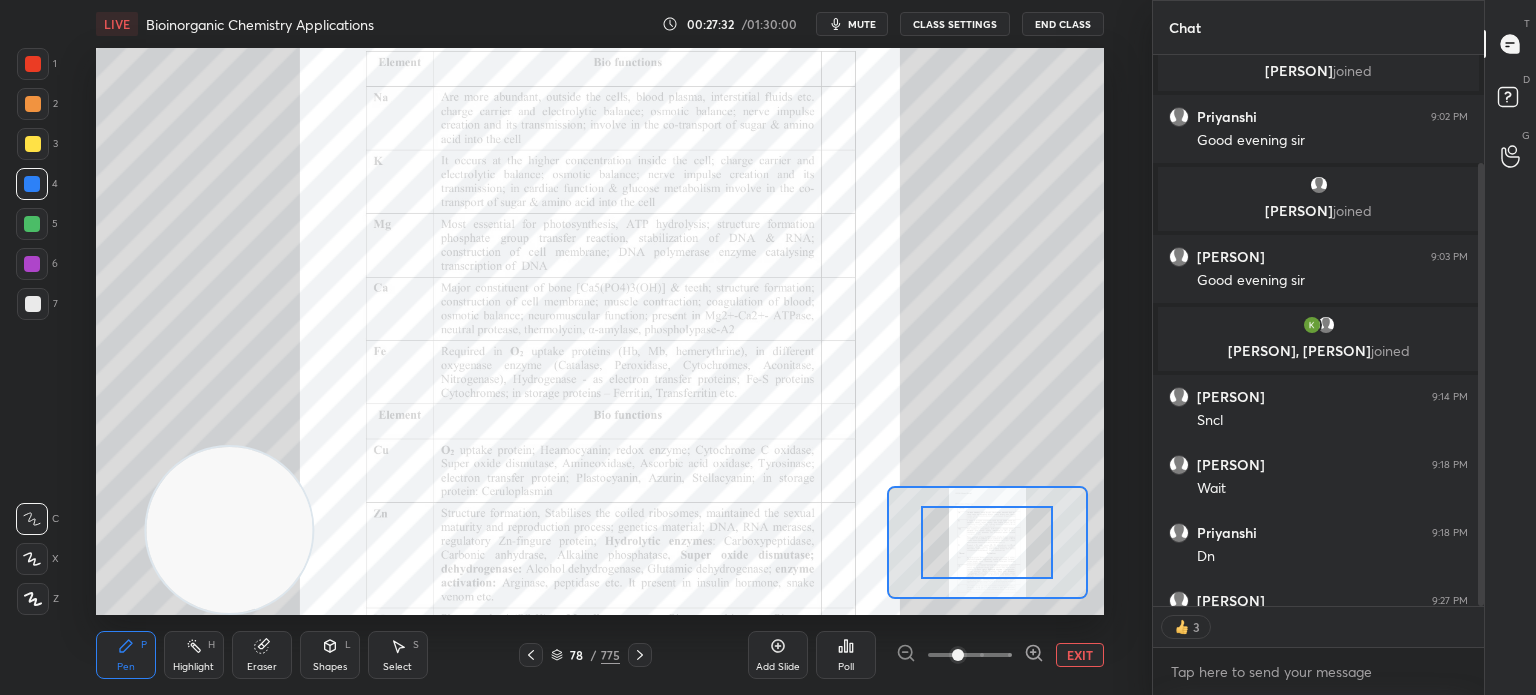 click at bounding box center (958, 655) 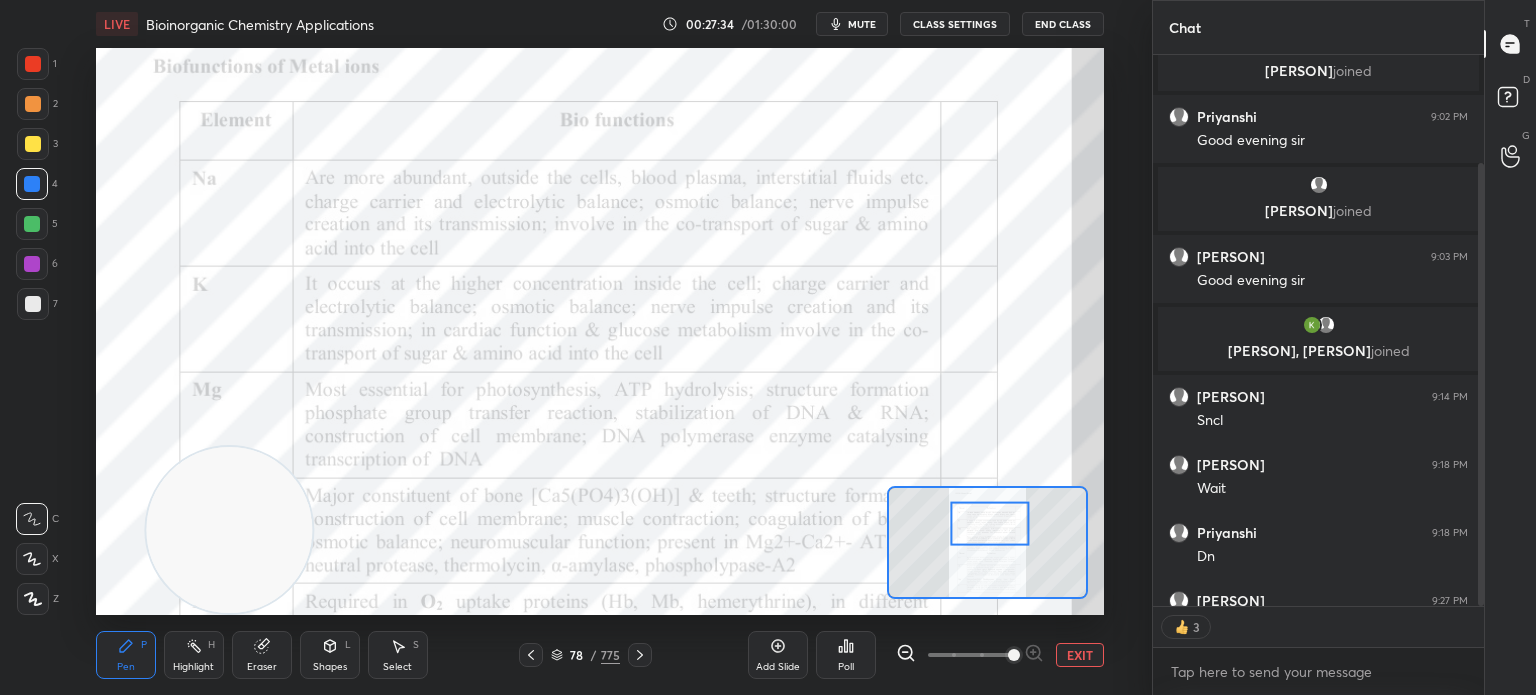 click on "EXIT" at bounding box center [1080, 655] 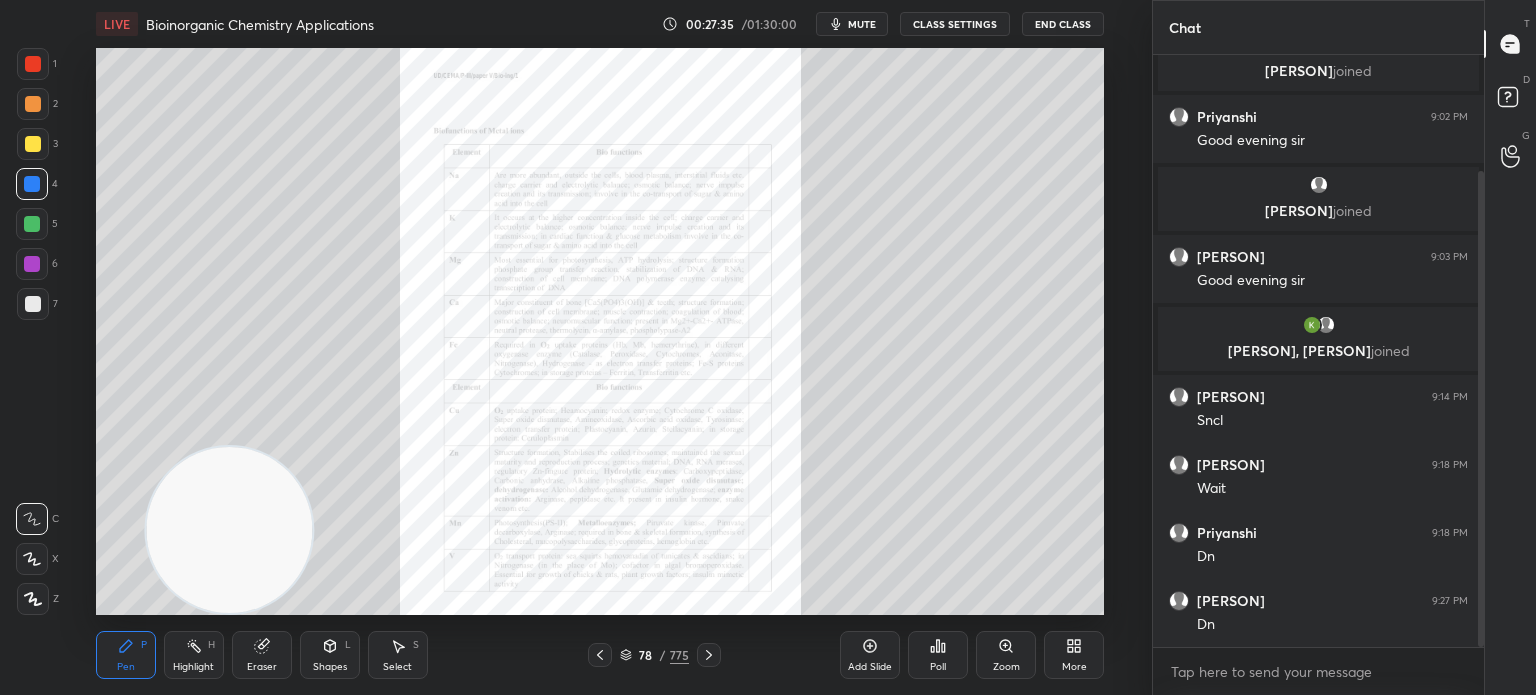 scroll, scrollTop: 144, scrollLeft: 0, axis: vertical 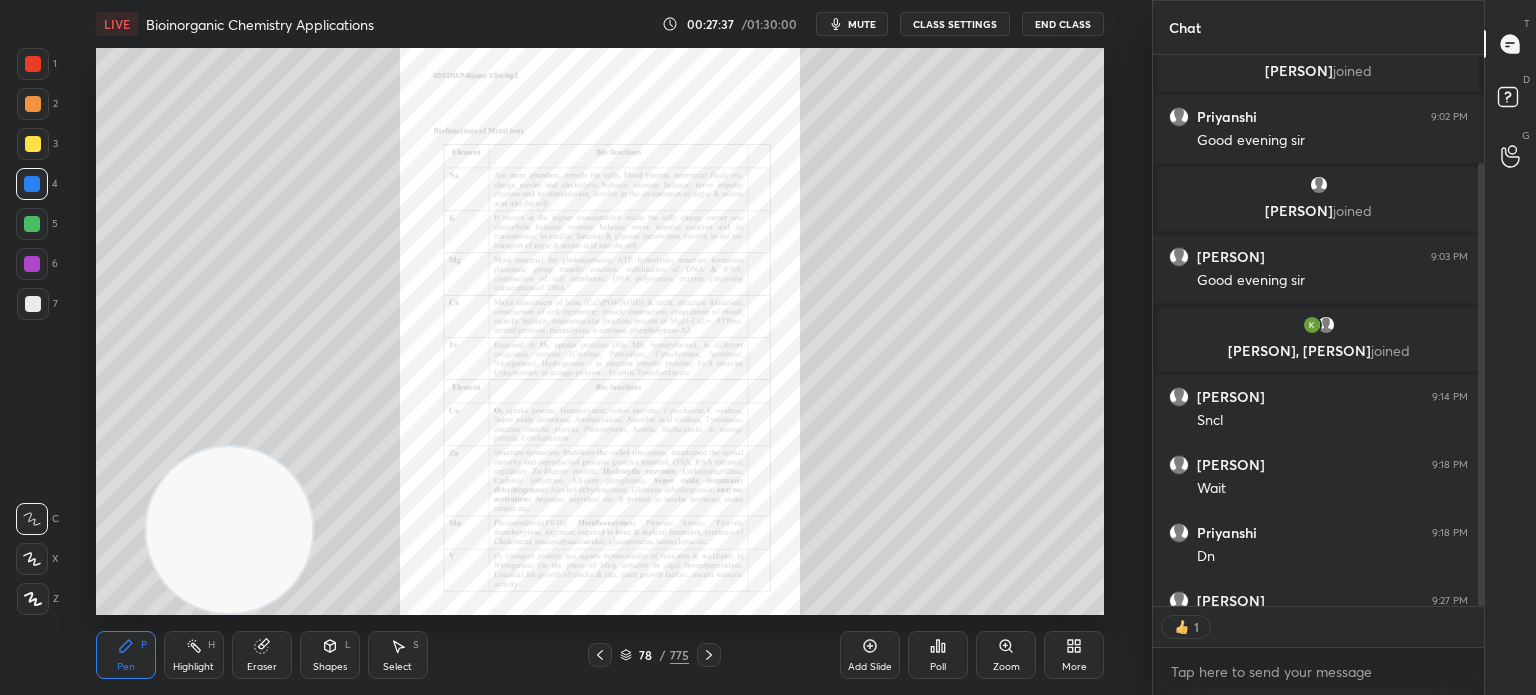 click 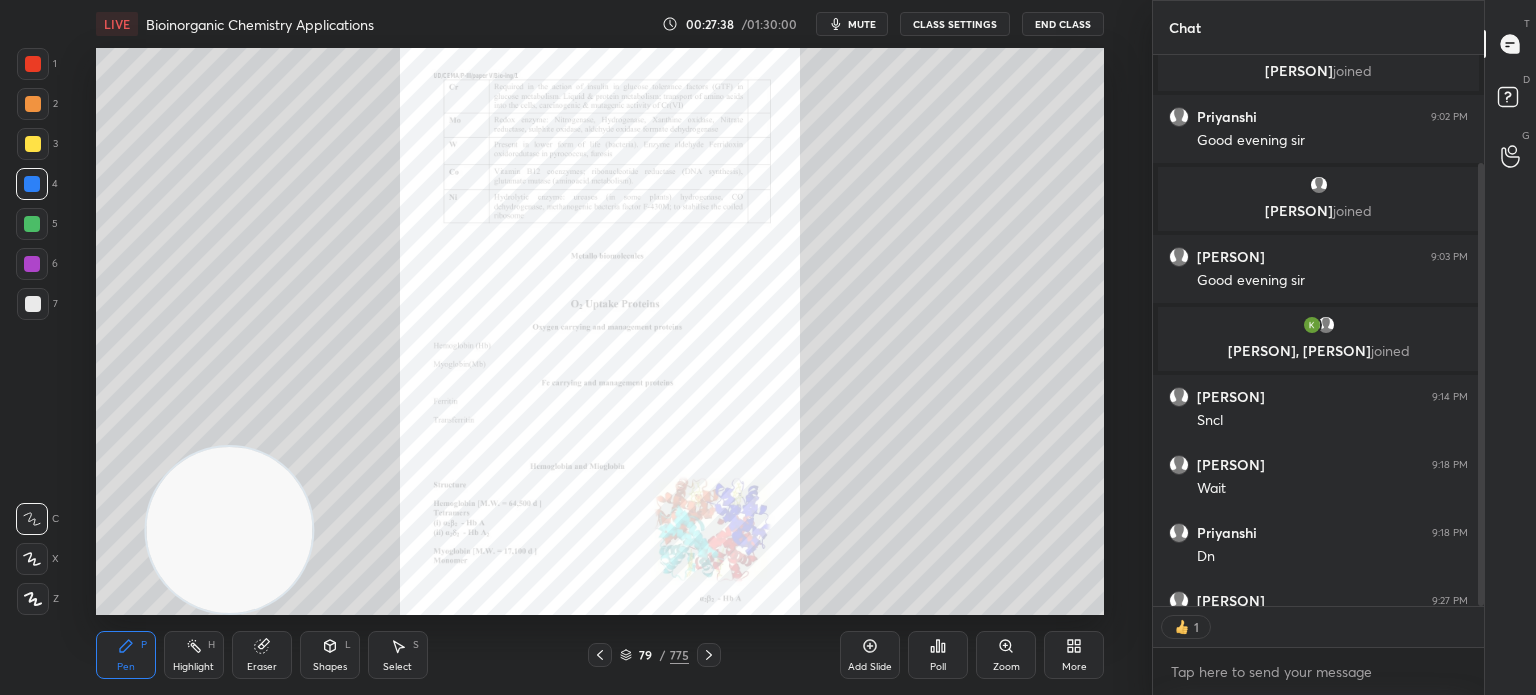click at bounding box center [600, 655] 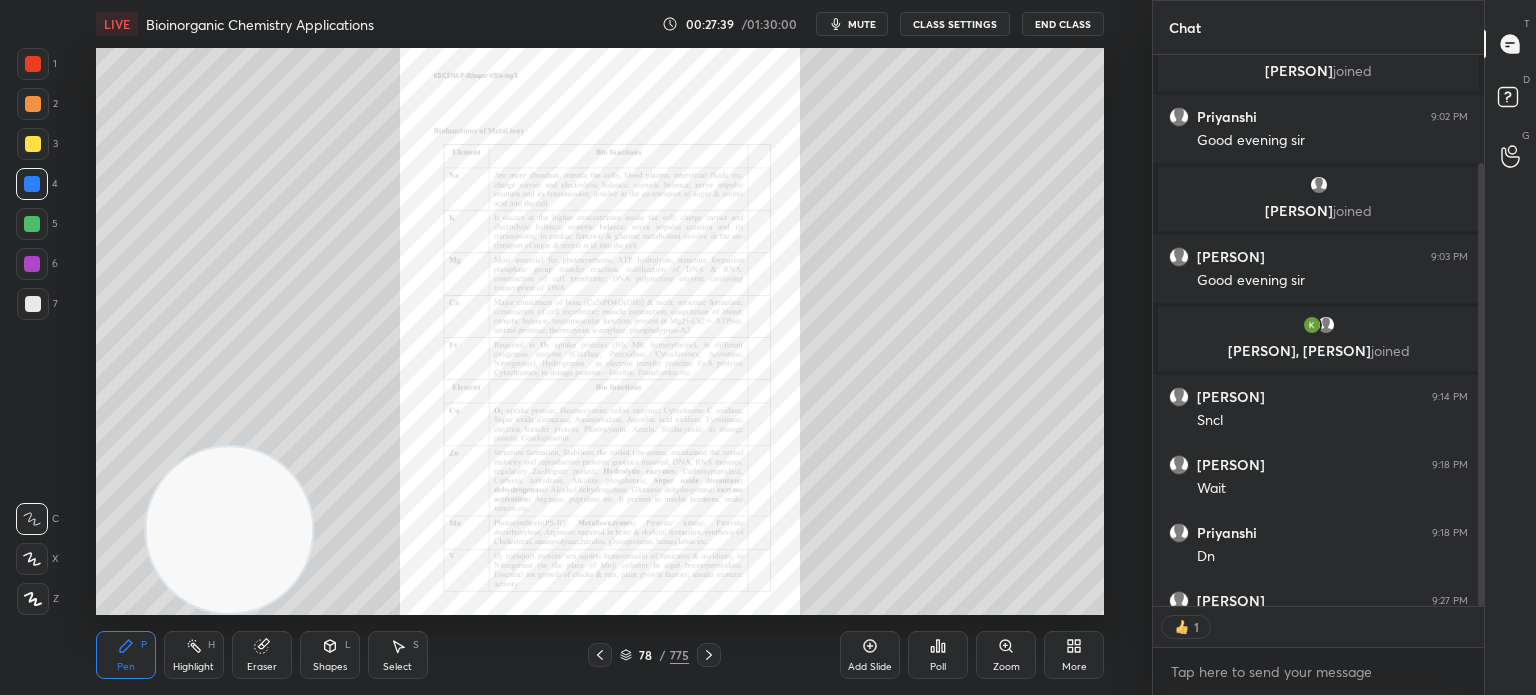 click 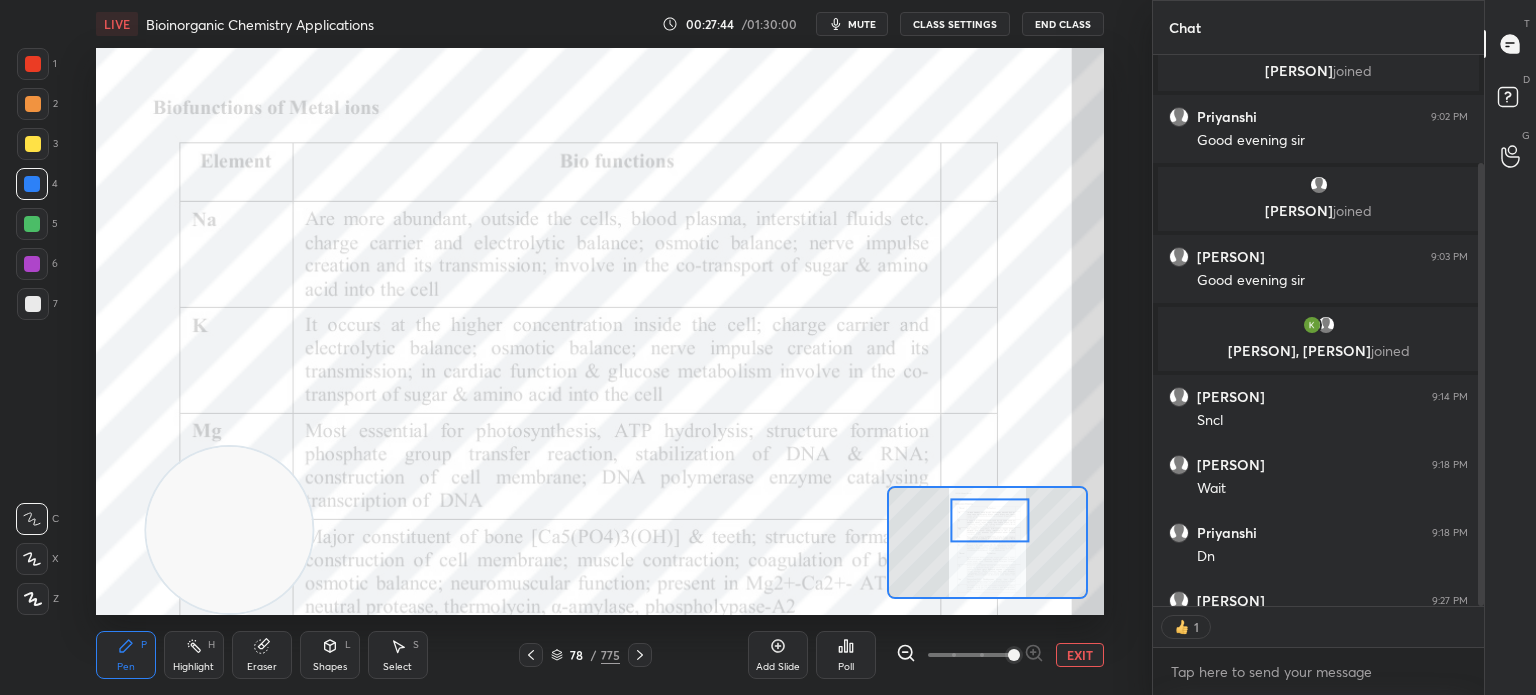 click on "Highlight H" at bounding box center [194, 655] 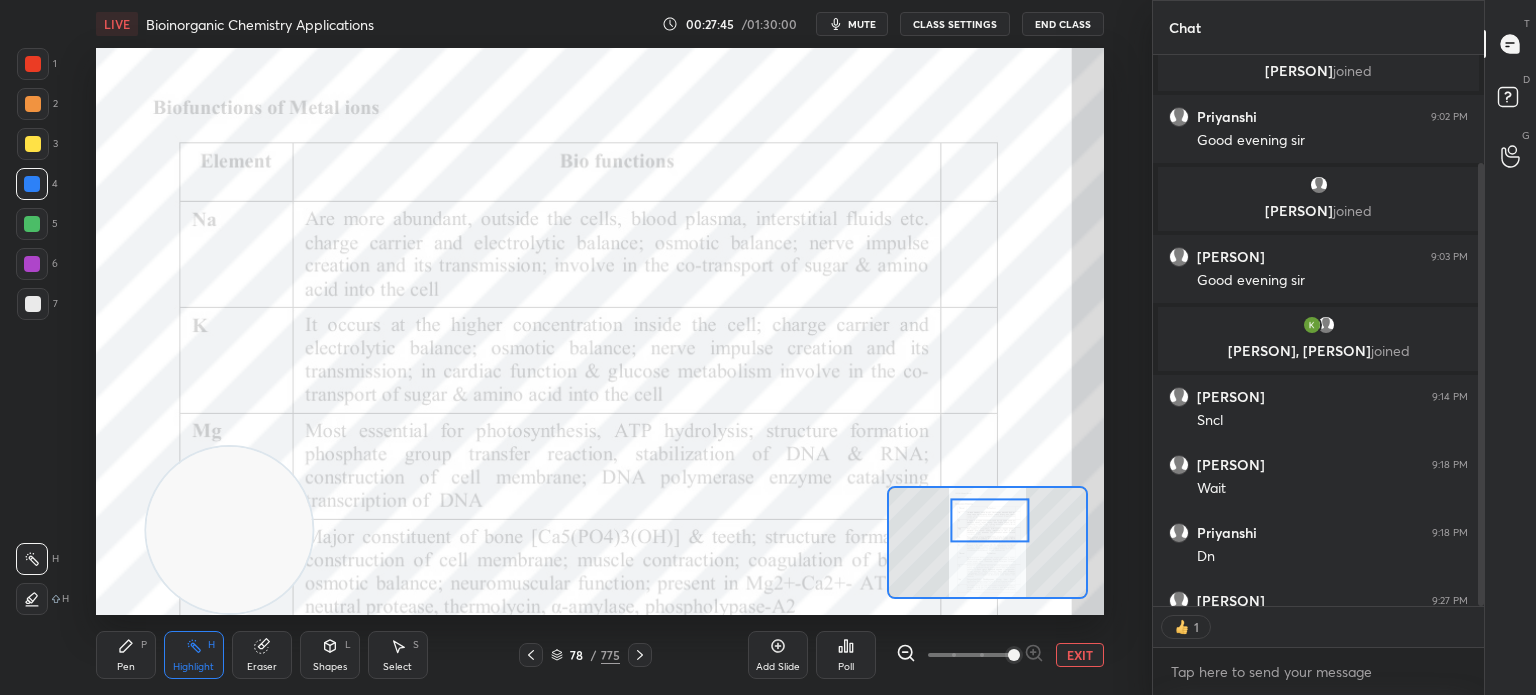 scroll, scrollTop: 5, scrollLeft: 6, axis: both 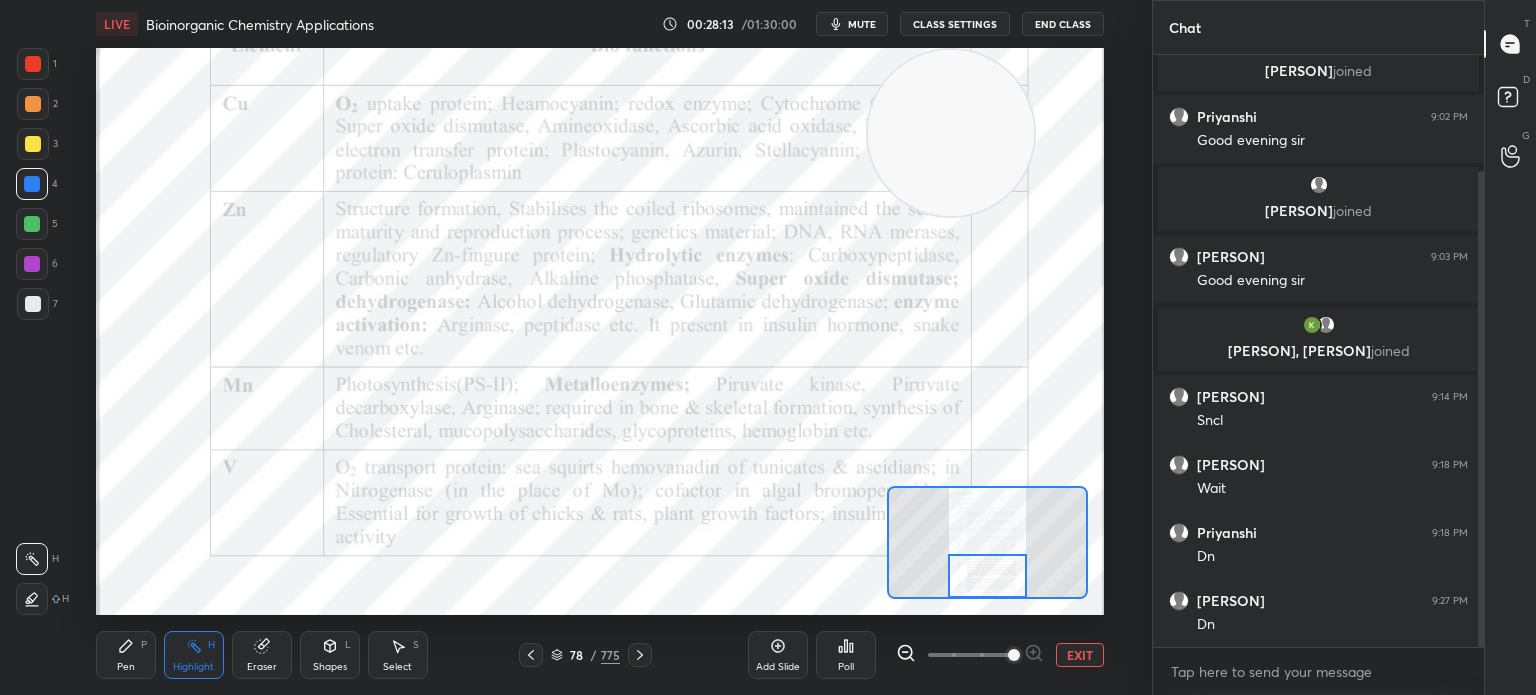 click 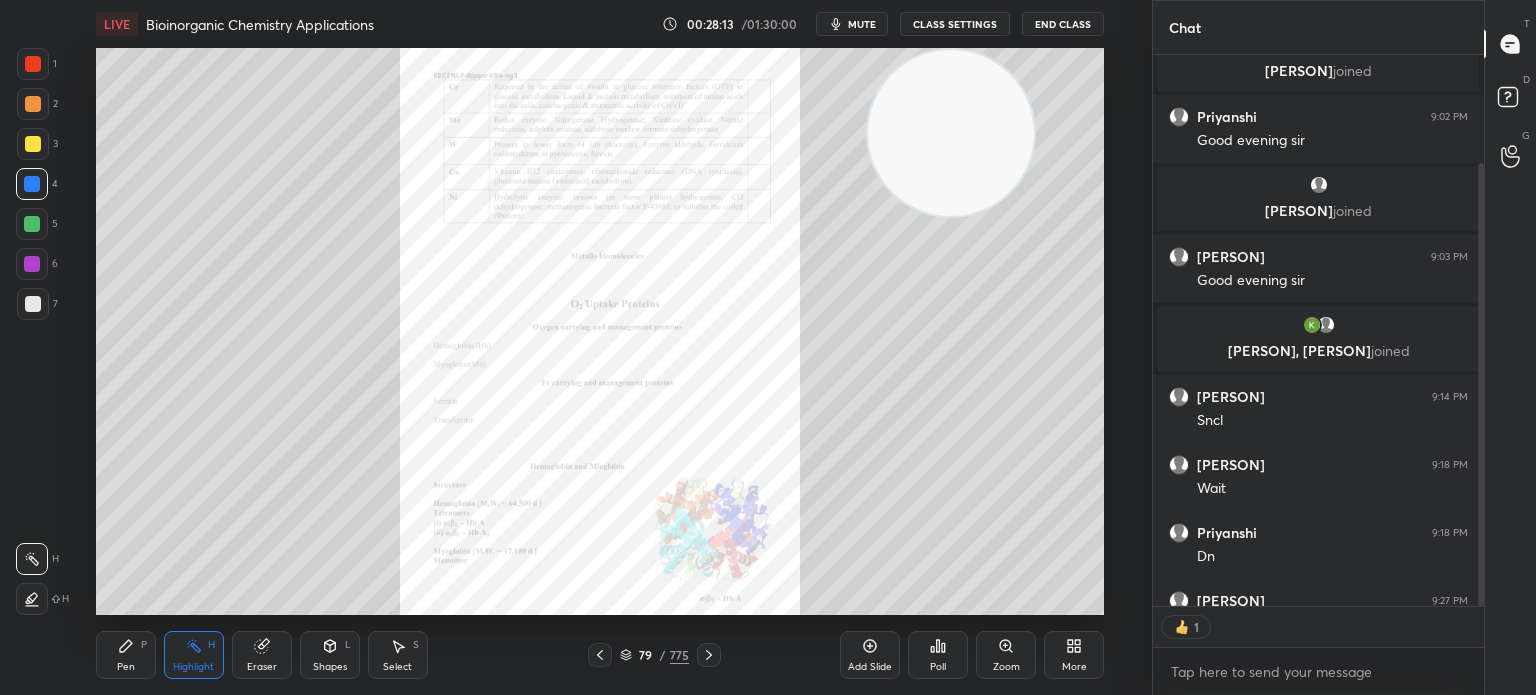 scroll, scrollTop: 6, scrollLeft: 6, axis: both 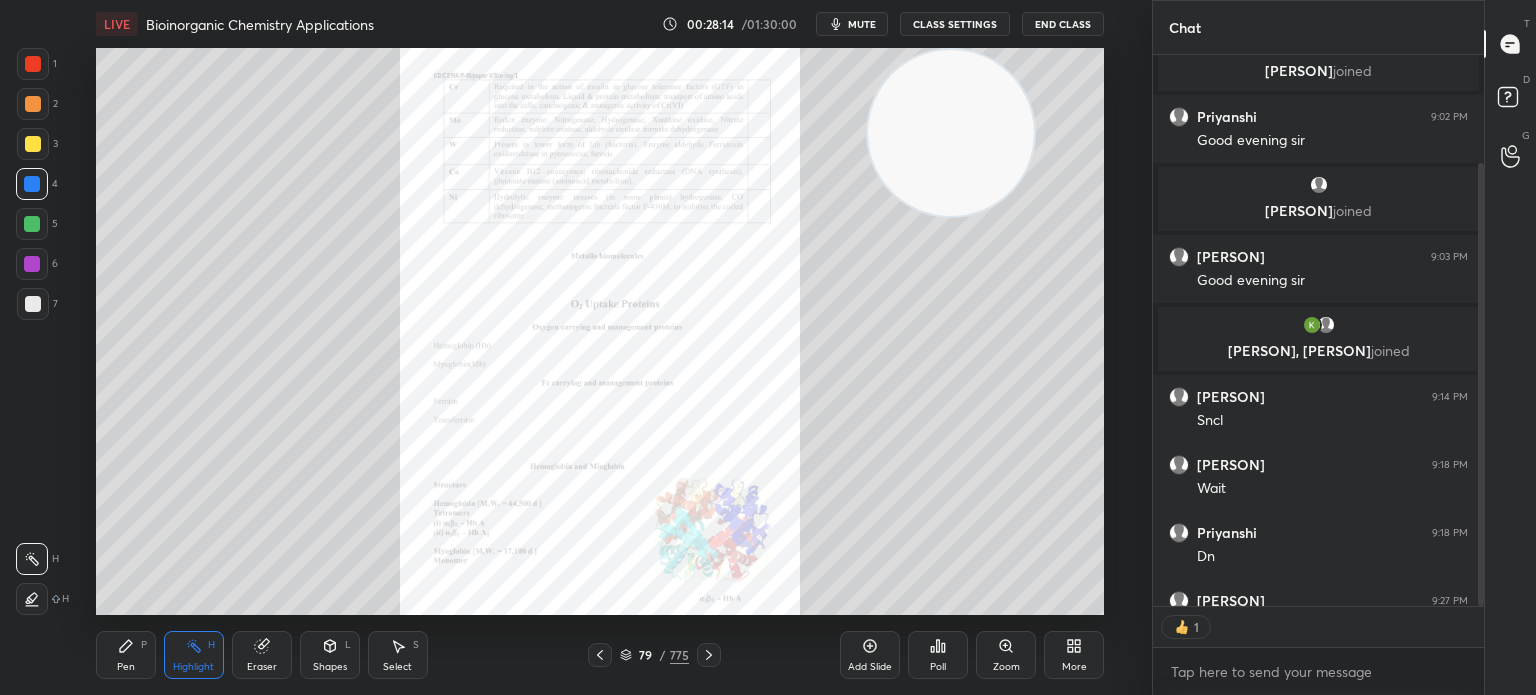 click 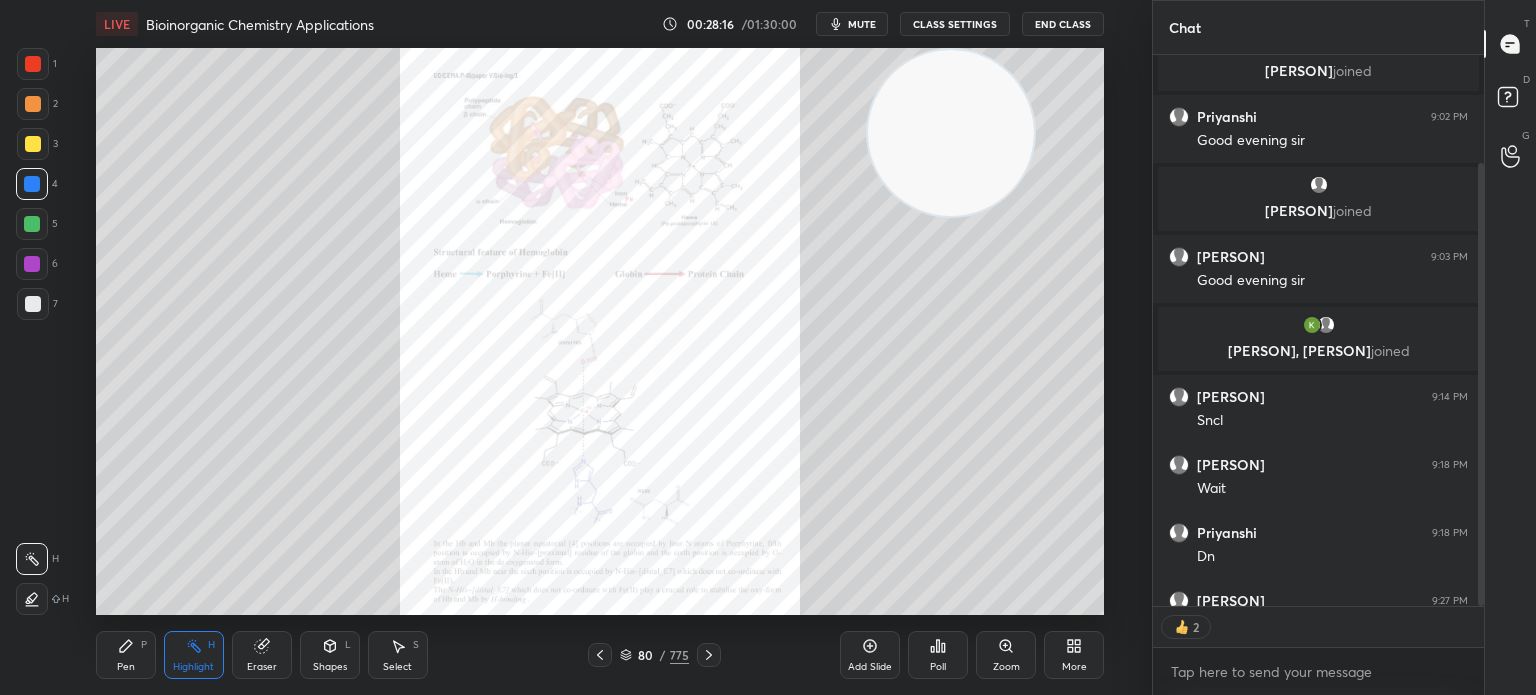 click 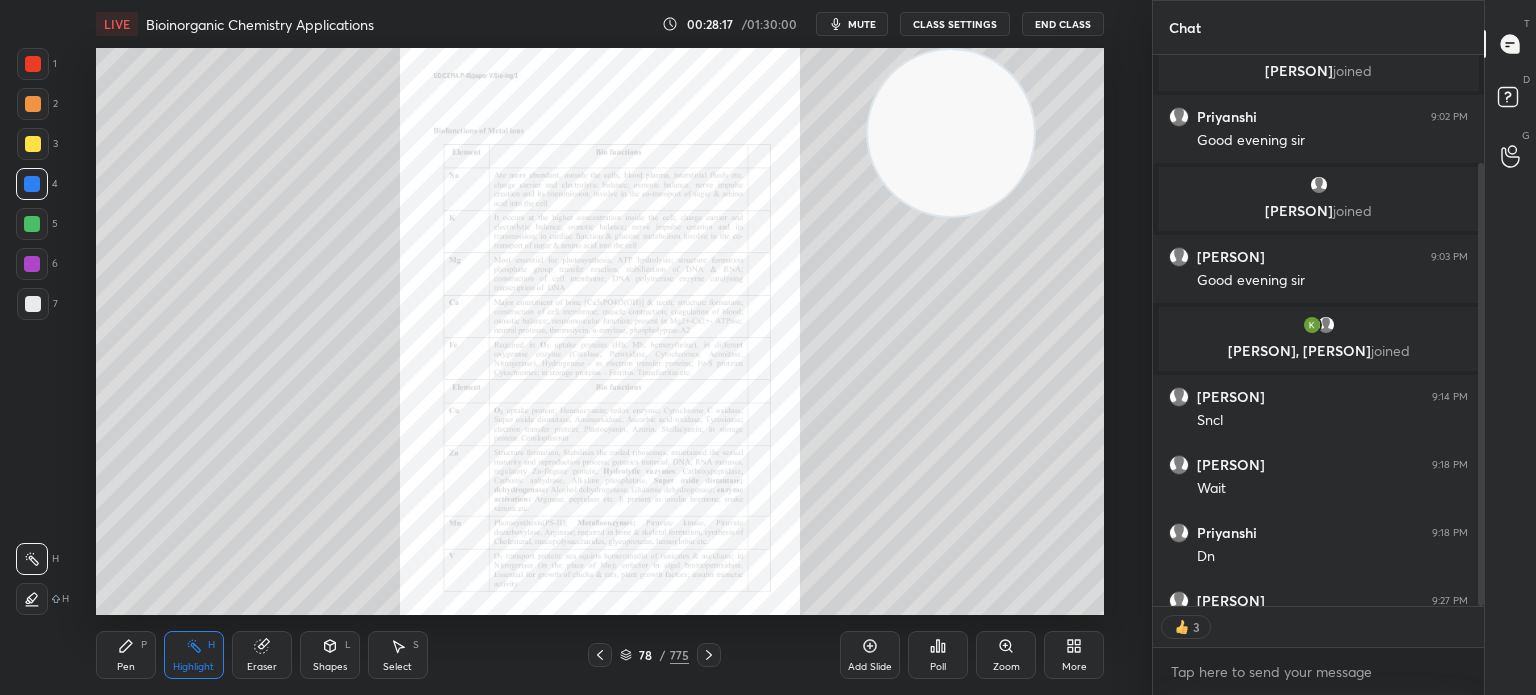 click 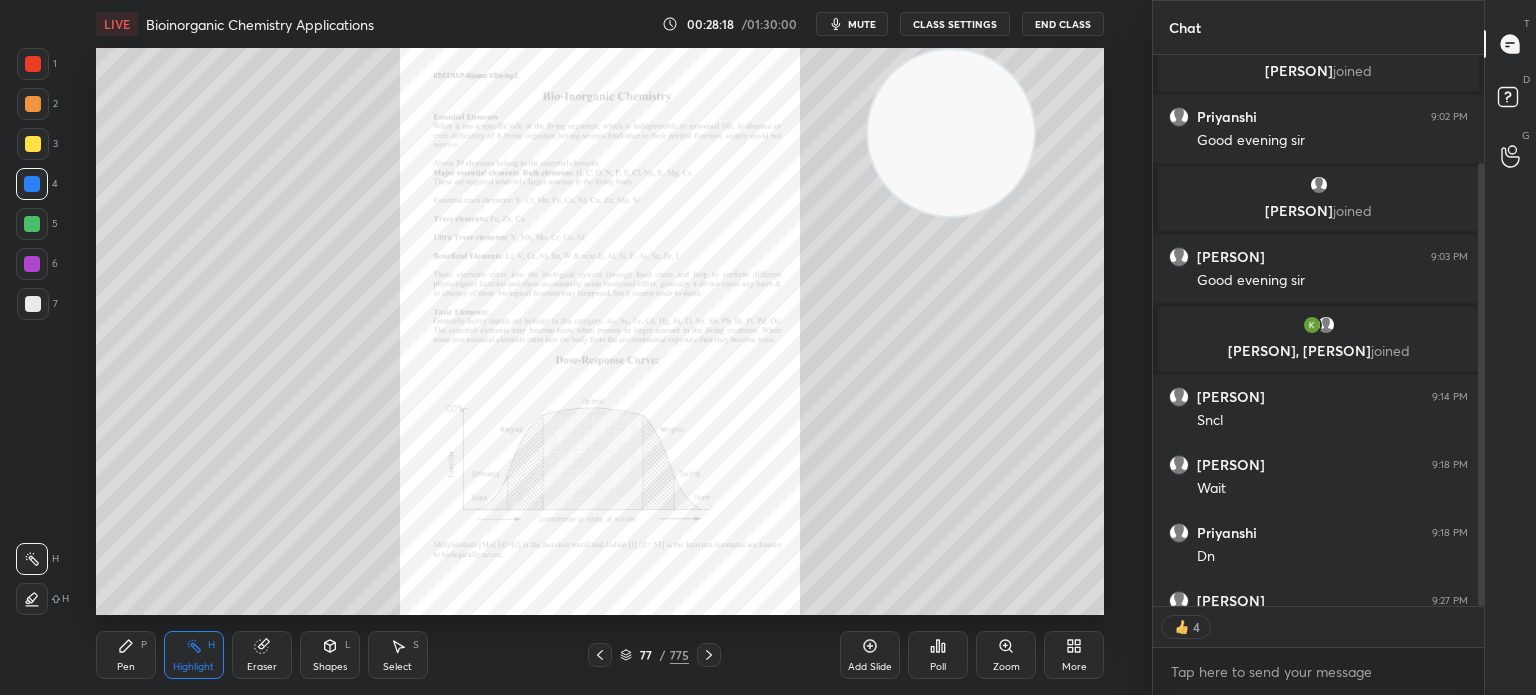 click 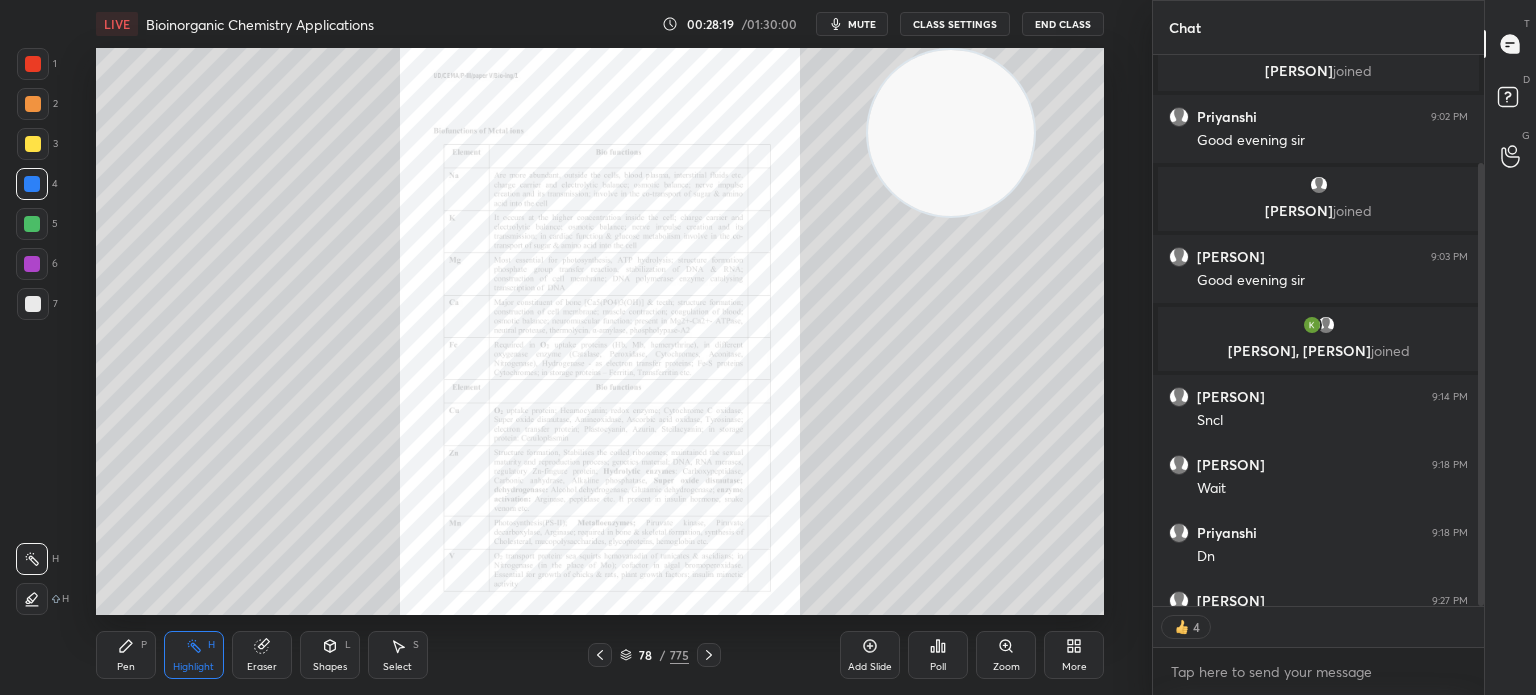 click 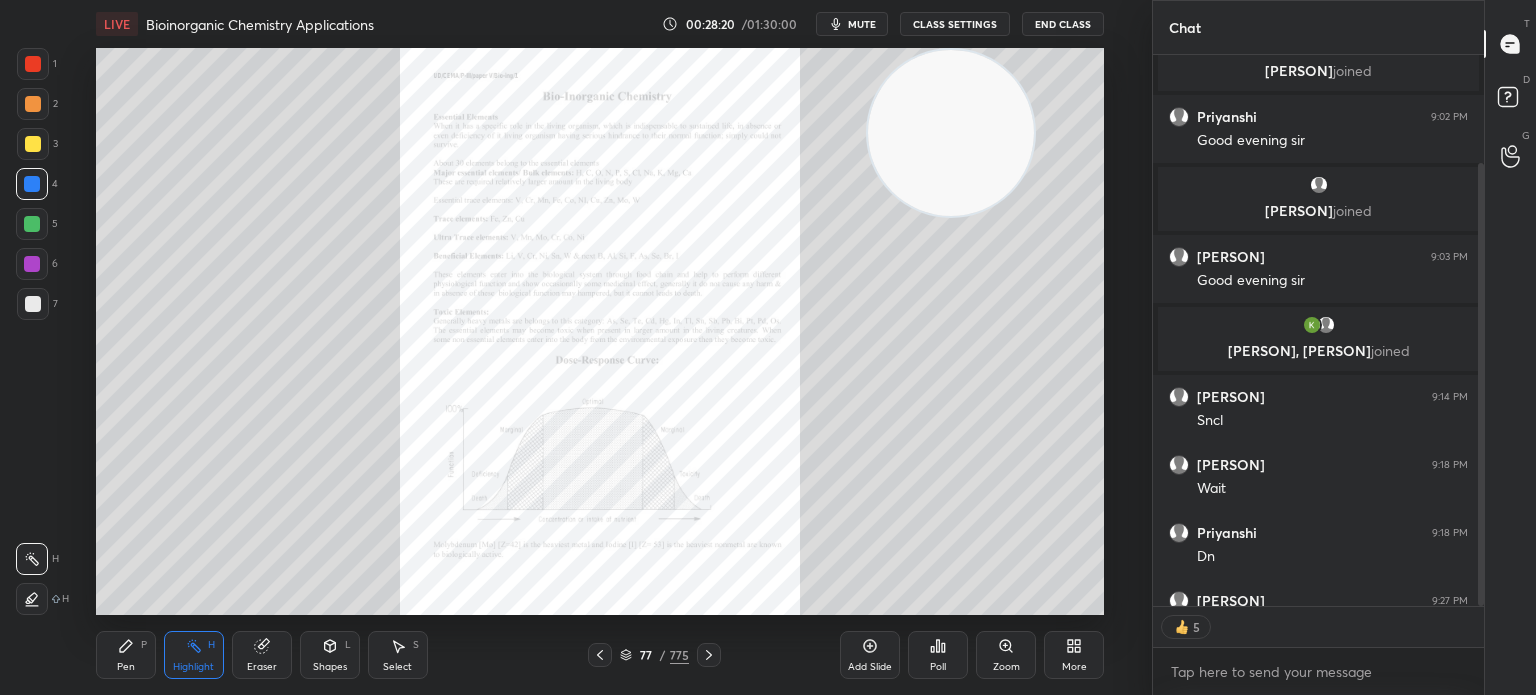 click on "Zoom" at bounding box center (1006, 655) 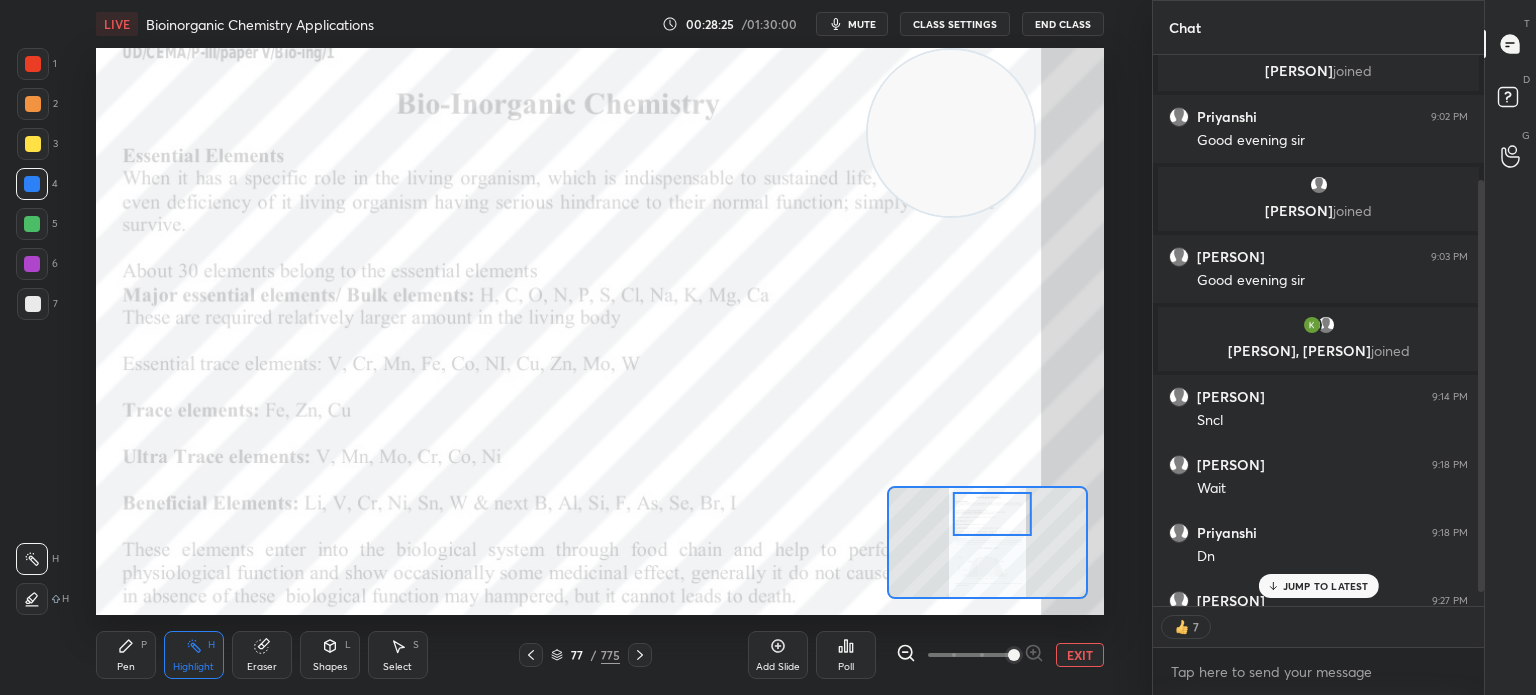 scroll, scrollTop: 184, scrollLeft: 0, axis: vertical 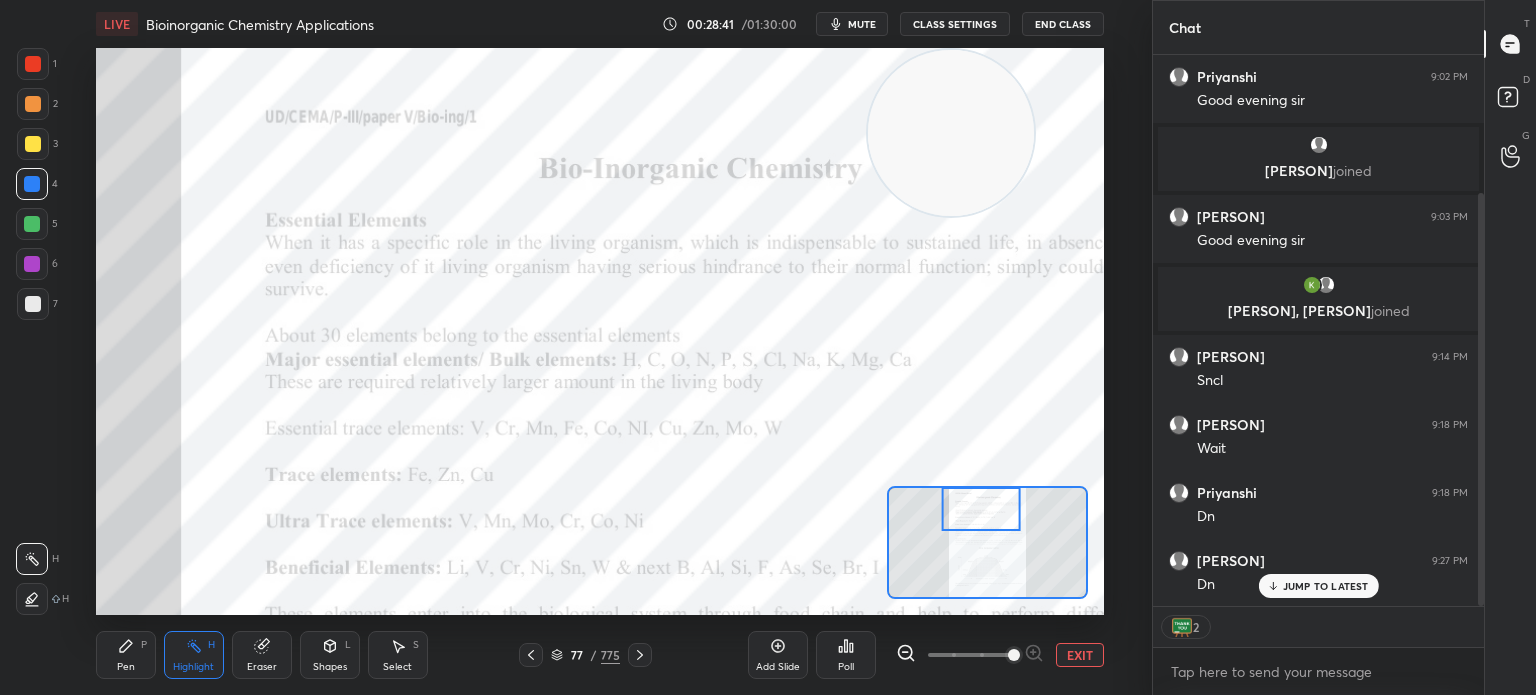 click on "End Class" at bounding box center (1063, 24) 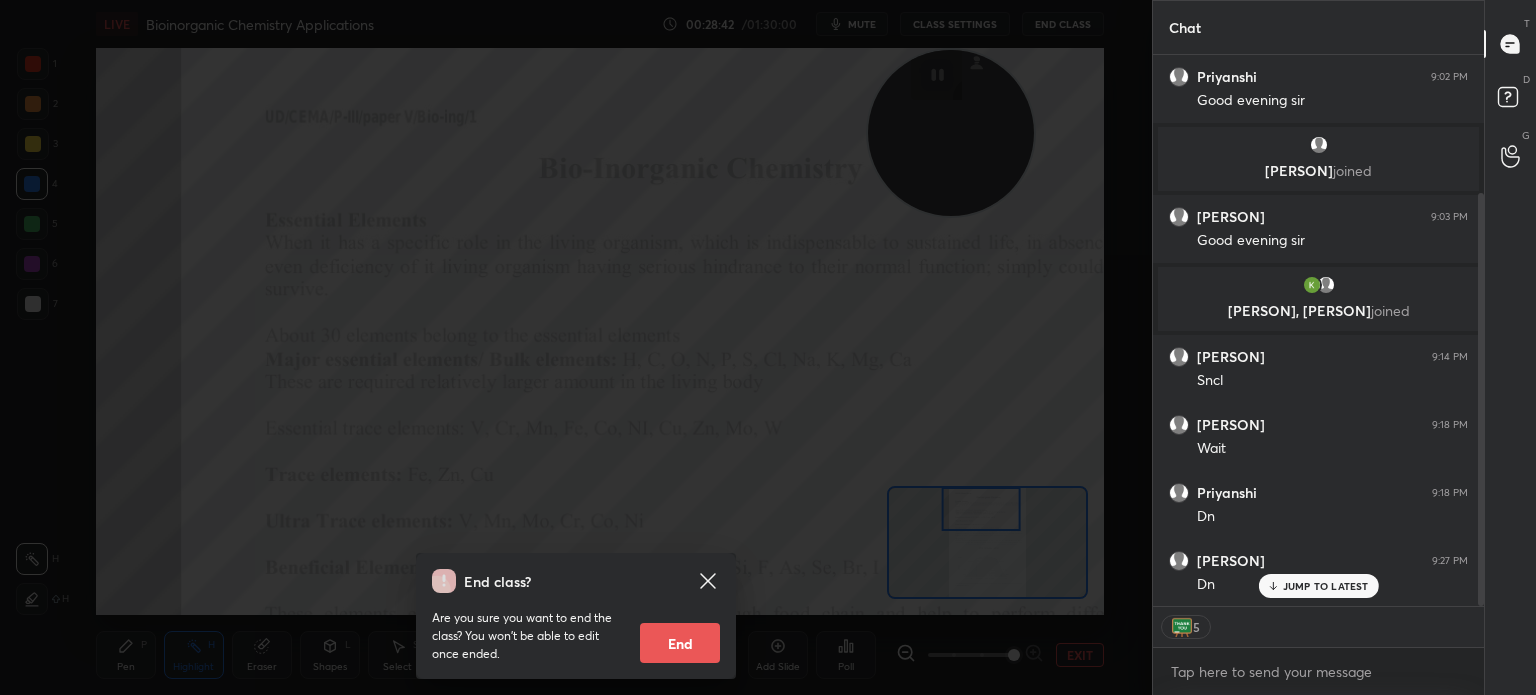 click on "End class? Are you sure you want to end the class? You won’t be able to edit once ended. End" at bounding box center [576, 347] 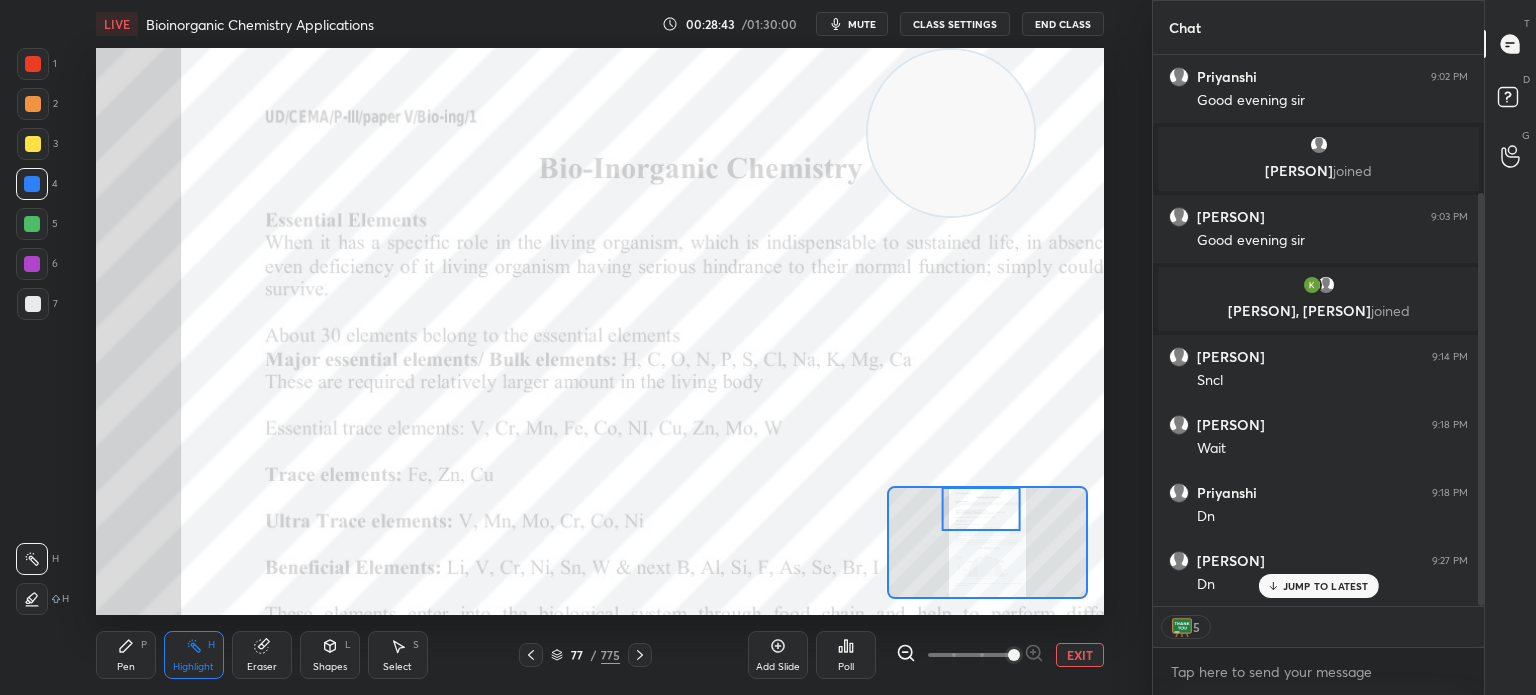 click on "End Class" at bounding box center [1063, 24] 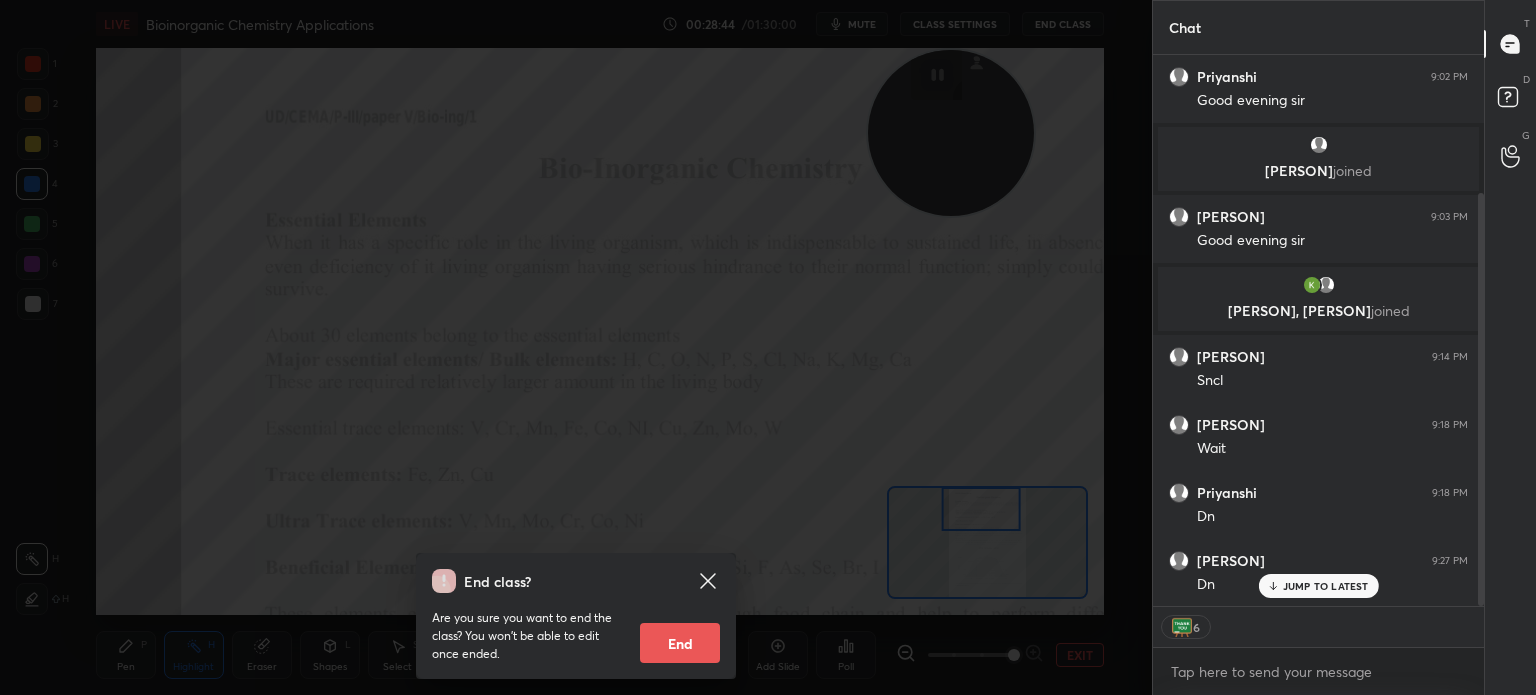 click on "End" at bounding box center (680, 643) 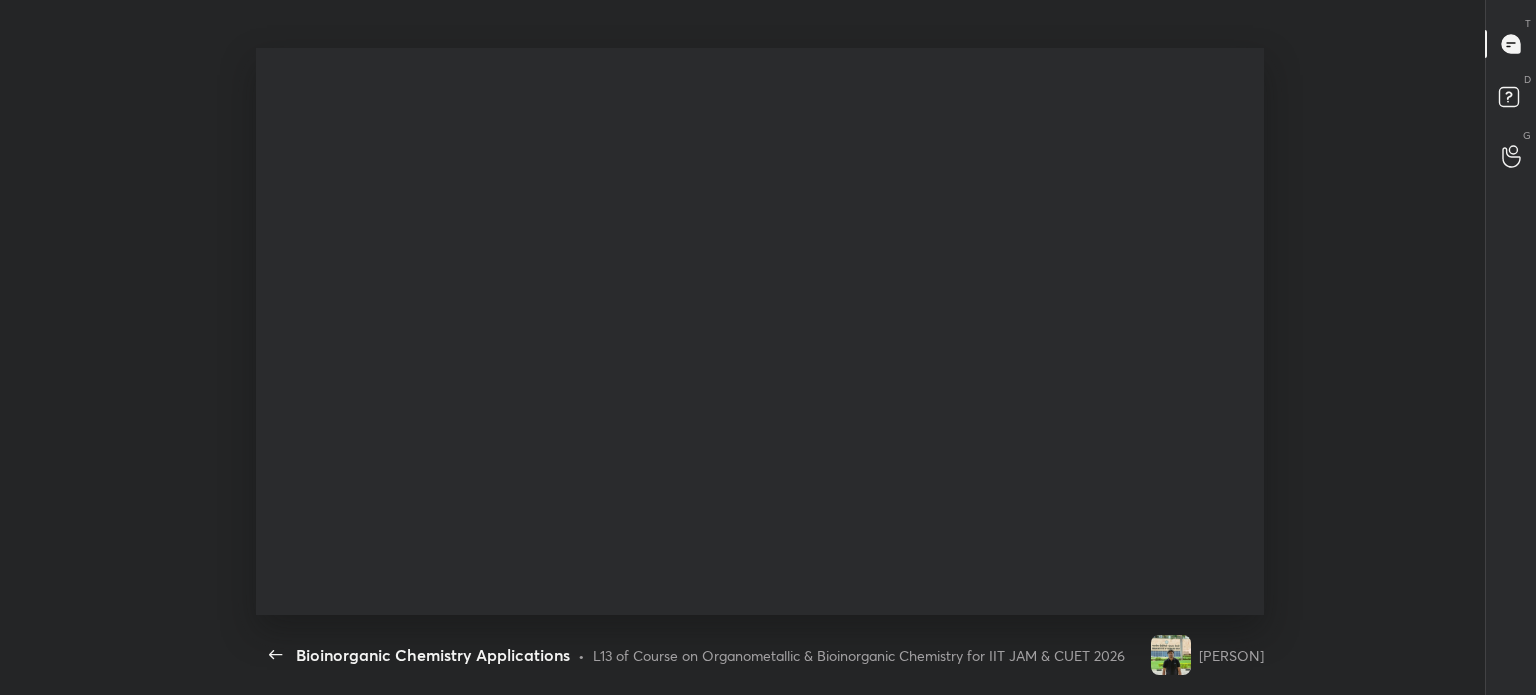 scroll, scrollTop: 99432, scrollLeft: 98842, axis: both 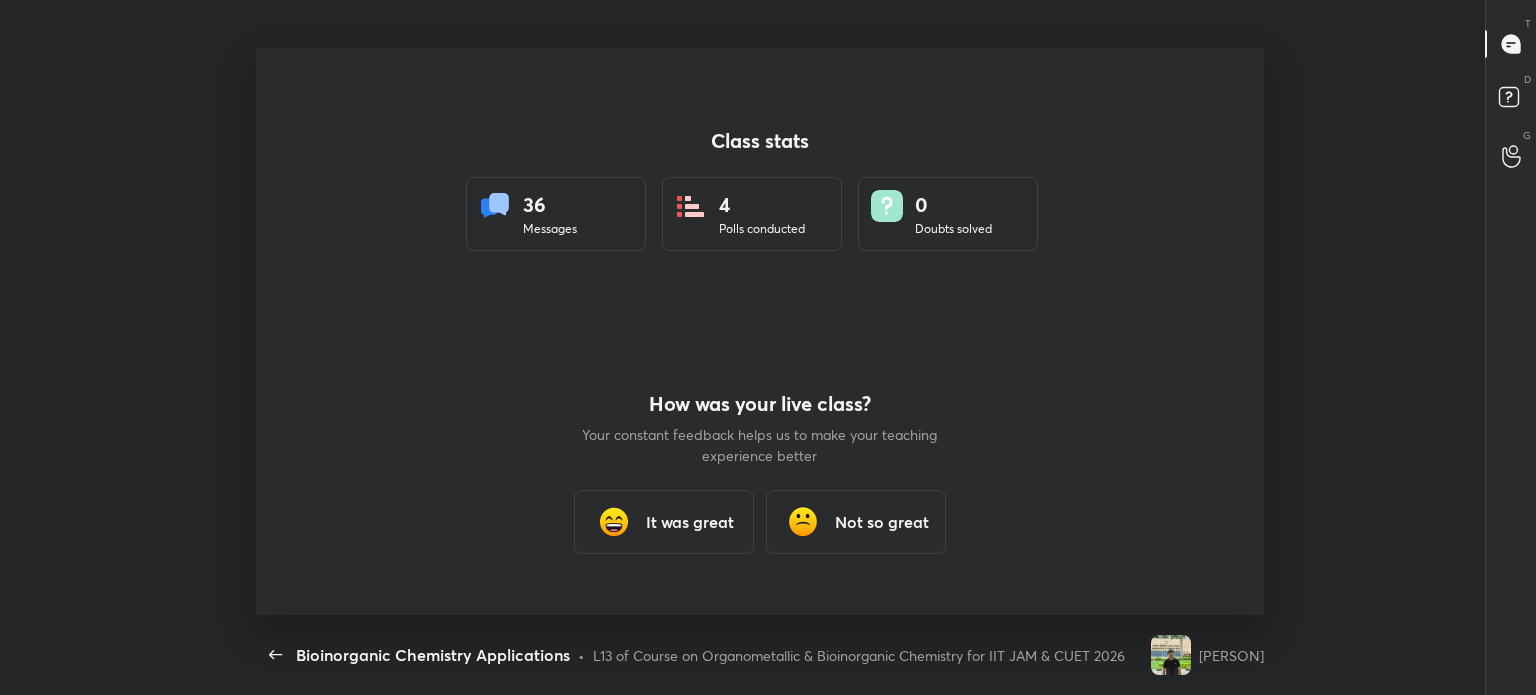 type on "x" 